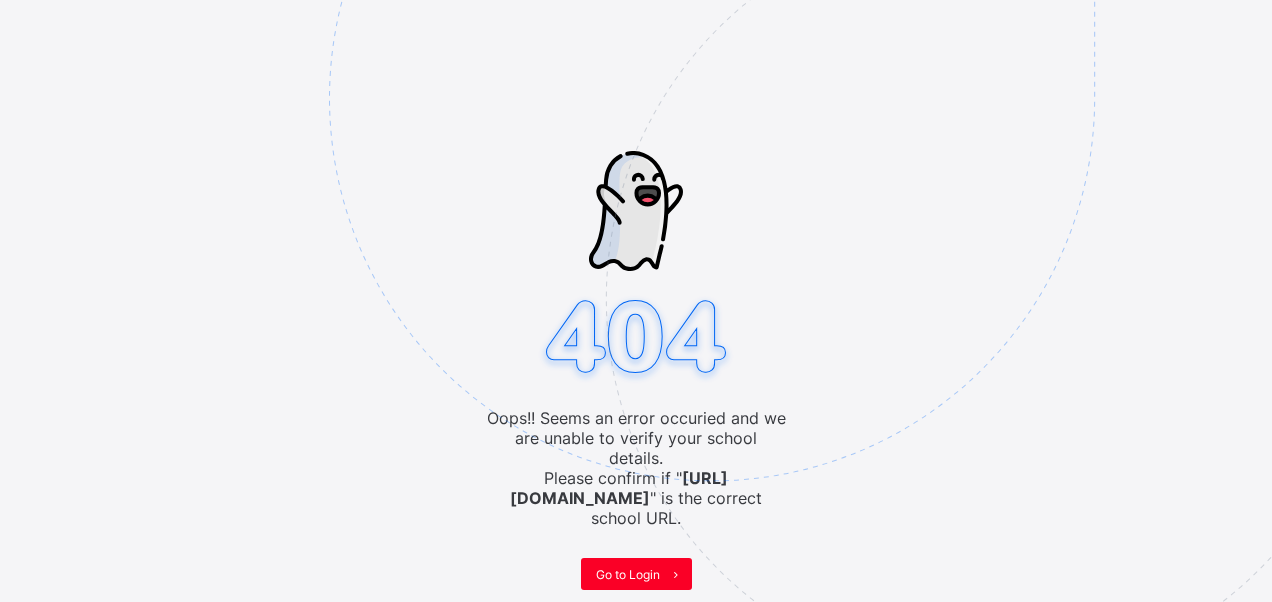 scroll, scrollTop: 0, scrollLeft: 0, axis: both 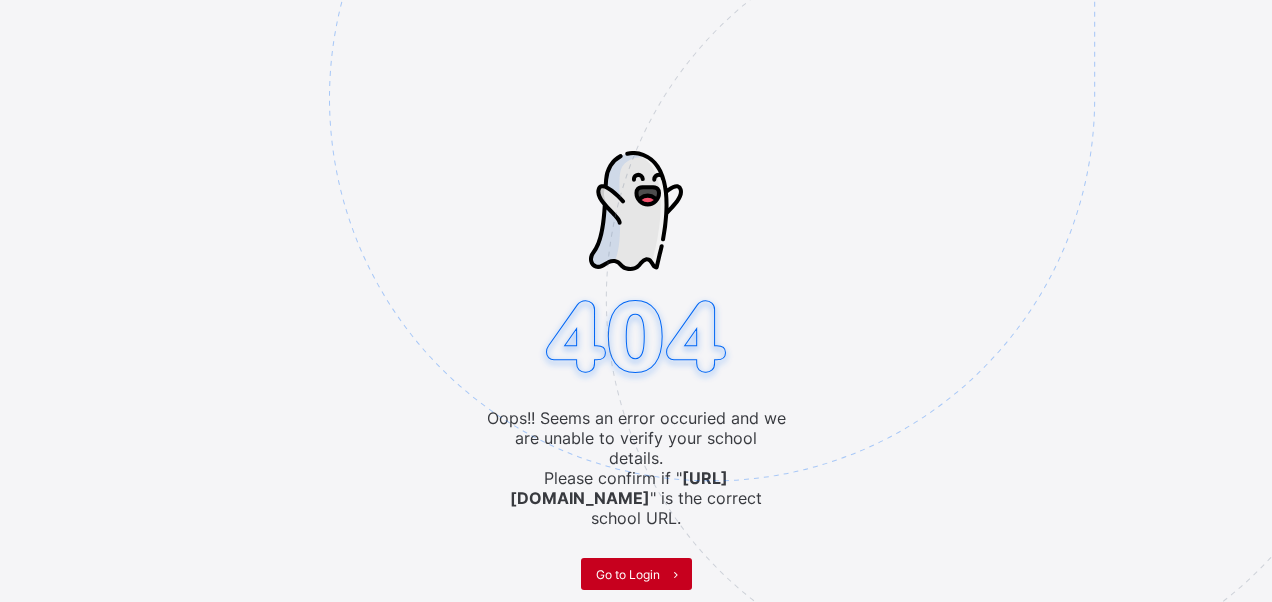 click on "Go to Login" at bounding box center [628, 574] 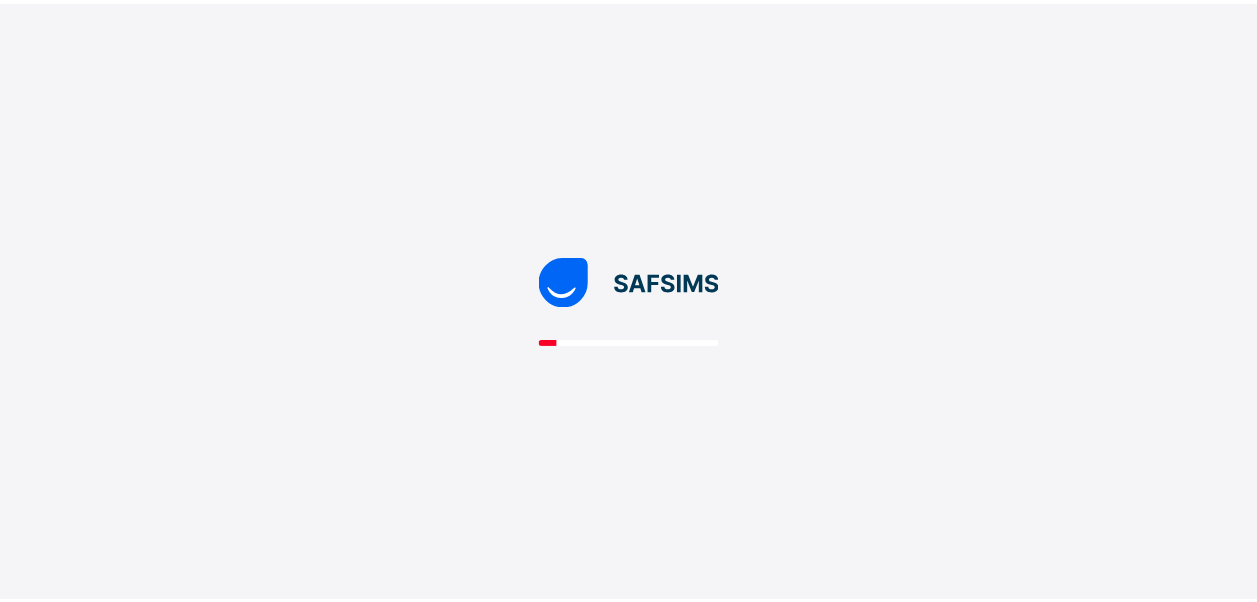 scroll, scrollTop: 0, scrollLeft: 0, axis: both 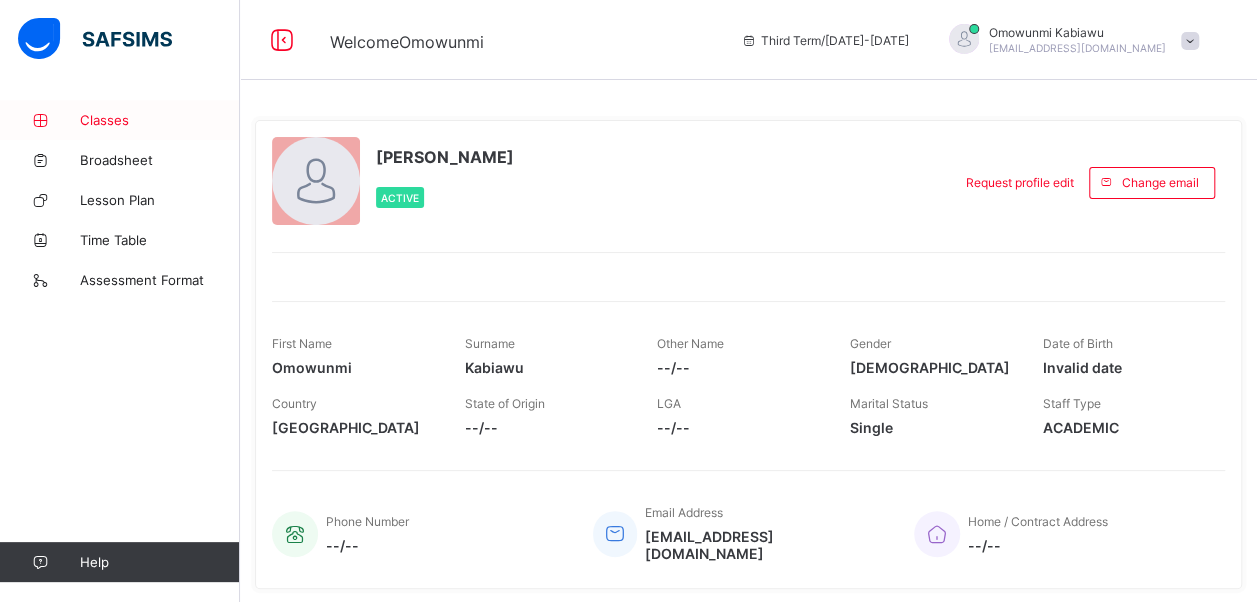 click on "Classes" at bounding box center [120, 120] 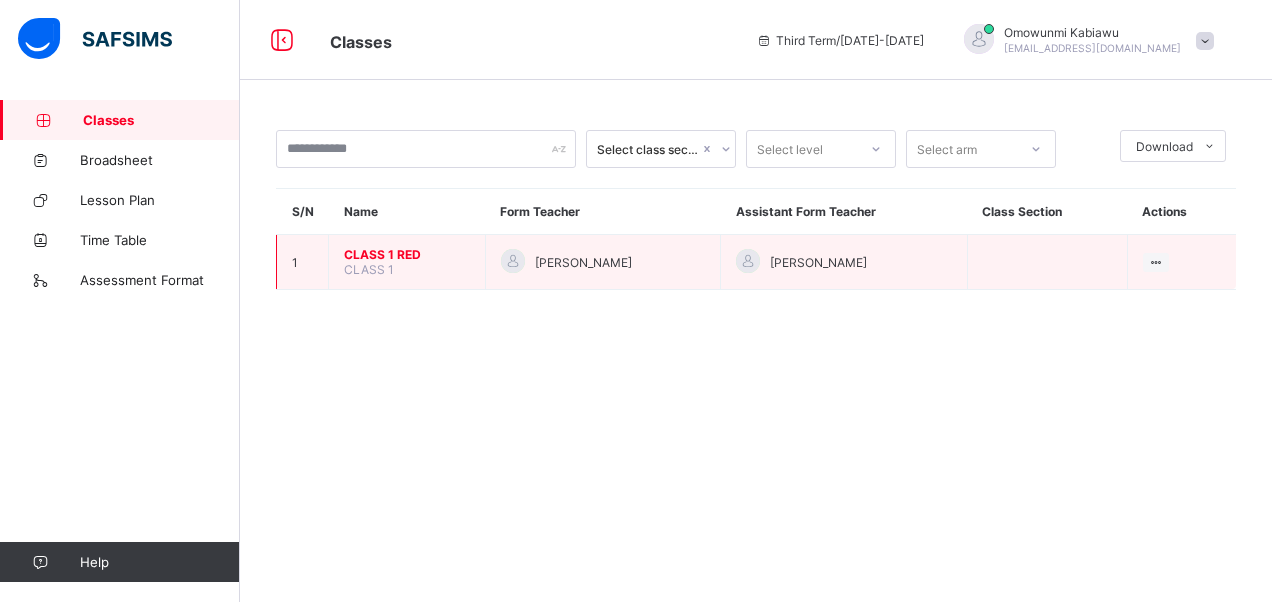 click on "CLASS 1   RED" at bounding box center (407, 254) 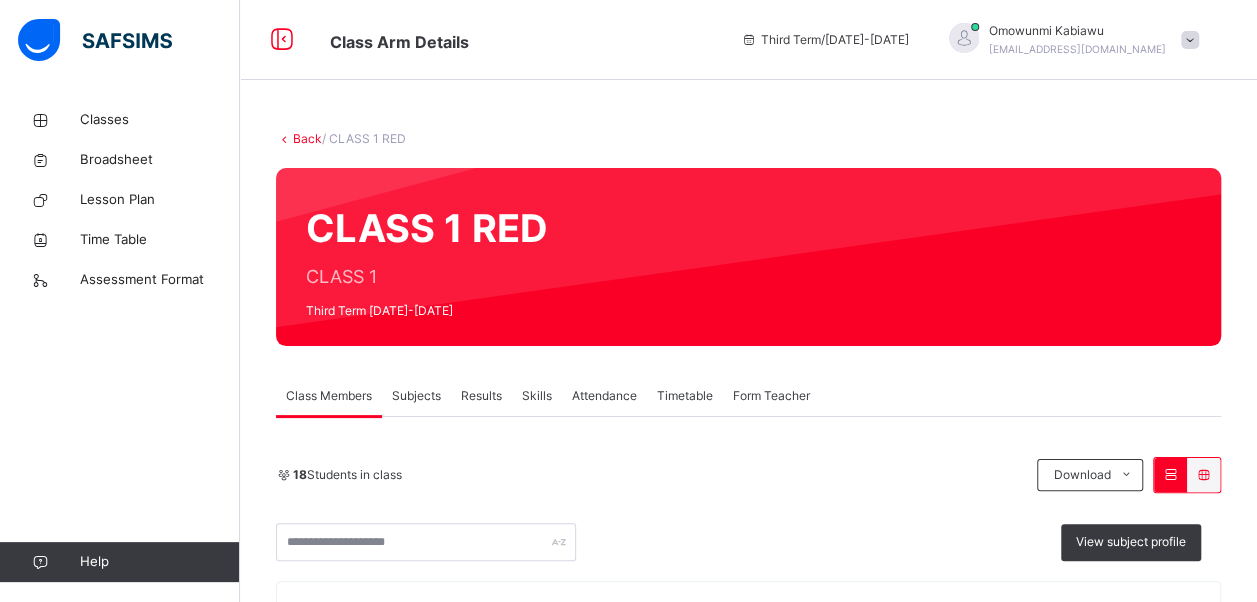 click on "18  Students in class Download Pdf Report Excel Report View subject profile [GEOGRAPHIC_DATA] Ikoyi Date: [DATE] 5:09:26 pm Class Members Class:  CLASS 1 RED Total no. of Students:  18 Term:  Third Term Session:  [DATE]-[DATE] S/NO Admission No. Last Name First Name Other Name 1 CST06921 ADEWUYI ADEFOLARIN 2 CST05581 ADEGOKE ADETORERA  KAIRACHUKWU 3 CST08244 [PERSON_NAME] IDARA  4 CST08665 [PERSON_NAME] 5 CST06964 [PERSON_NAME] 6 CST08220 [PERSON_NAME] IJEURU 7 CST06595 OHIRI KOSIDINNA  8 CST08138 UBAHAKWE KWENACHI ANWULI 9 CST06967 AKINSETE MOTIRIREOLUWA 10 CST06571 [PERSON_NAME] MUREYIWA 11 CST08287 OKOYE NWAFENNA GRANT 12 CST06656 ODUSI OLUWADUNBARIN [PERSON_NAME] 13 CST07613 KOLA-ABIOLA [PERSON_NAME] 14 CST06862 [PERSON_NAME] PRINCESS [PERSON_NAME] 15 CST07100 TENIOLA [PERSON_NAME] 16 CST08370 [PERSON_NAME] AMA 17 CST06342 [PERSON_NAME] 18 CST08861 IFEJOKWU ZION  TOBECHUKWU Students Actions Adefolarin  Adewuyi CST06921 Adetorera  Kairachukwu  Adegoke CST05581 Brielle [PERSON_NAME] CST08244 CST08665 CST06964" at bounding box center (748, 1169) 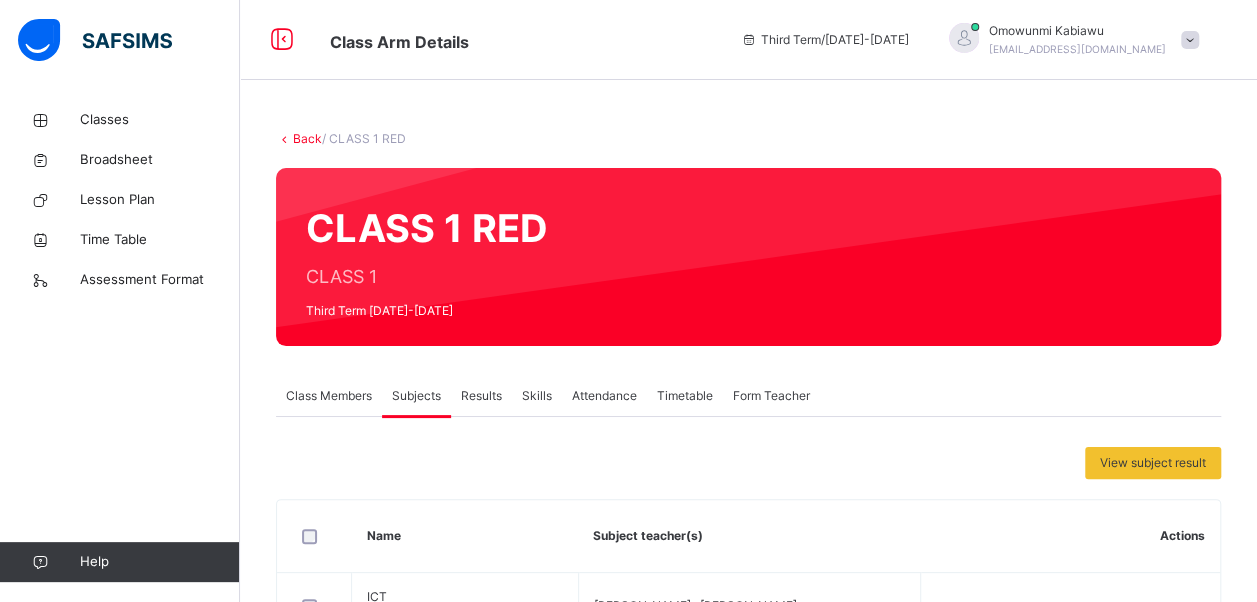 click on "View subject result Name Subject teacher(s) Actions ICT   ICT   [PERSON_NAME] , [PERSON_NAME]  ART & CRAFT   ART   [PERSON_NAME] [PERSON_NAME], [PERSON_NAME]  FRENCH   FRE   [PERSON_NAME] , [PERSON_NAME] , [PERSON_NAME]  Assess Students Take Attendance HOME ECONOMICS   HME   [PERSON_NAME] , Bamituni Aye  MUSIC   MUS   scholastica [PERSON_NAME], [PERSON_NAME]  PHYSICAL & HEALTH EDUCATION   PHE   [PERSON_NAME] , [PERSON_NAME]  QUANTITATIVE REASONING   QAR   [PERSON_NAME] , [PERSON_NAME]  SCIENCE   SCI   [PERSON_NAME] , [PERSON_NAME]  SOCIAL STUDIES   SOC   [PERSON_NAME] , [PERSON_NAME]  Assess Students Take Attendance YORUBA   YOR   [DATE] Otitoloju Oluwafemi, [PERSON_NAME]  ELOCUTION   ELO   [PERSON_NAME] , [PERSON_NAME]  Assess Students Take Attendance SOCIAL & WORK SKILLS   SWS   [PERSON_NAME] , [PERSON_NAME]  Assess Students Take Attendance MATHEMATICS   MTH   [PERSON_NAME] , [PERSON_NAME]  COMPREHENSION   COM   [PERSON_NAME] , [PERSON_NAME]  Assess Students Take Attendance CREATIVE WRITING   CRW   Assess Students" at bounding box center [748, 1180] 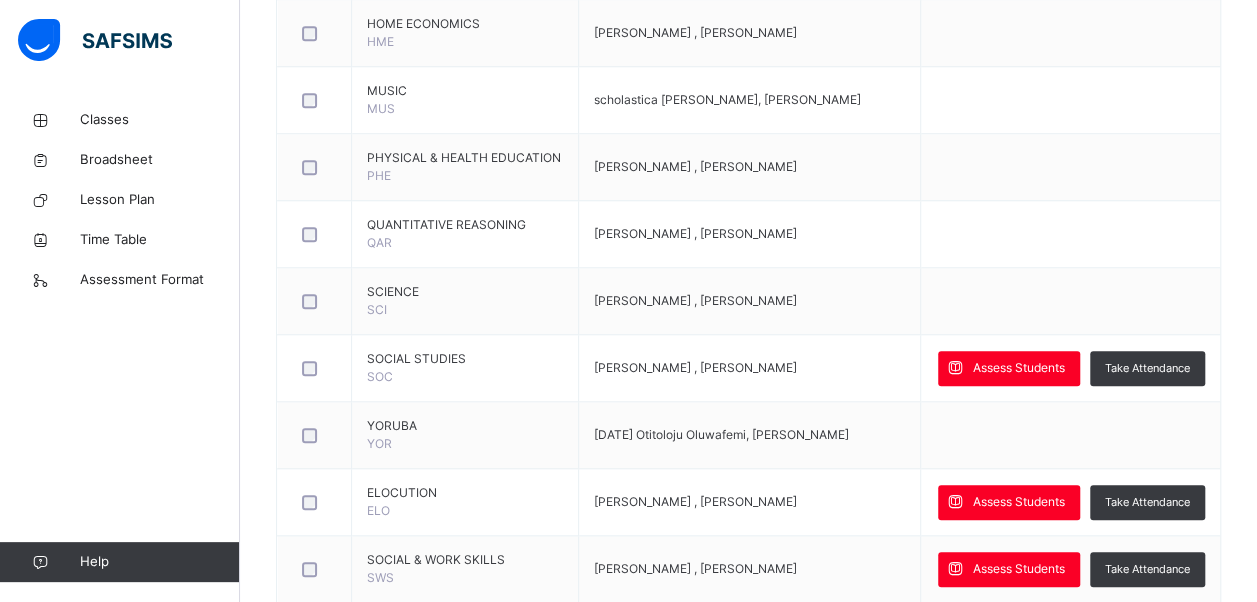 scroll, scrollTop: 800, scrollLeft: 0, axis: vertical 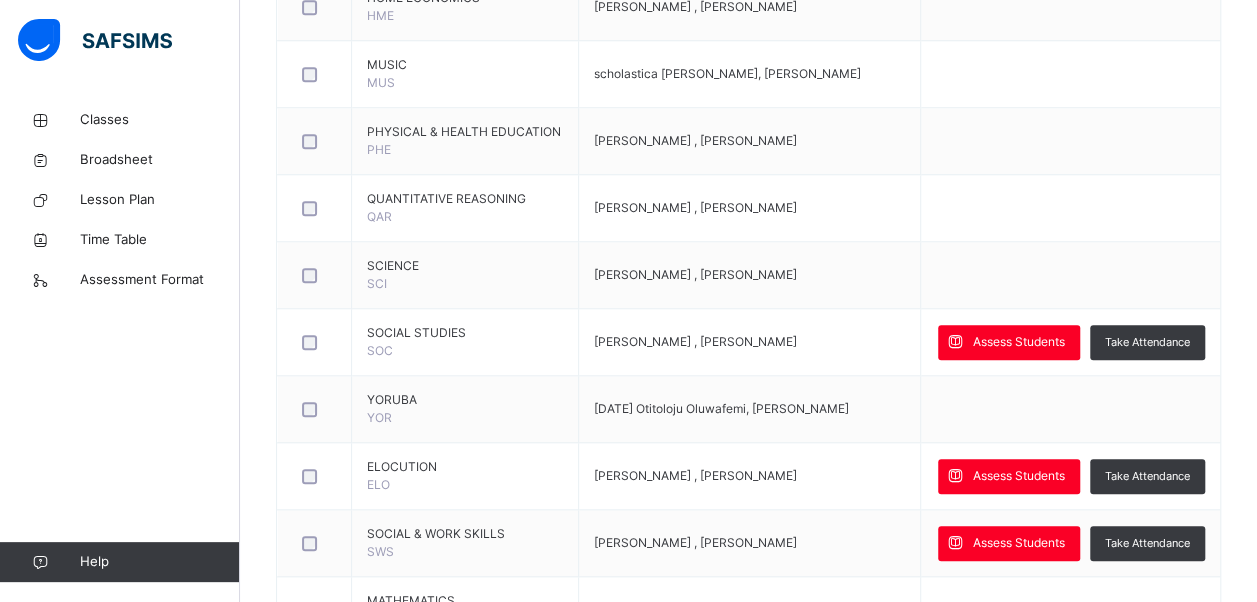 click at bounding box center [955, 342] 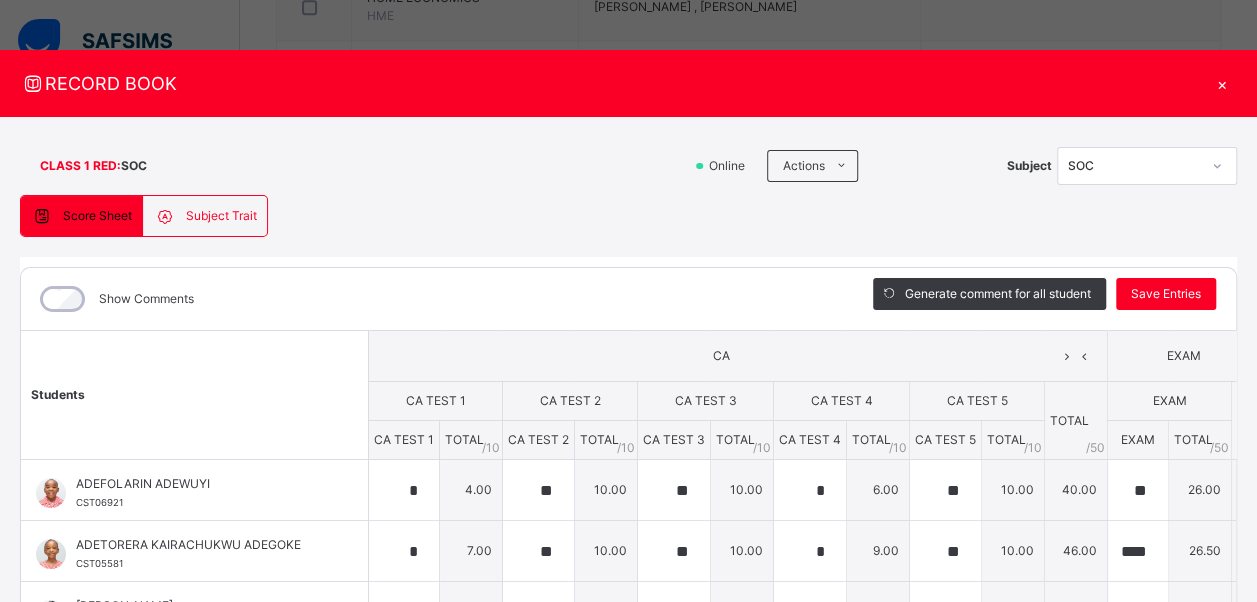 click on "Show Comments" at bounding box center [432, 299] 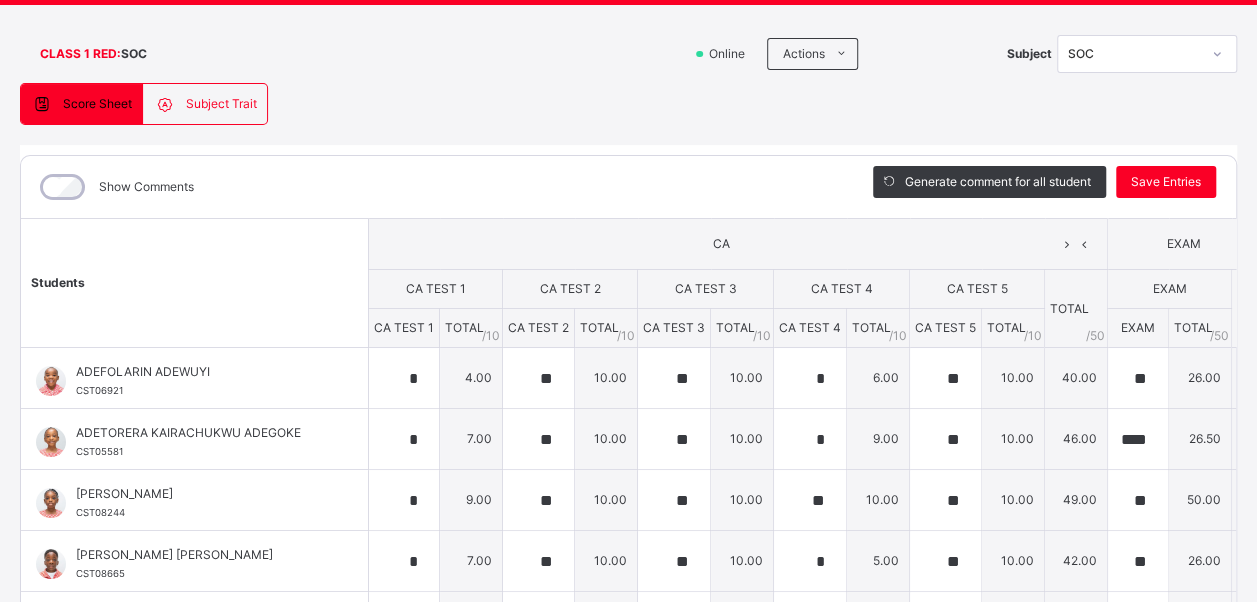 scroll, scrollTop: 160, scrollLeft: 25, axis: both 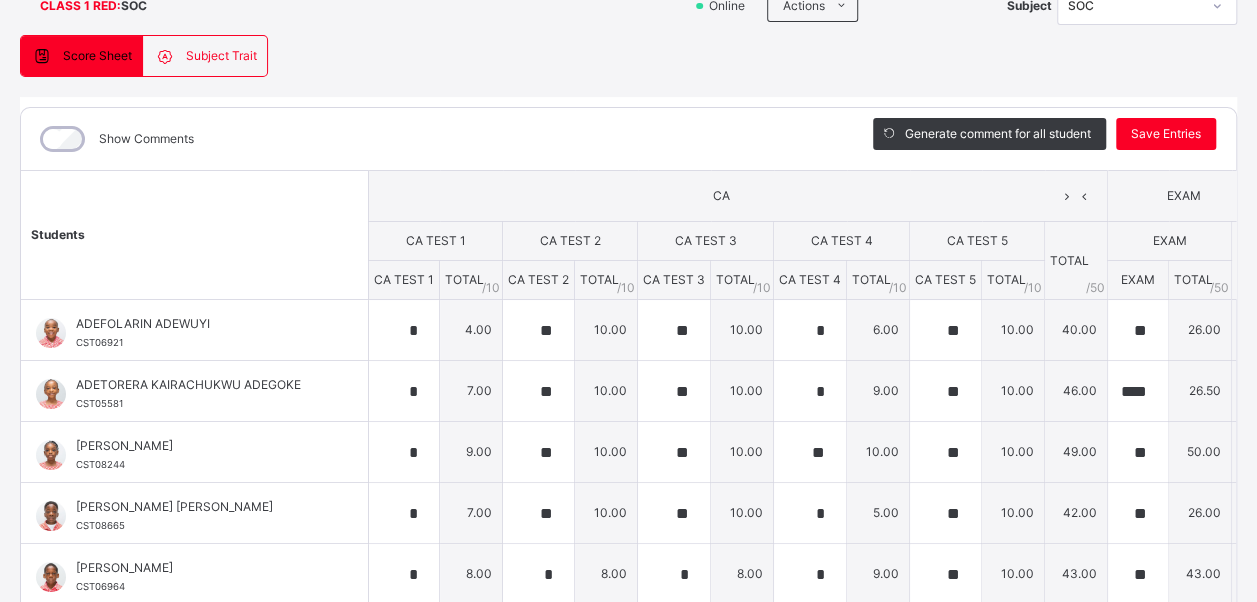 click on "CA" at bounding box center (738, 196) 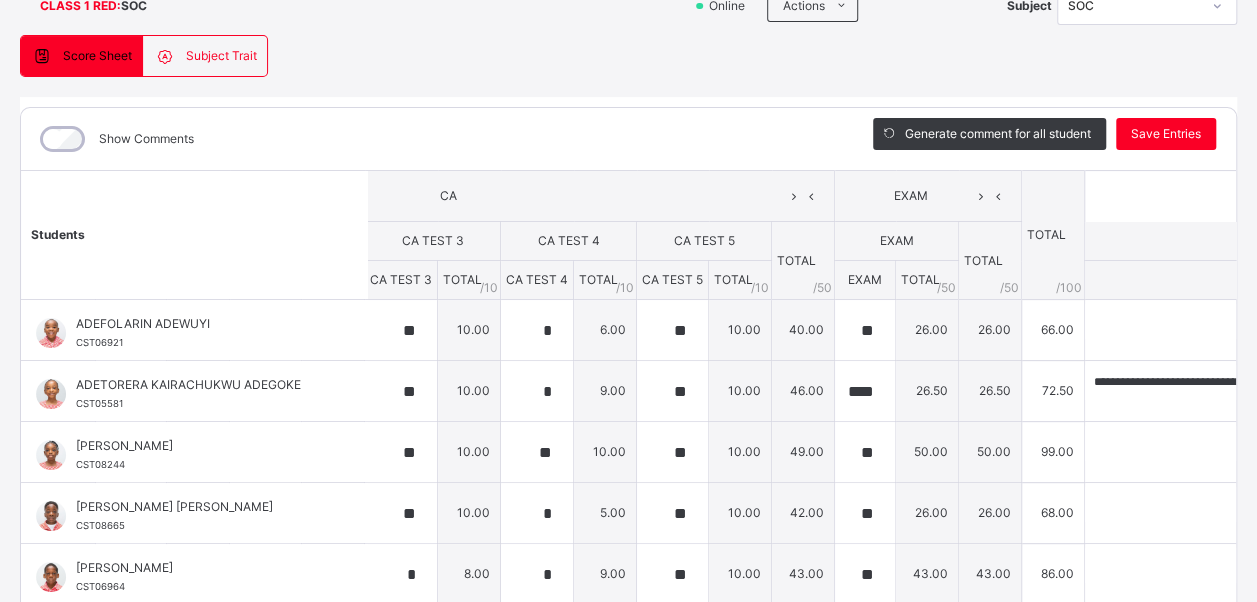 scroll, scrollTop: 0, scrollLeft: 423, axis: horizontal 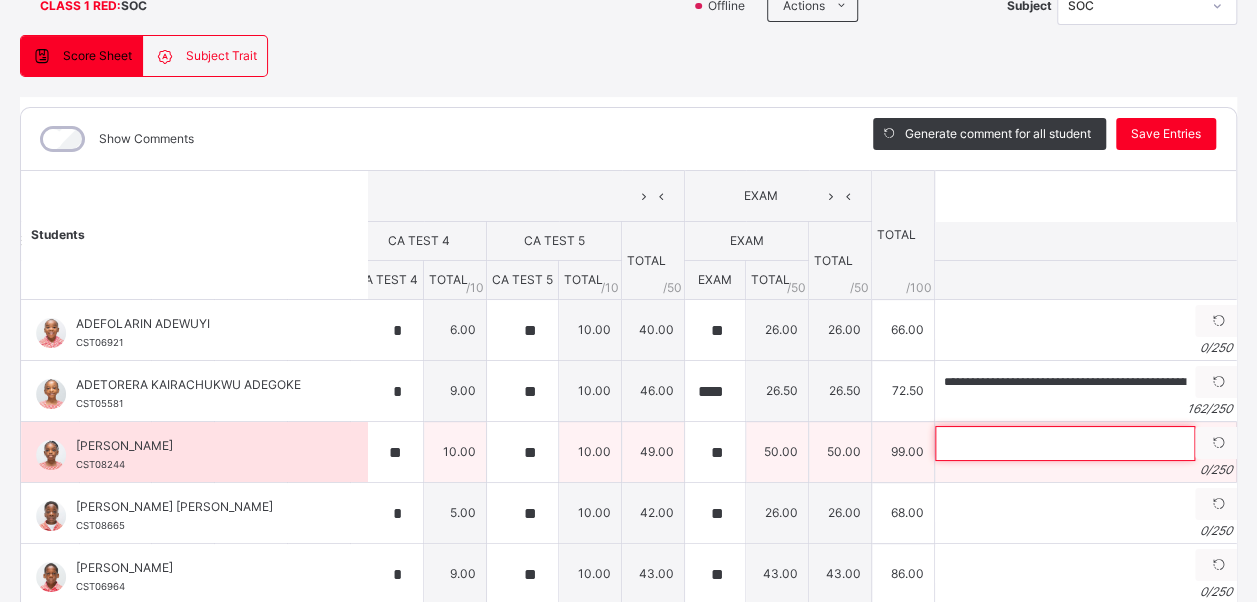 click at bounding box center (1065, 443) 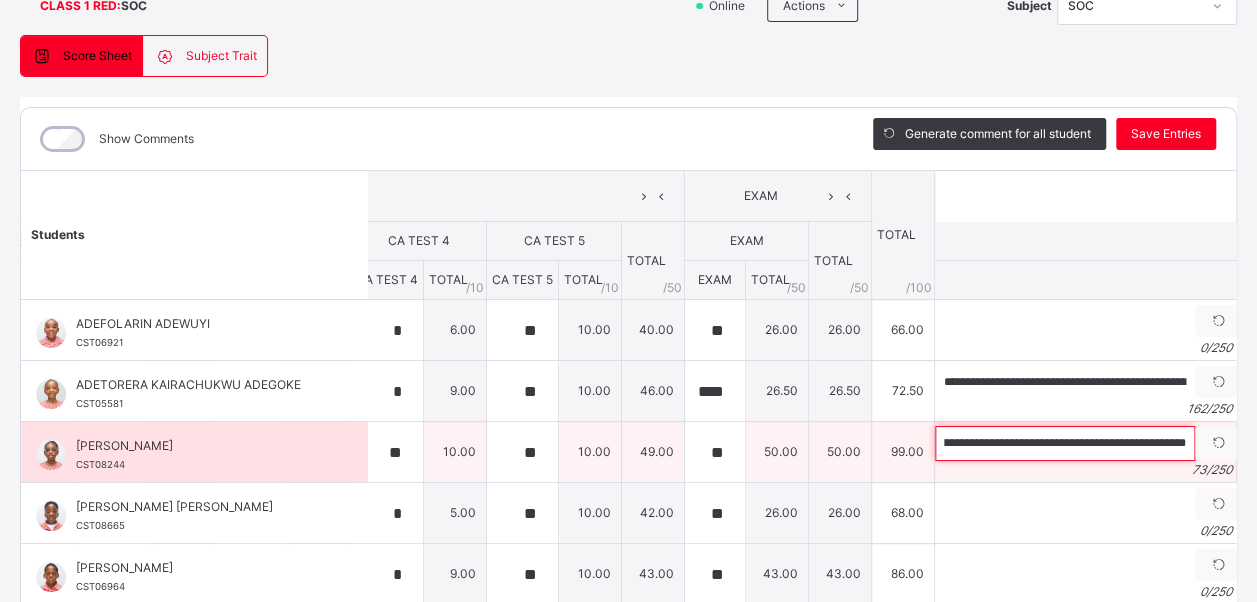 scroll, scrollTop: 0, scrollLeft: 150, axis: horizontal 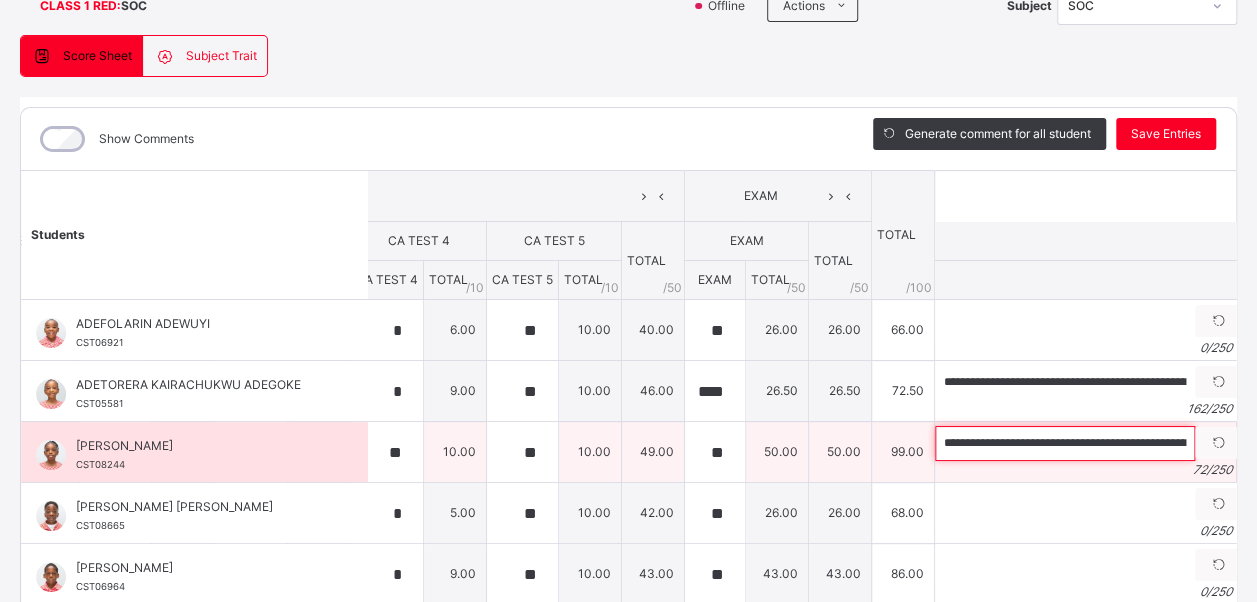 drag, startPoint x: 1122, startPoint y: 434, endPoint x: 824, endPoint y: 432, distance: 298.0067 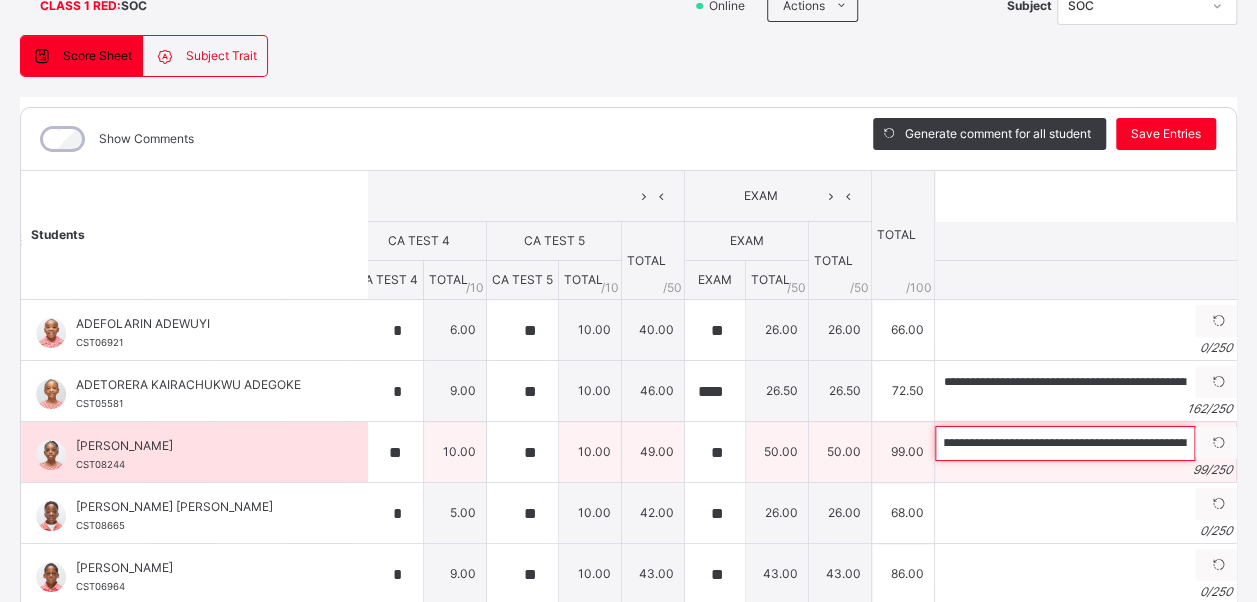 scroll, scrollTop: 0, scrollLeft: 0, axis: both 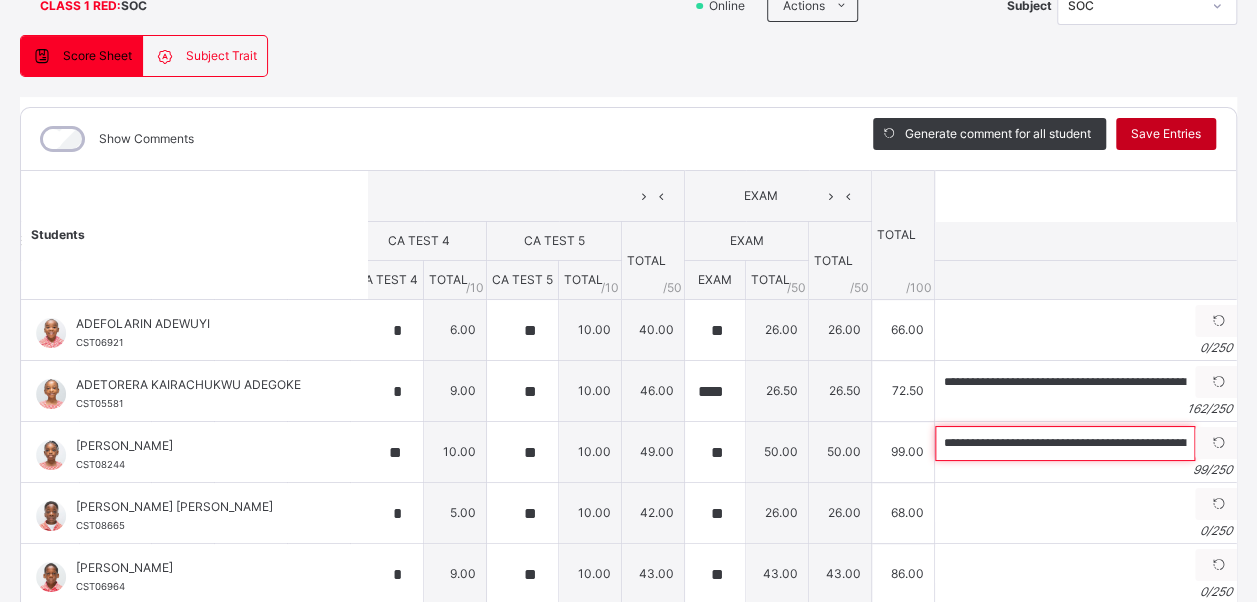 type on "**********" 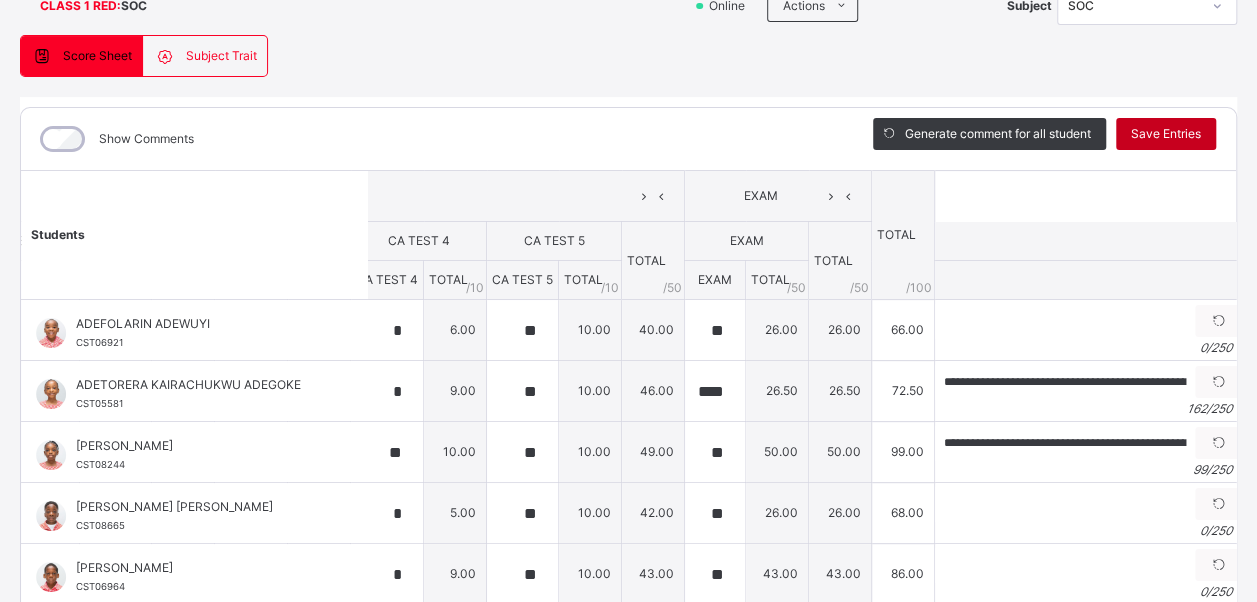 click on "Save Entries" at bounding box center (1166, 134) 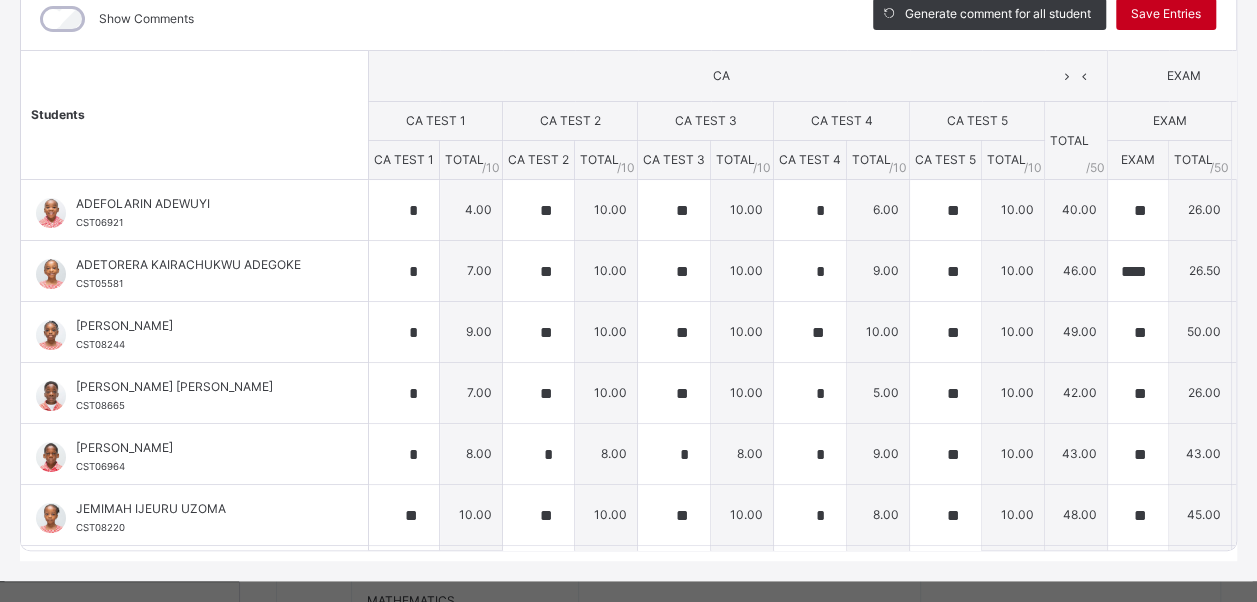 scroll, scrollTop: 320, scrollLeft: 0, axis: vertical 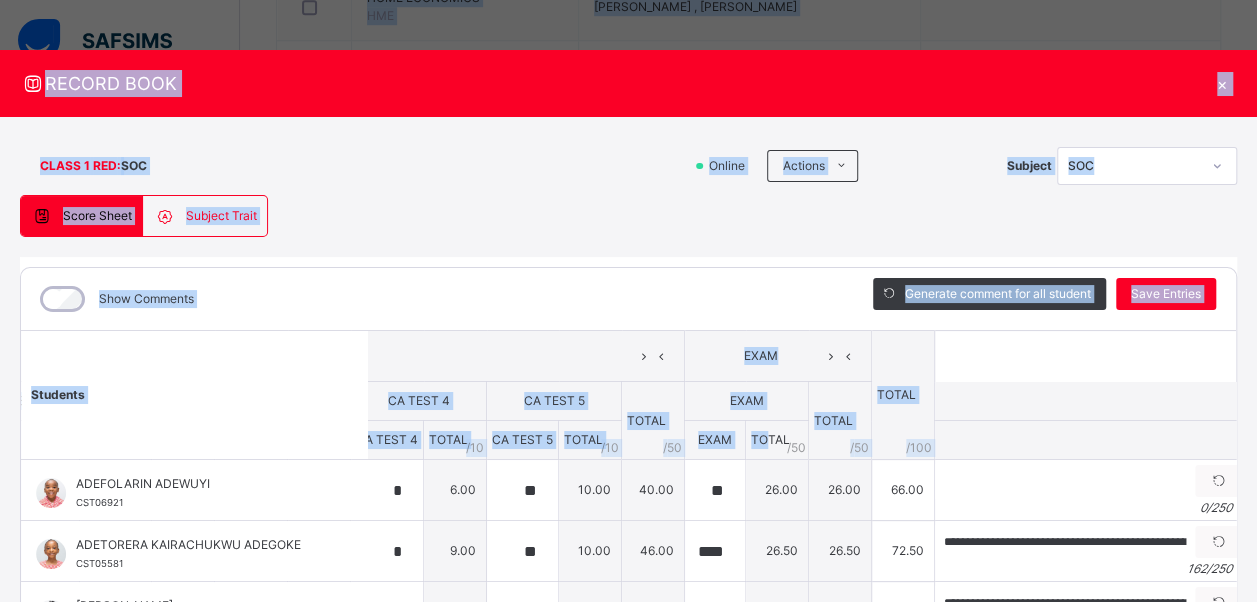 drag, startPoint x: 1152, startPoint y: 135, endPoint x: 1264, endPoint y: 22, distance: 159.1006 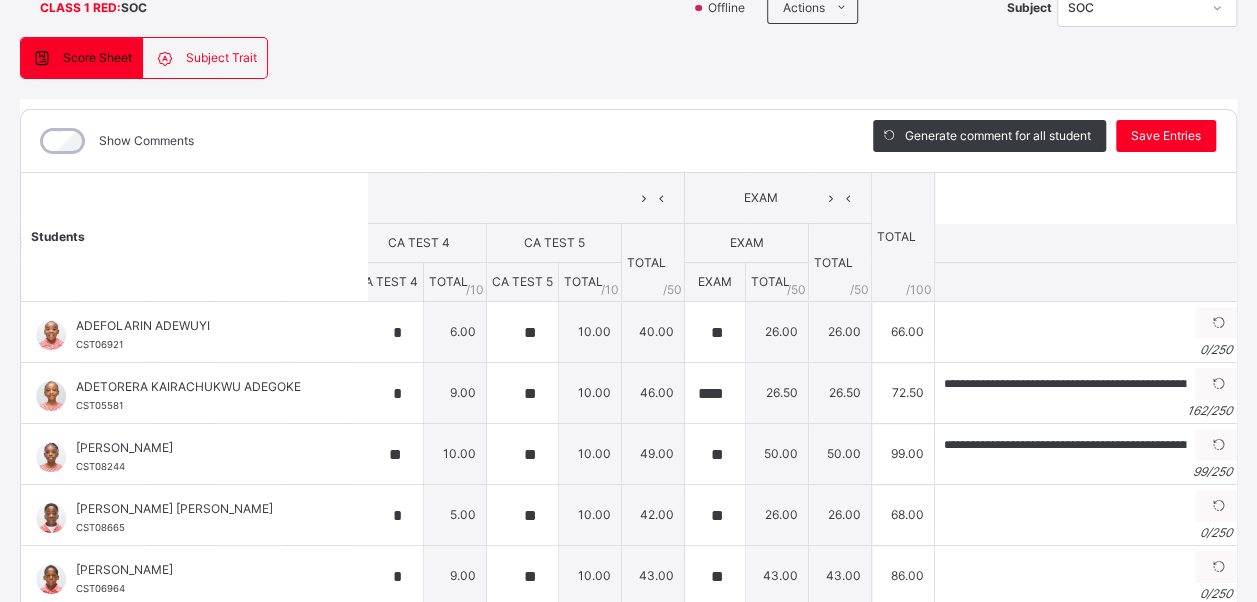 scroll, scrollTop: 186, scrollLeft: 25, axis: both 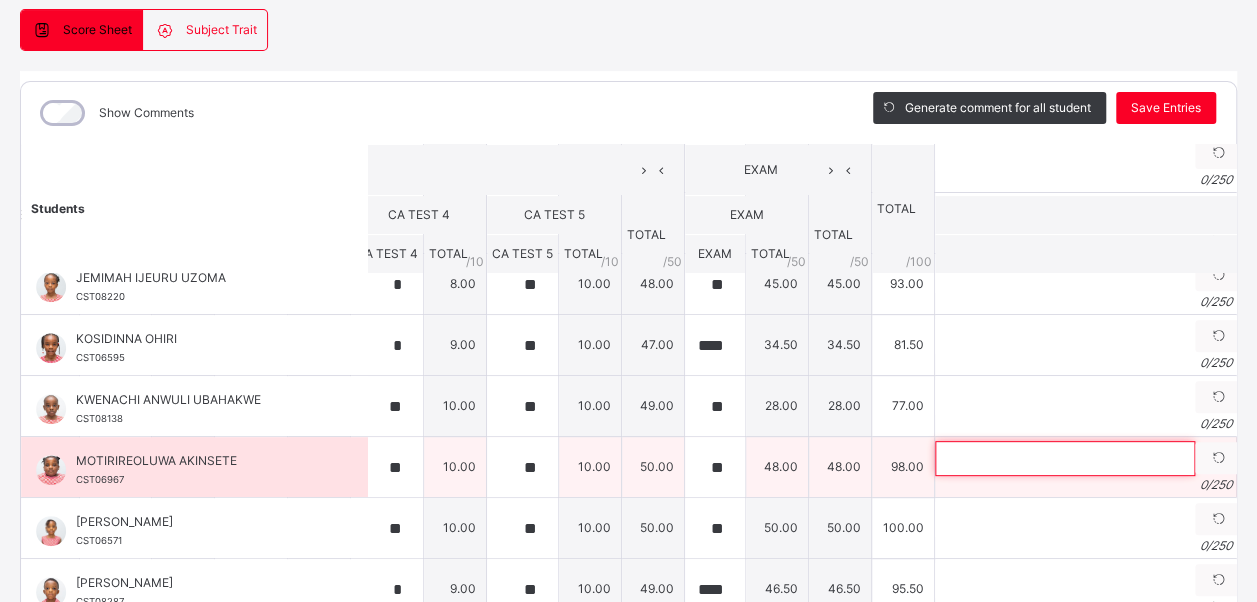 click at bounding box center [1065, 458] 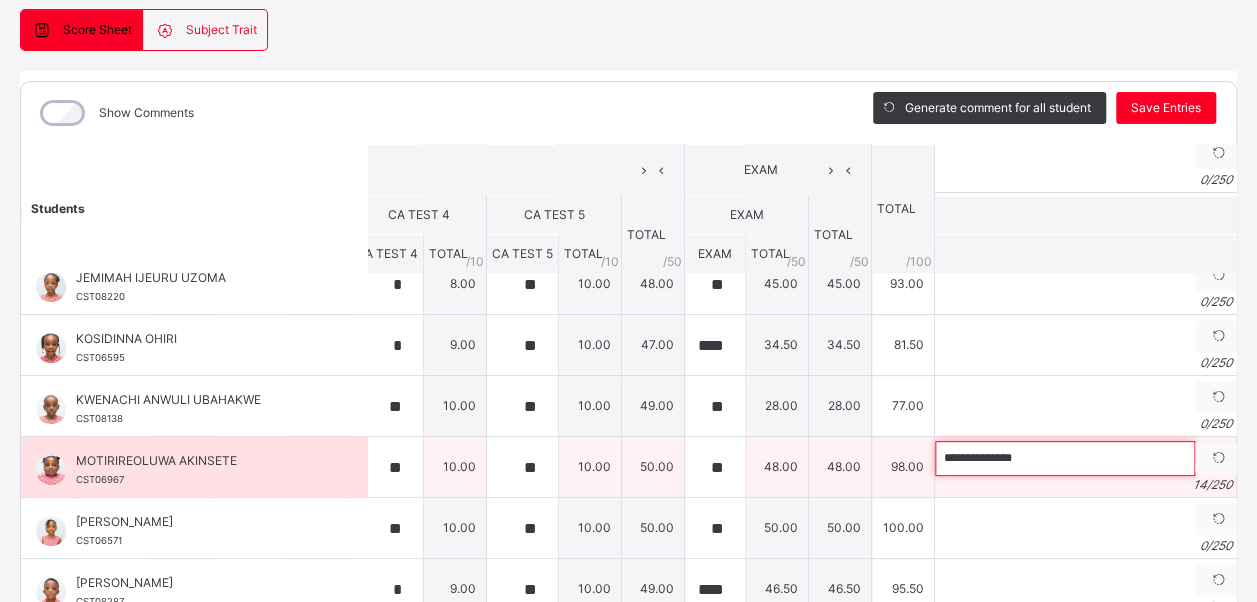 paste on "**********" 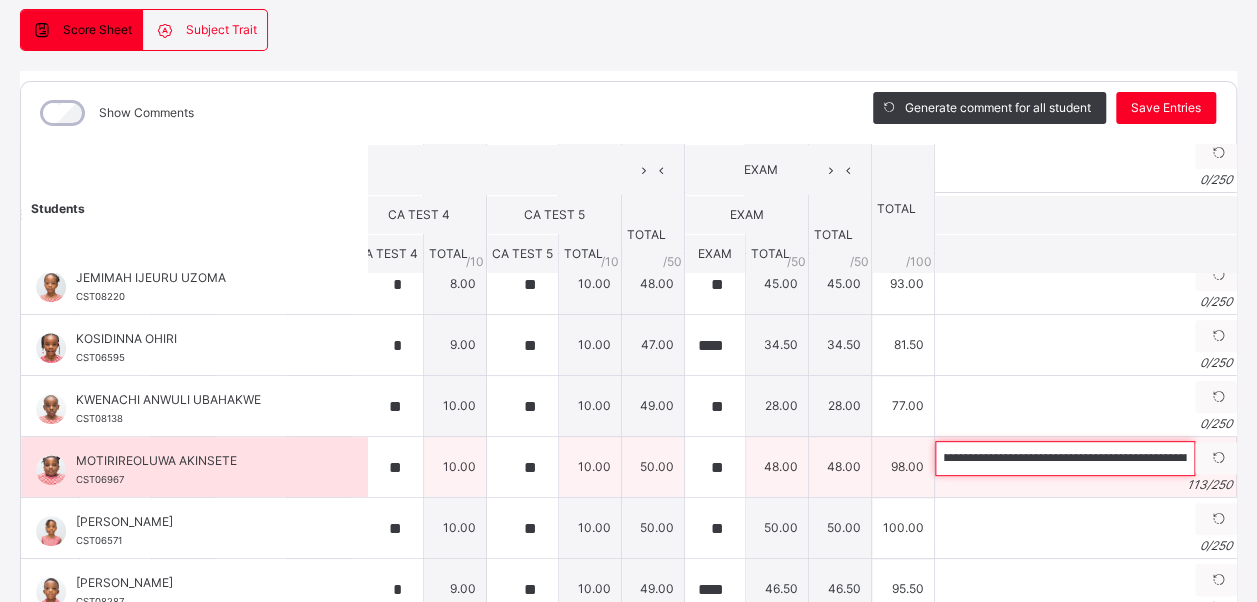 scroll, scrollTop: 0, scrollLeft: 0, axis: both 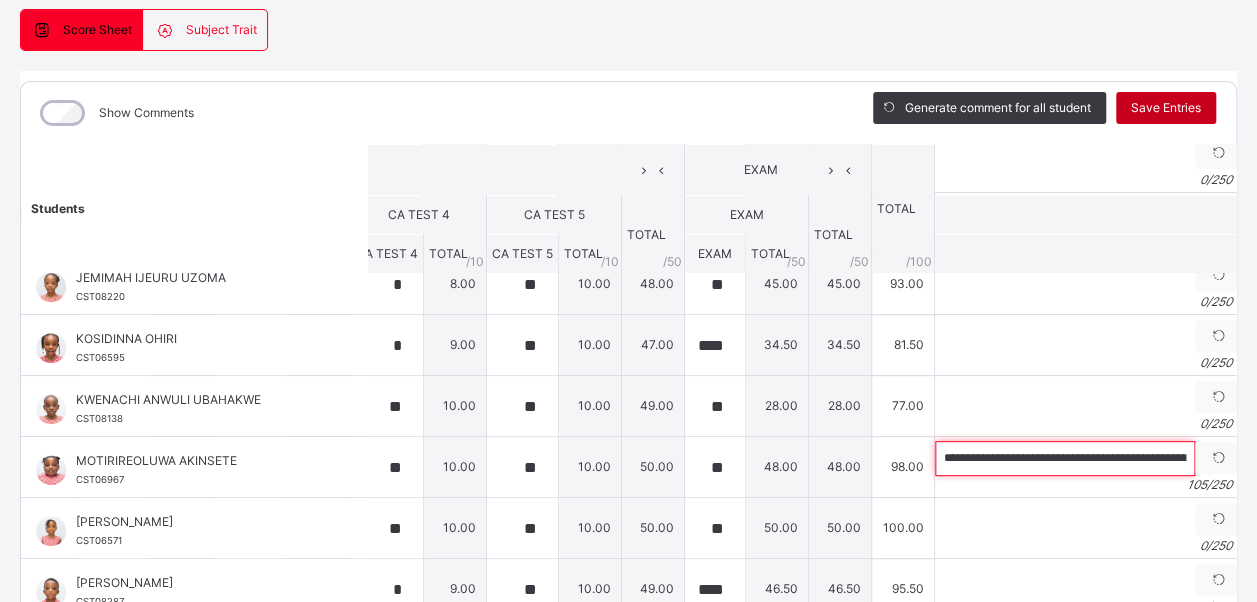 type on "**********" 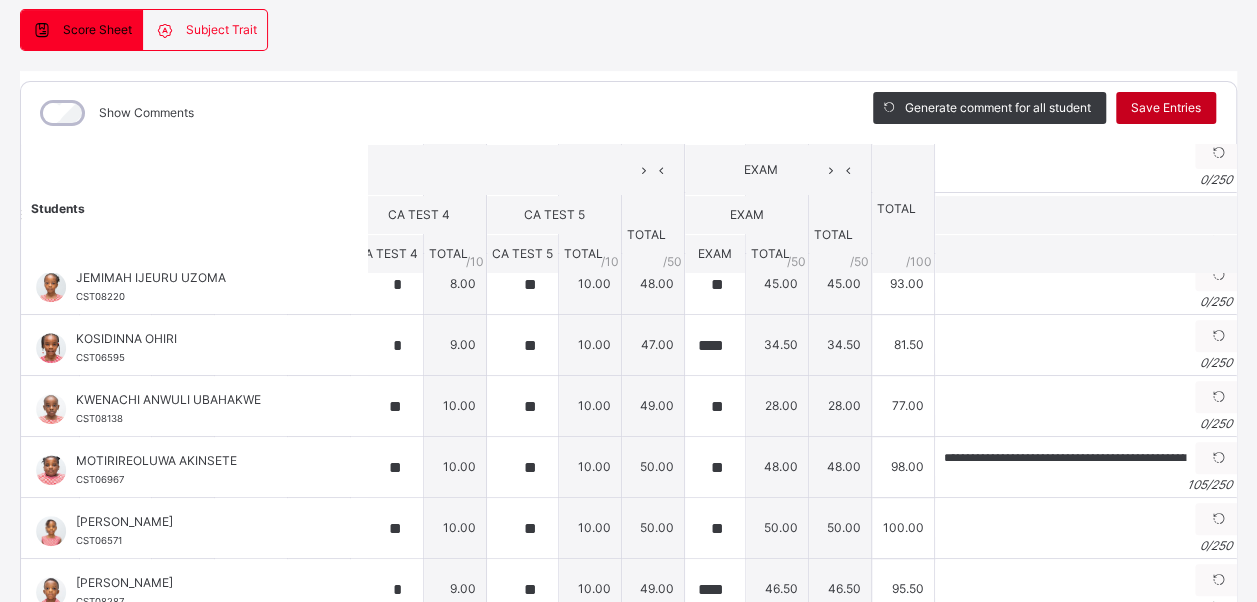 click on "Save Entries" at bounding box center (1166, 108) 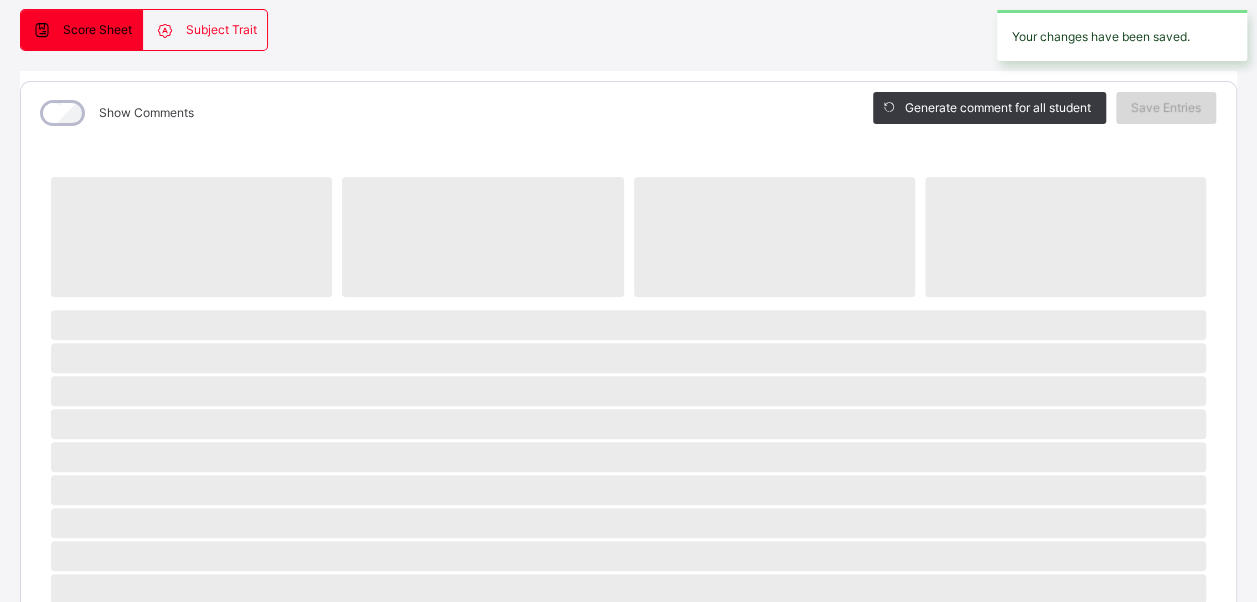 scroll, scrollTop: 186, scrollLeft: 0, axis: vertical 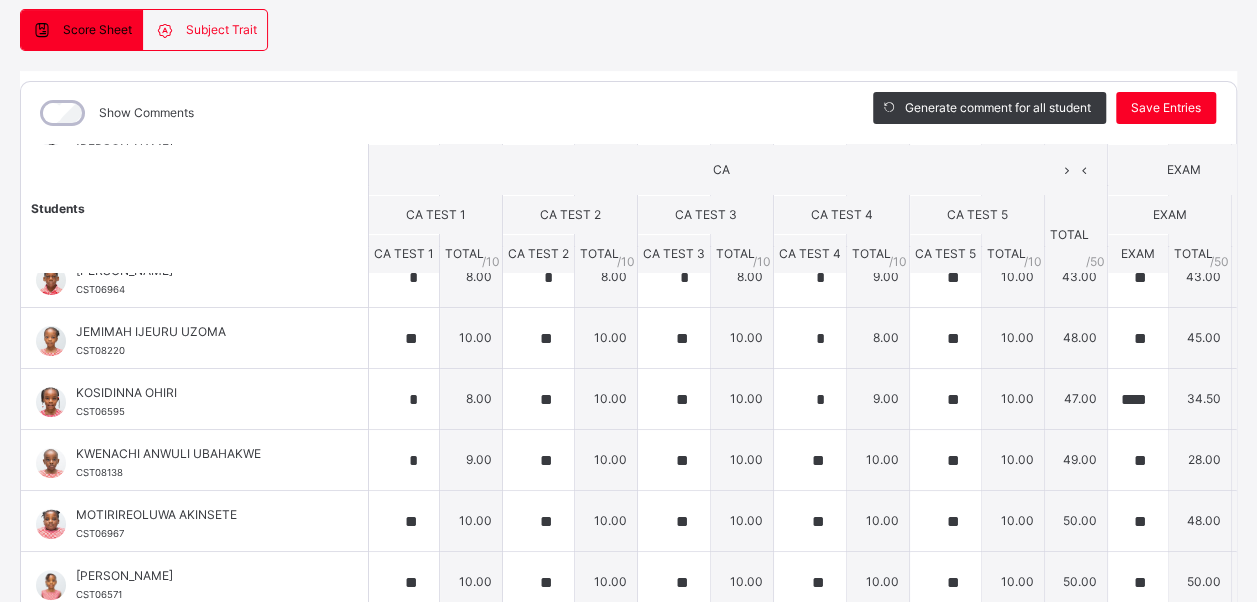 click on "Show Comments" at bounding box center [432, 113] 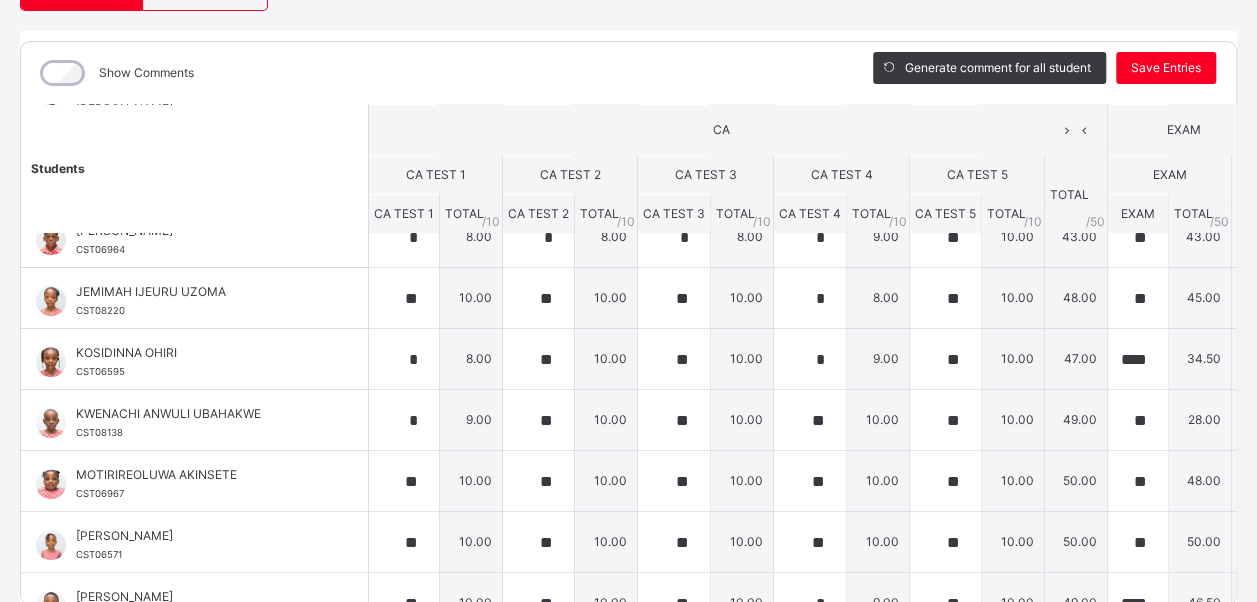 scroll, scrollTop: 289, scrollLeft: 25, axis: both 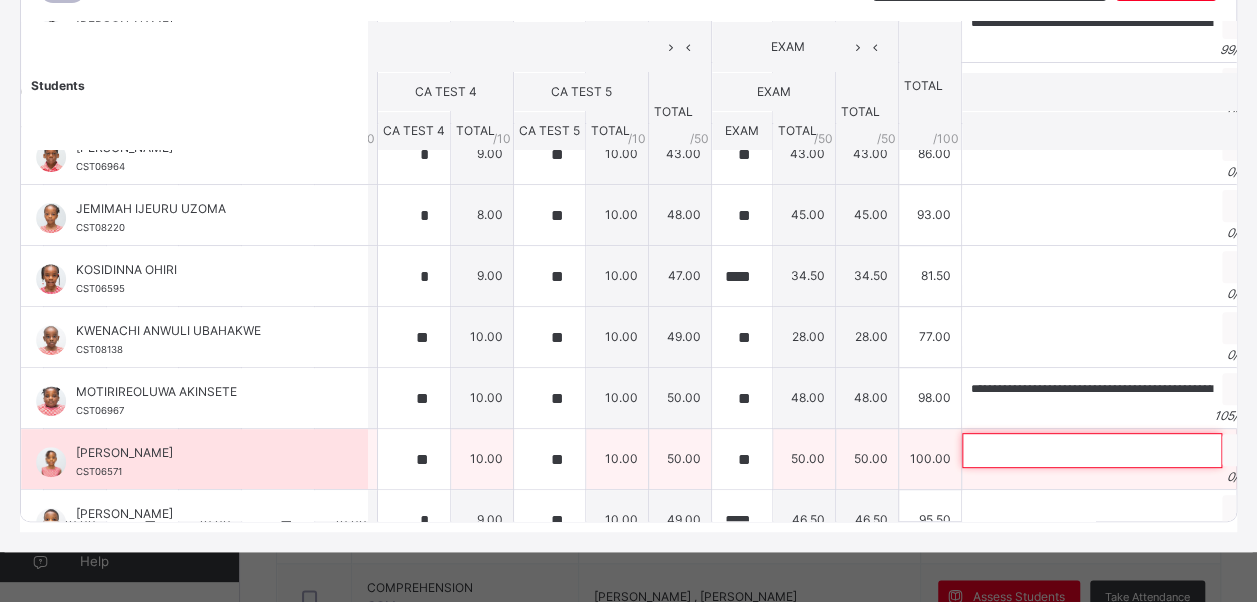 click at bounding box center (1092, 450) 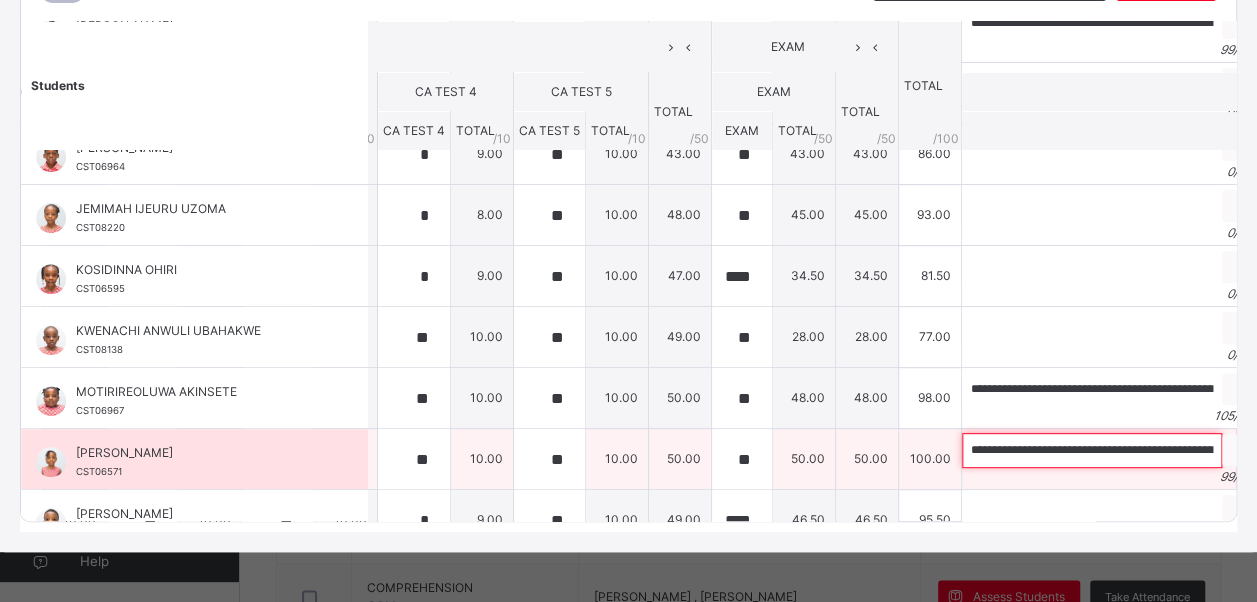 scroll, scrollTop: 0, scrollLeft: 304, axis: horizontal 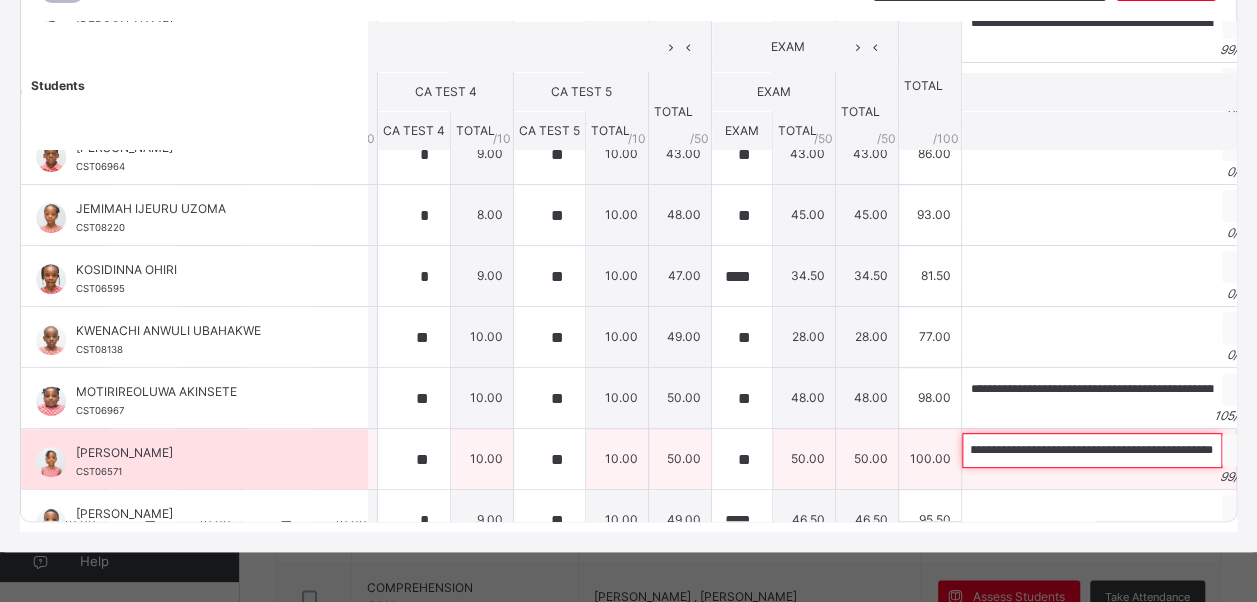 click on "**********" at bounding box center [1092, 450] 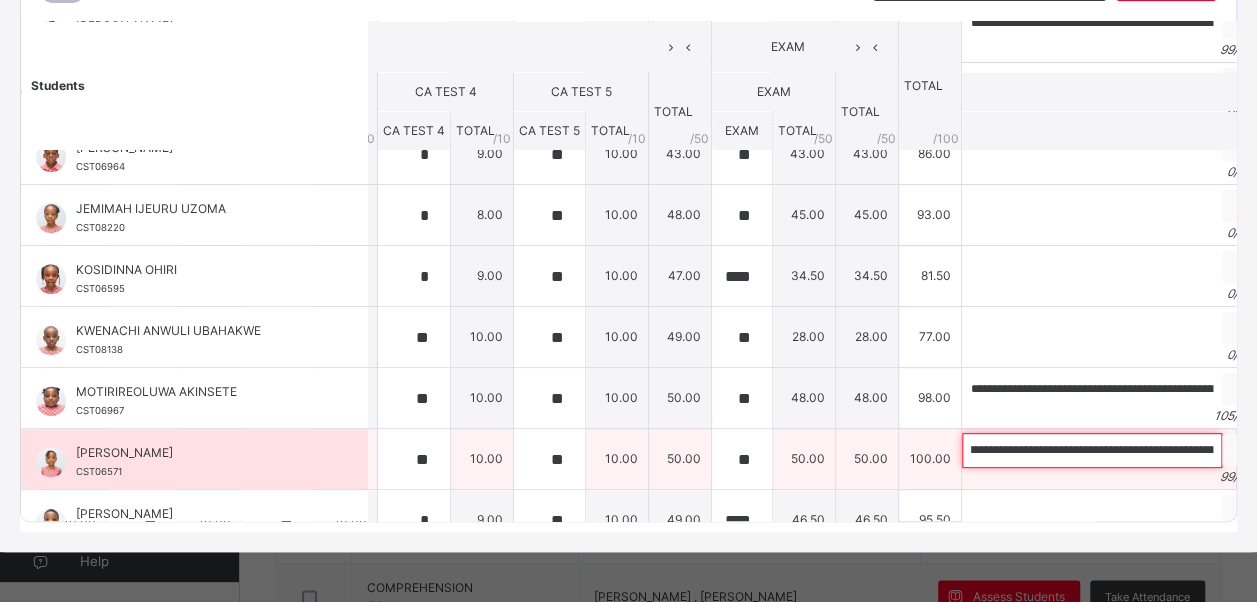 scroll, scrollTop: 0, scrollLeft: 0, axis: both 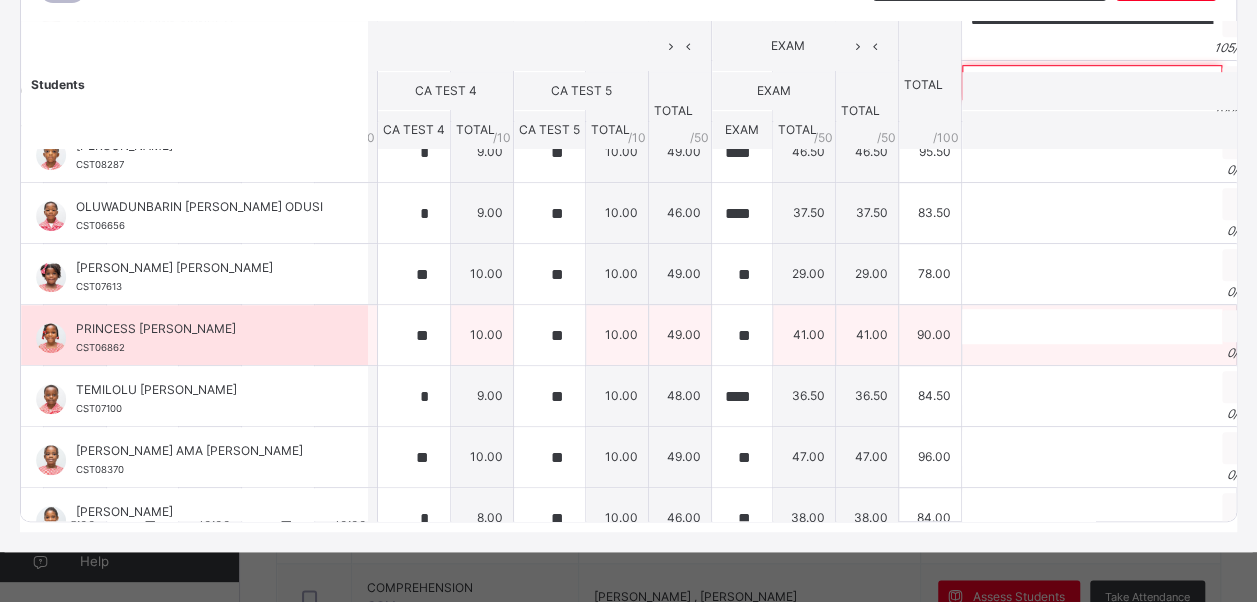 type on "**********" 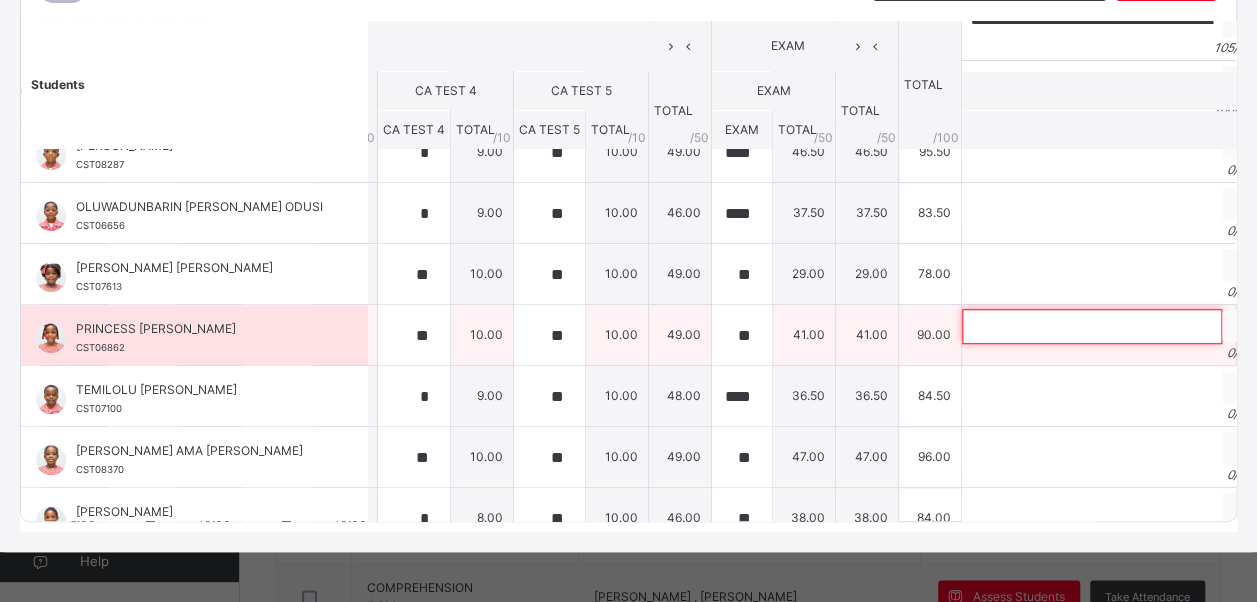 click at bounding box center (1092, 326) 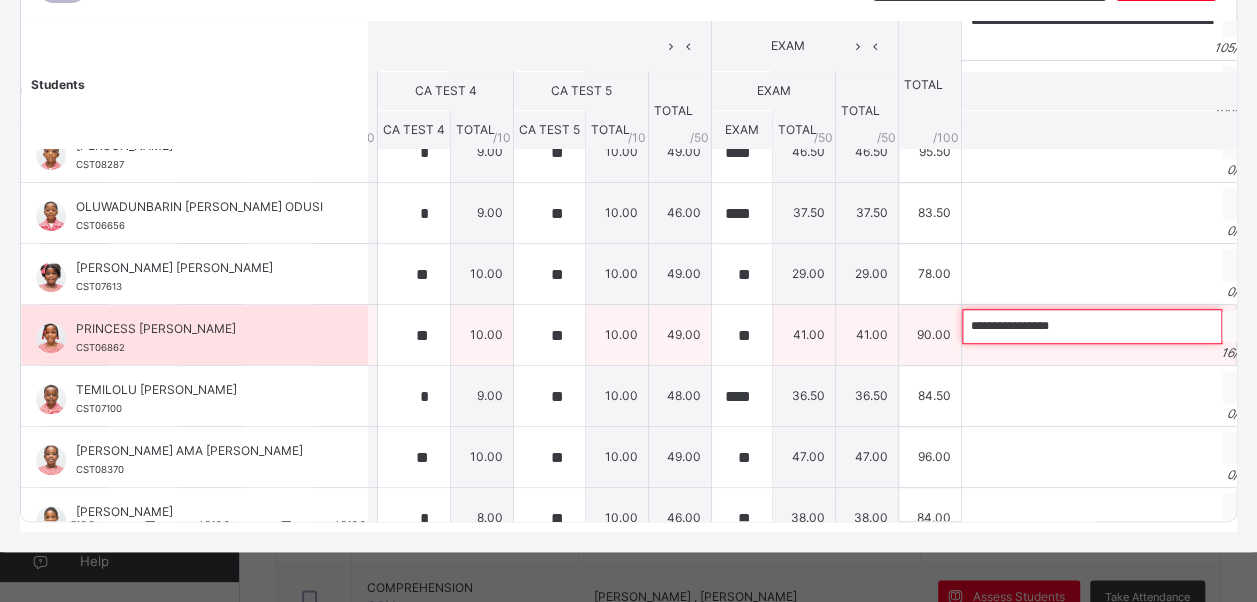 paste on "**********" 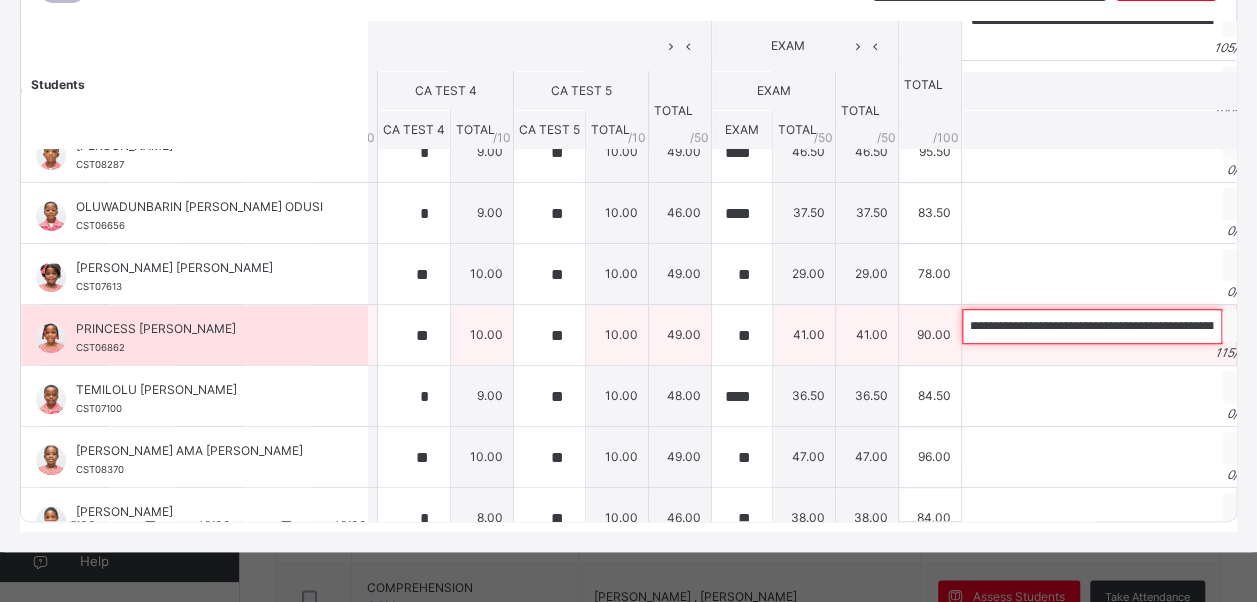 scroll, scrollTop: 0, scrollLeft: 0, axis: both 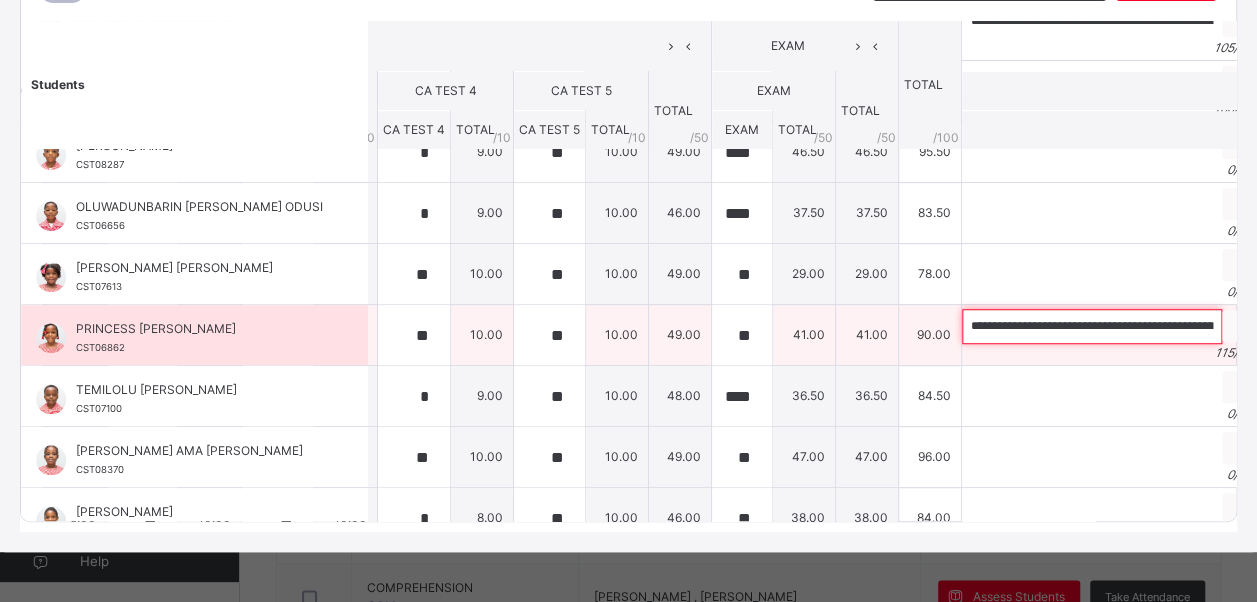 click on "**********" at bounding box center (1092, 326) 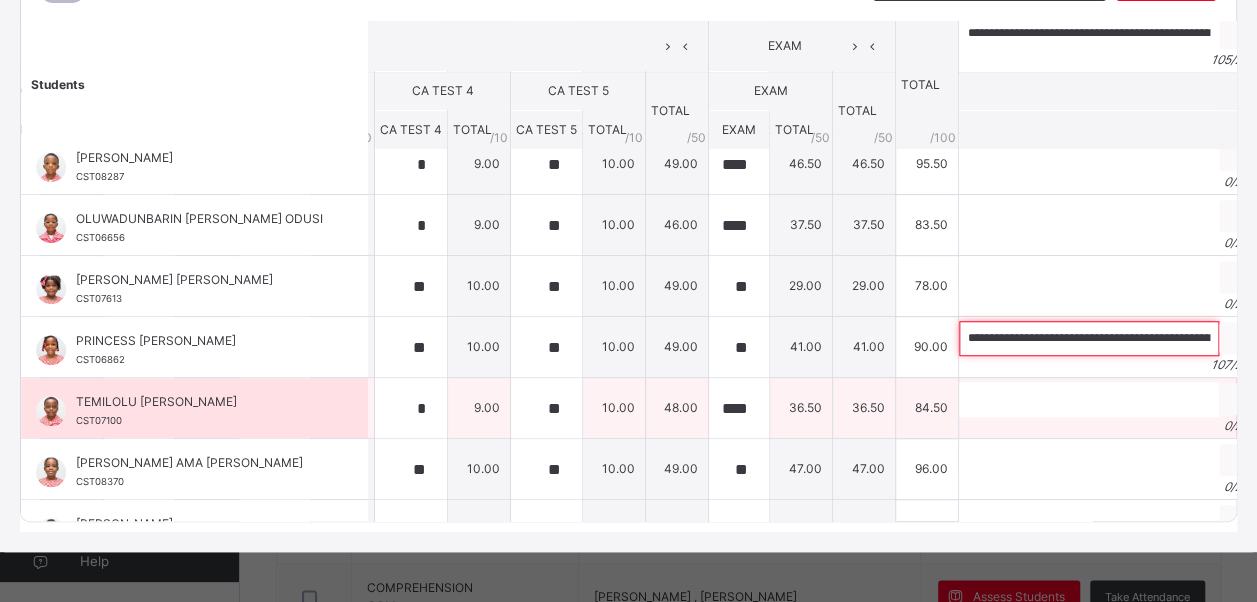 scroll, scrollTop: 628, scrollLeft: 400, axis: both 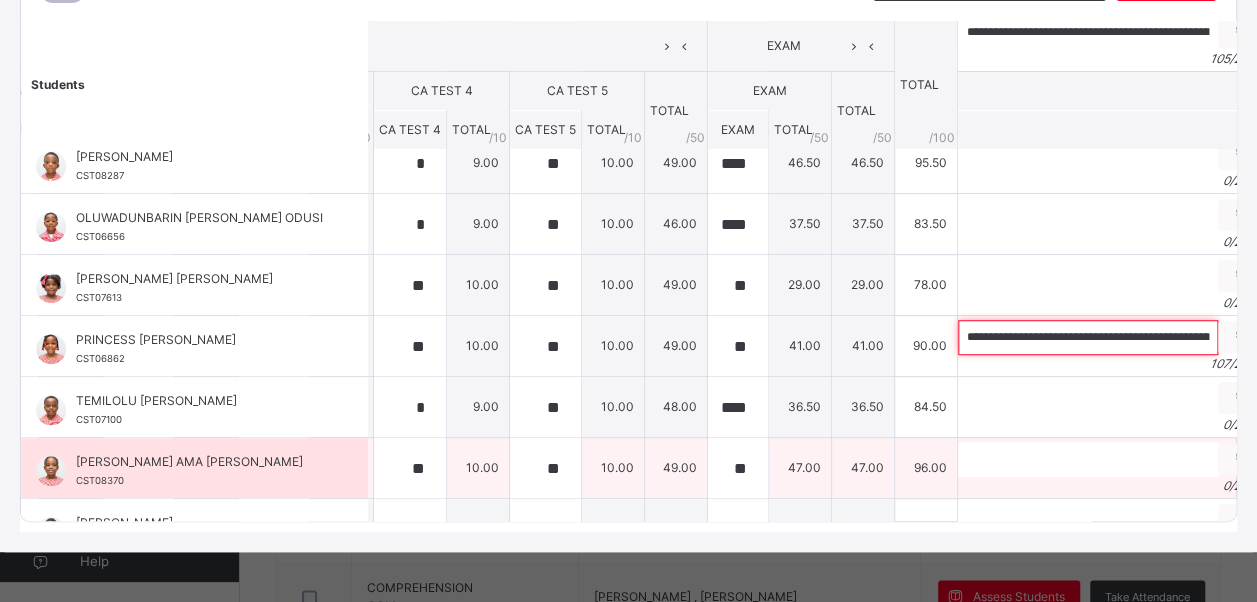 type on "**********" 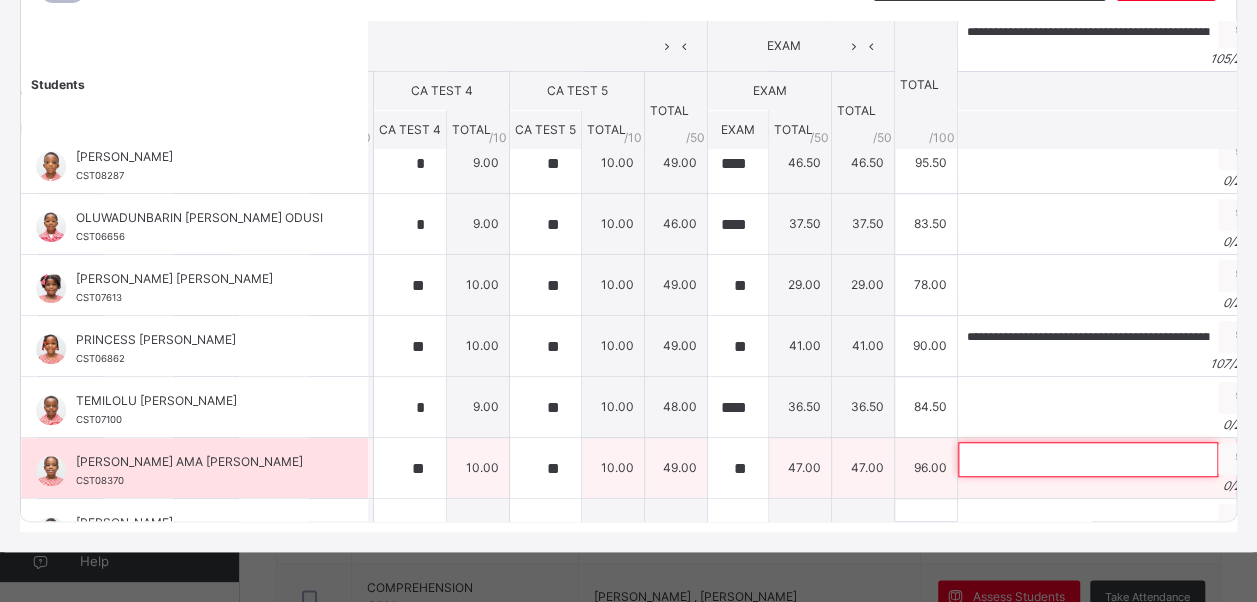 click at bounding box center (1088, 459) 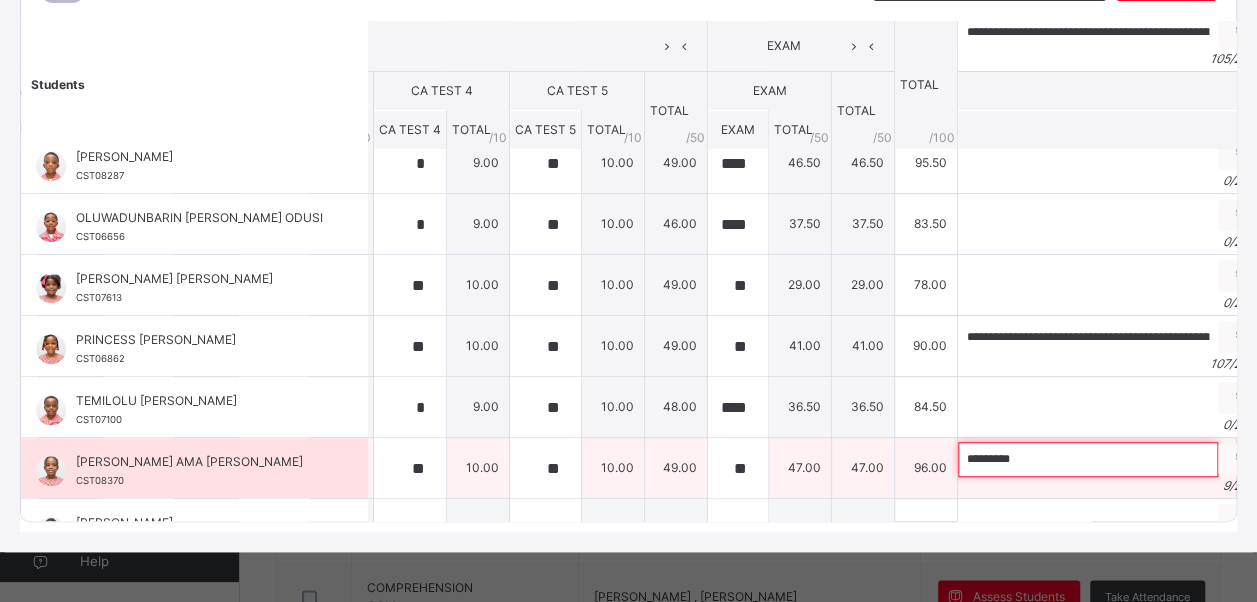 paste on "**********" 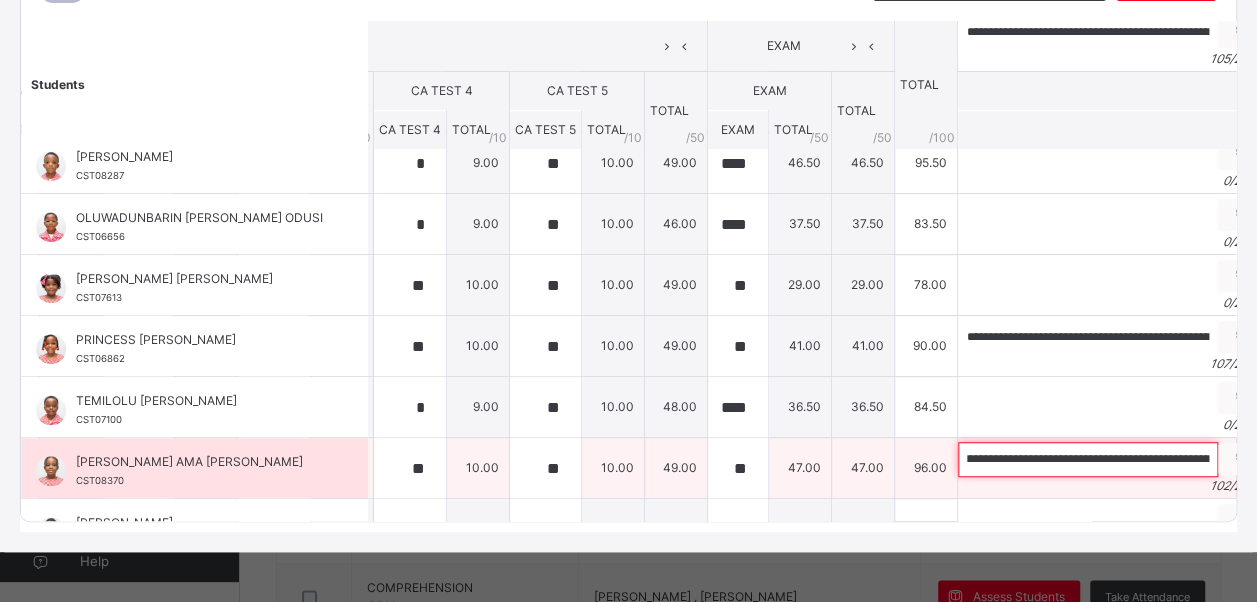 scroll, scrollTop: 0, scrollLeft: 10, axis: horizontal 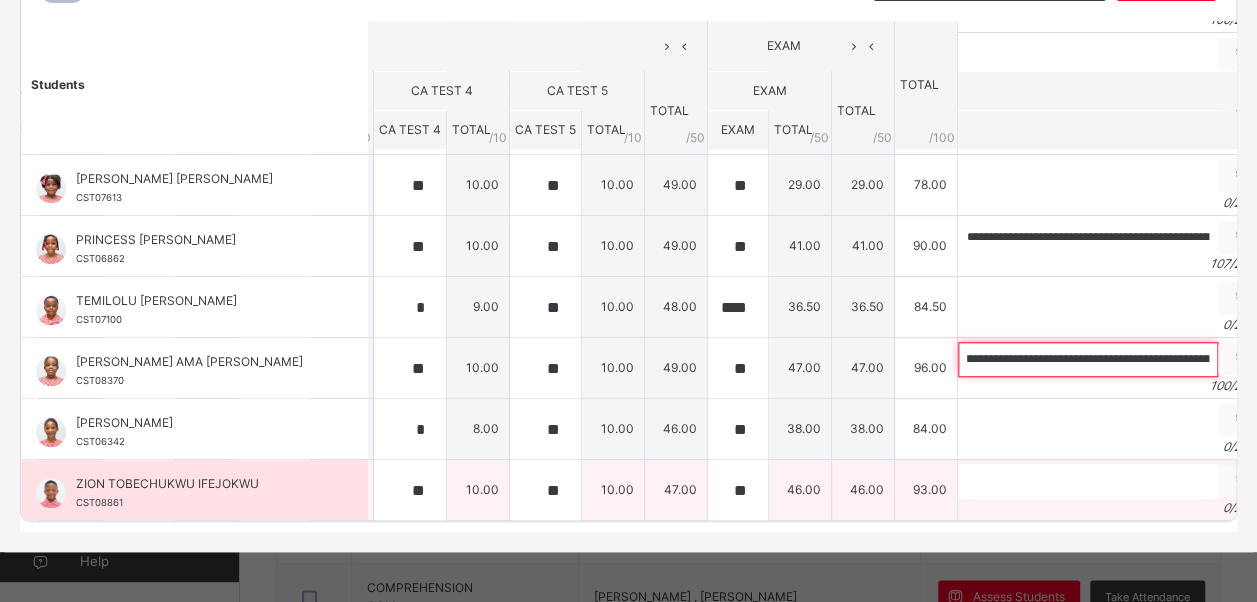 type on "**********" 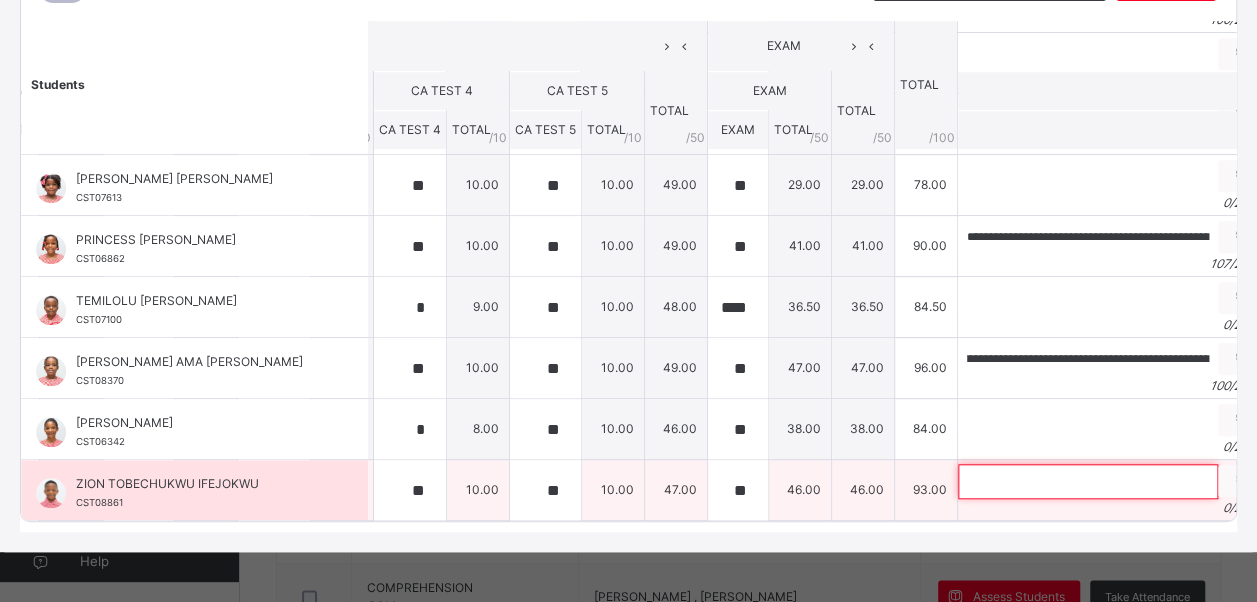scroll, scrollTop: 0, scrollLeft: 0, axis: both 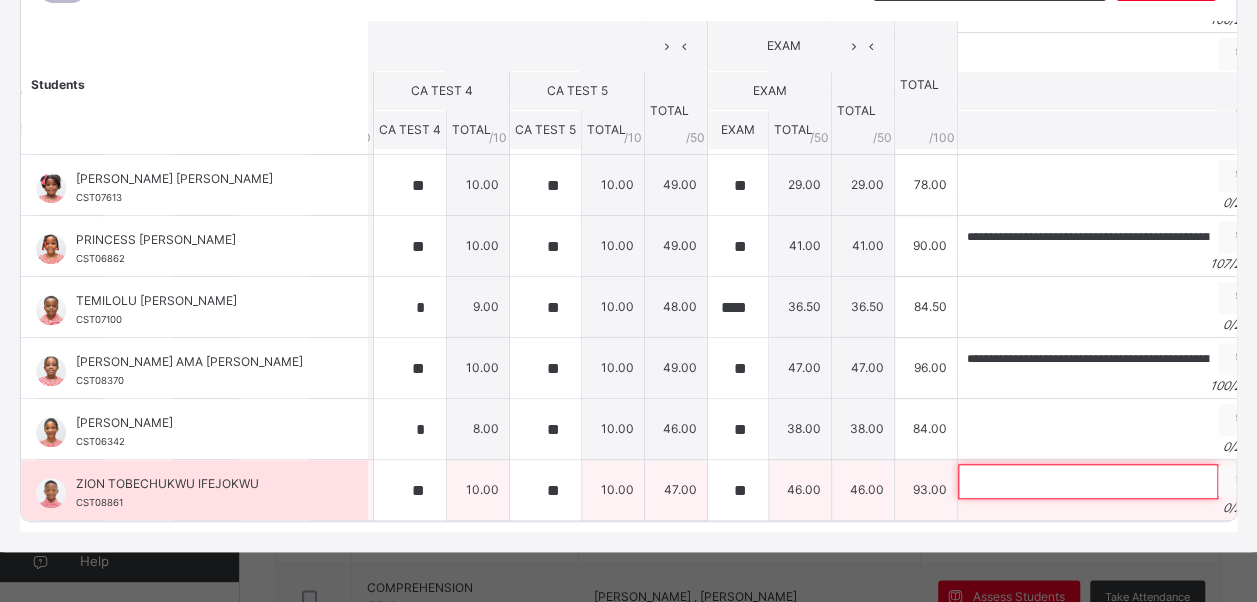 click at bounding box center (1088, 481) 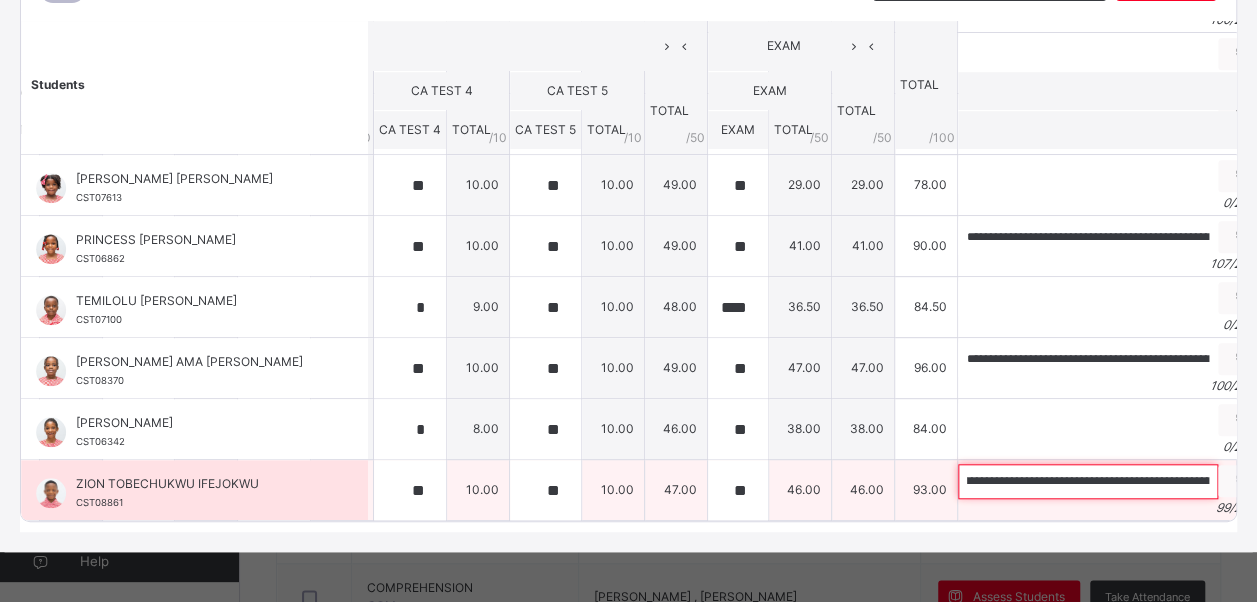 scroll, scrollTop: 0, scrollLeft: 0, axis: both 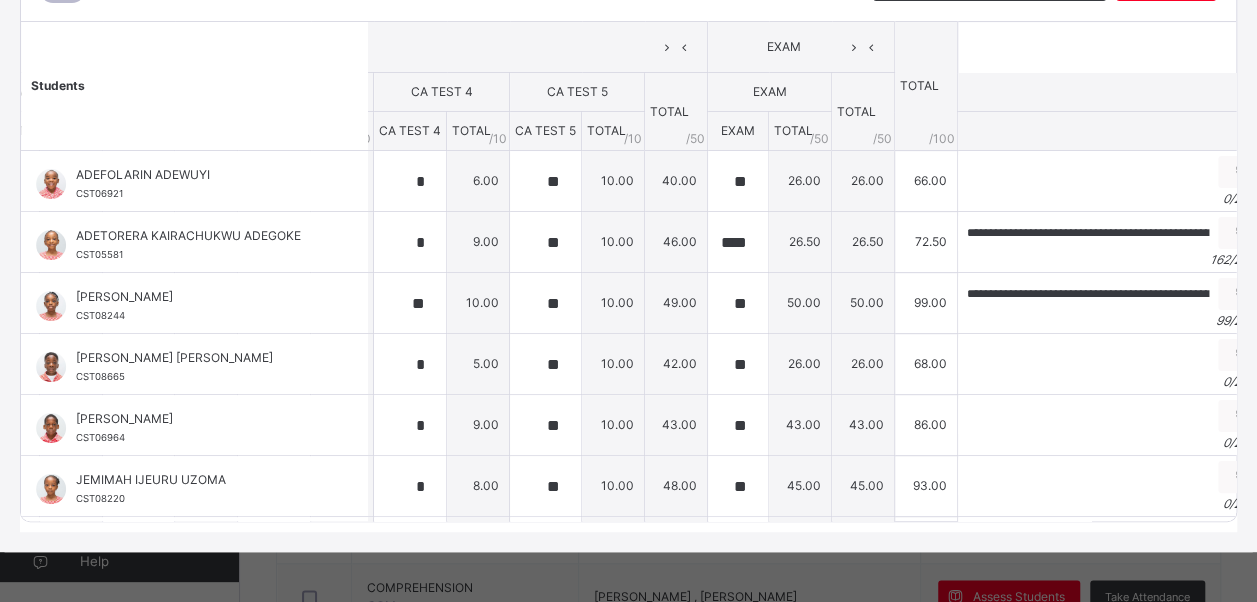 type on "**********" 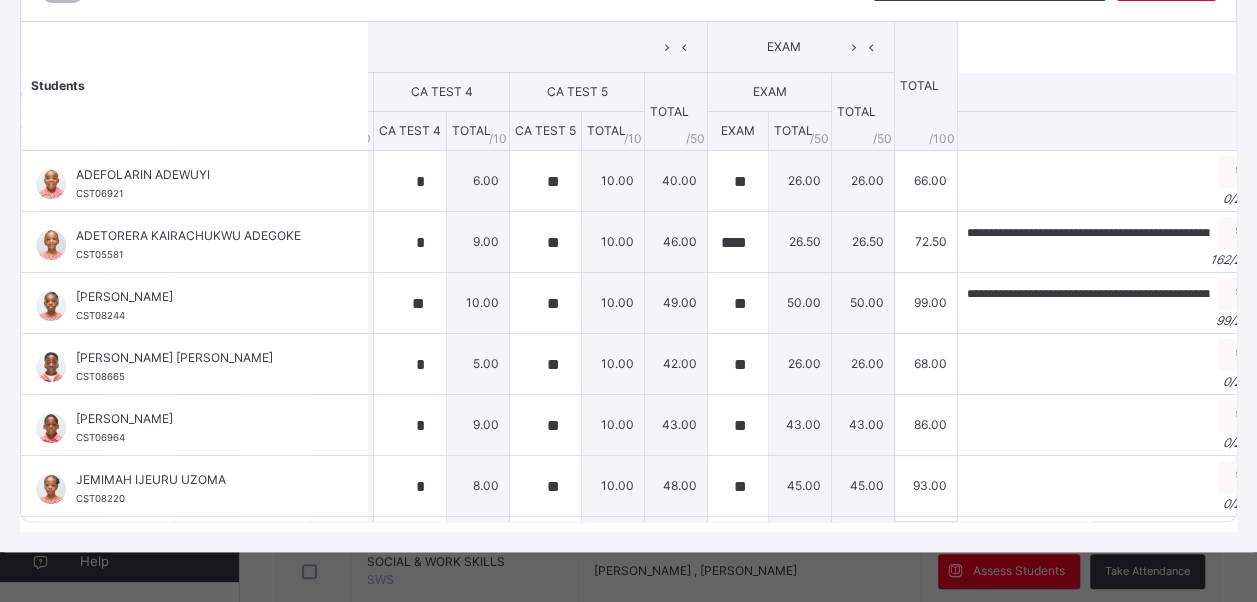 scroll, scrollTop: 640, scrollLeft: 0, axis: vertical 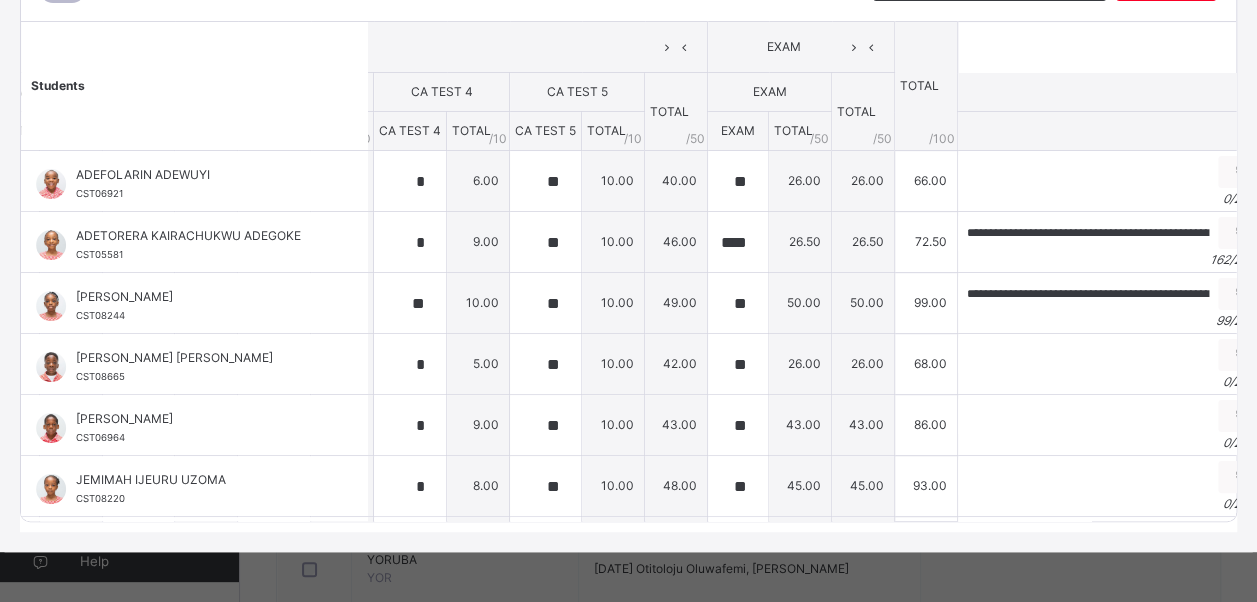 click on "Students" at bounding box center [195, 86] 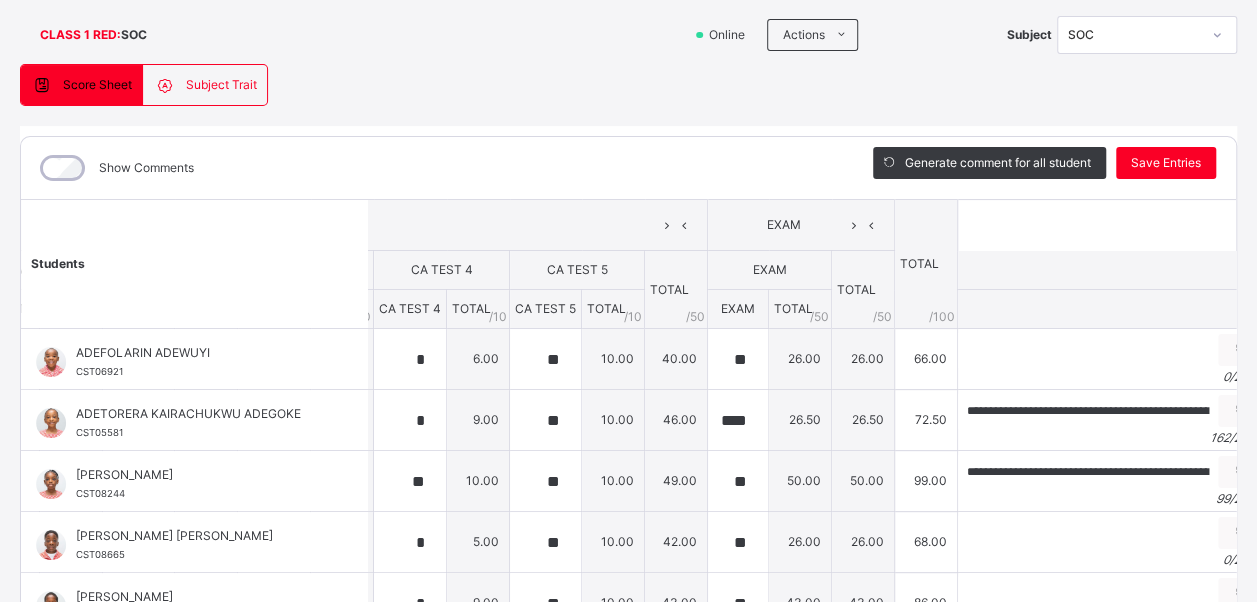 scroll, scrollTop: 123, scrollLeft: 25, axis: both 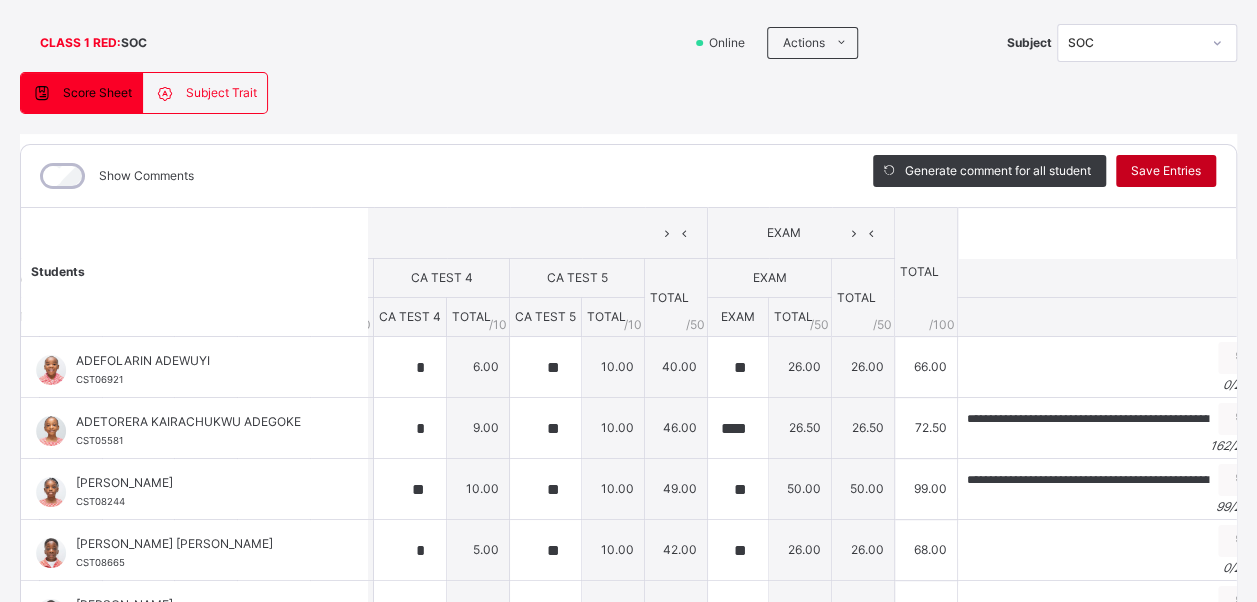 click on "Save Entries" at bounding box center (1166, 171) 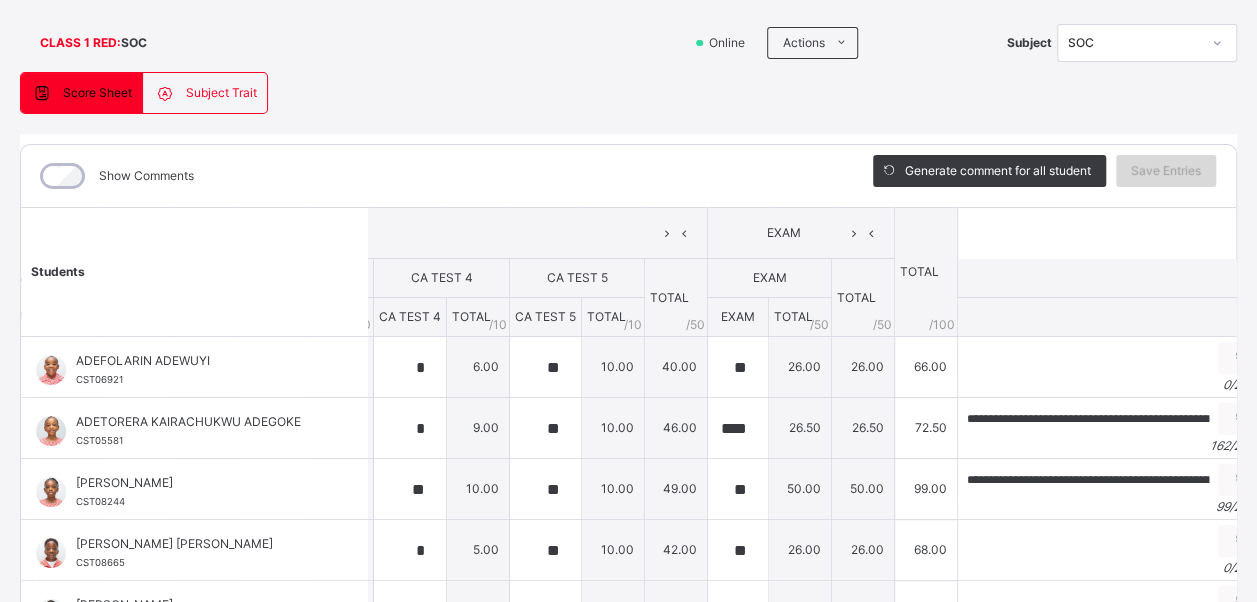 scroll, scrollTop: 123, scrollLeft: 0, axis: vertical 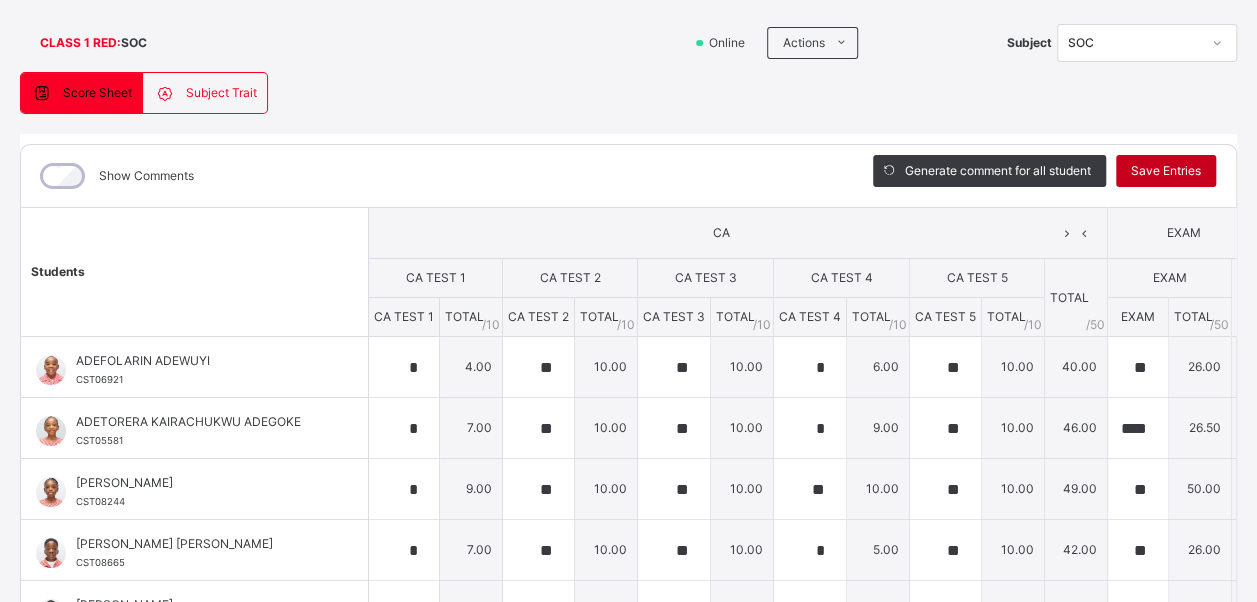 click on "Save Entries" at bounding box center (1166, 171) 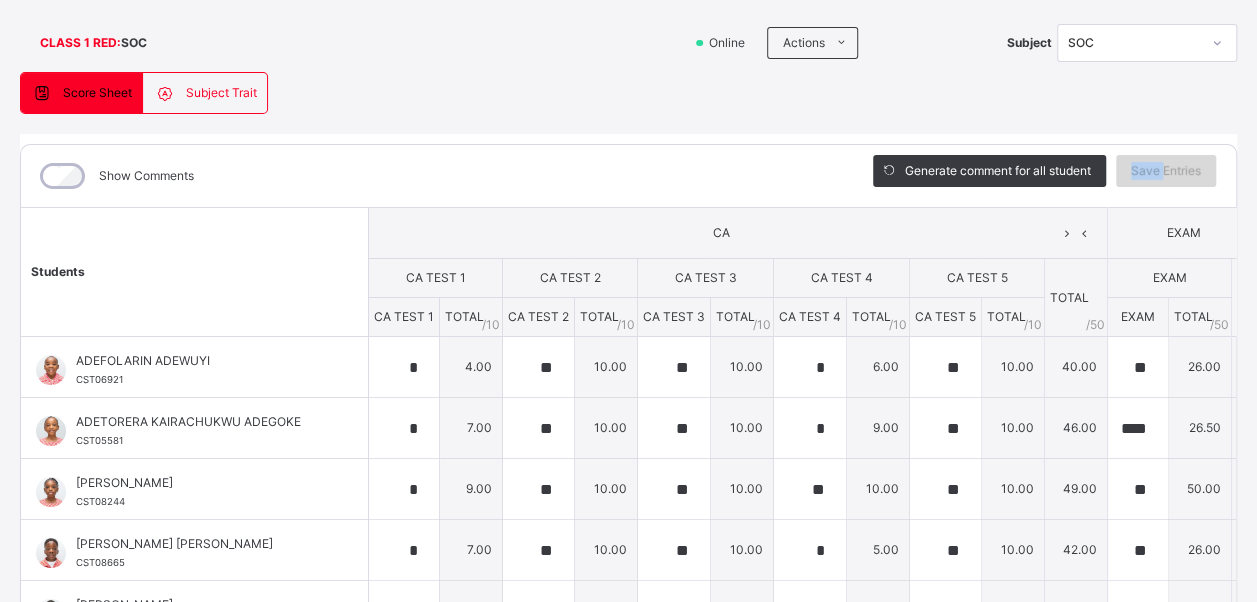 click on "Save Entries" at bounding box center [1166, 171] 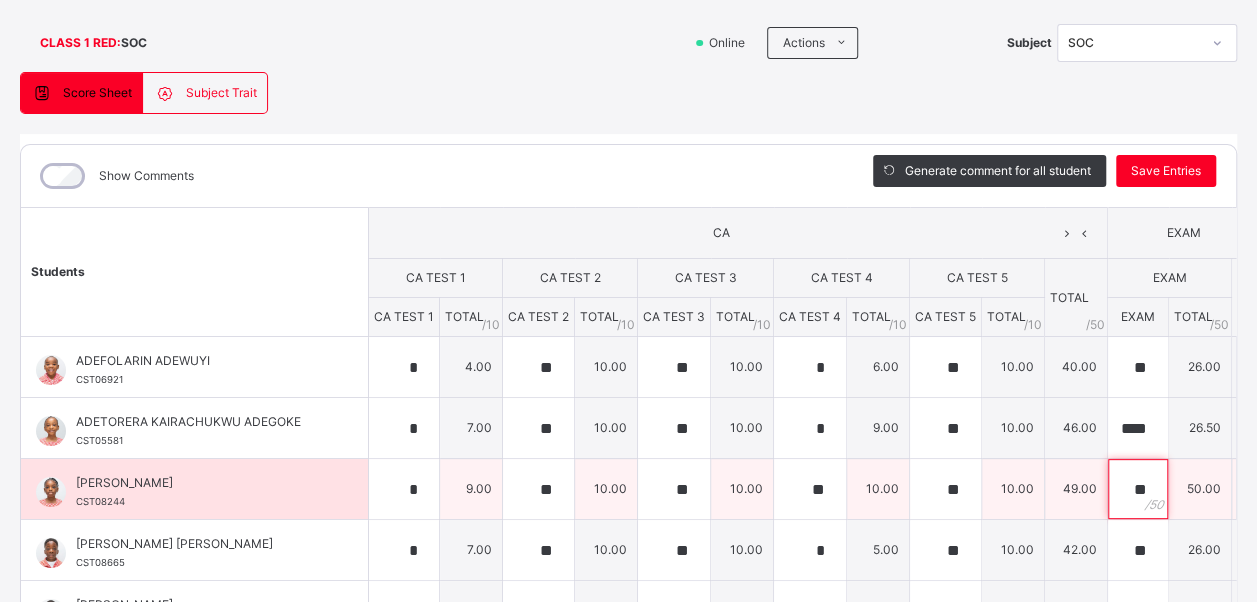 click on "**" at bounding box center (1138, 489) 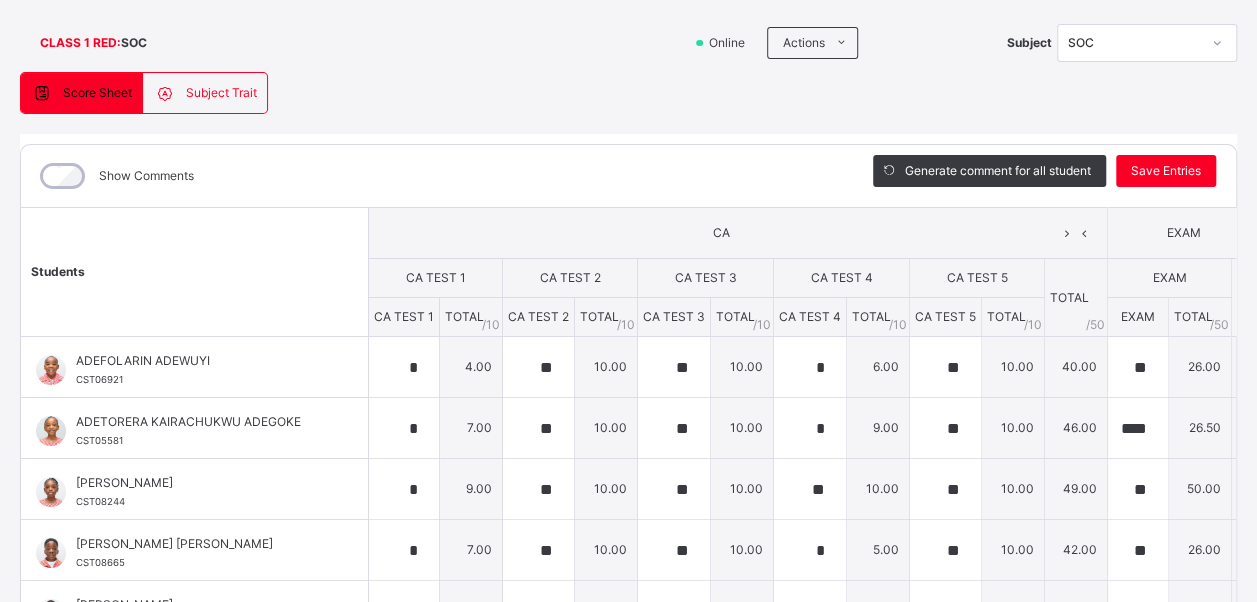 click on "Show Comments" at bounding box center (432, 176) 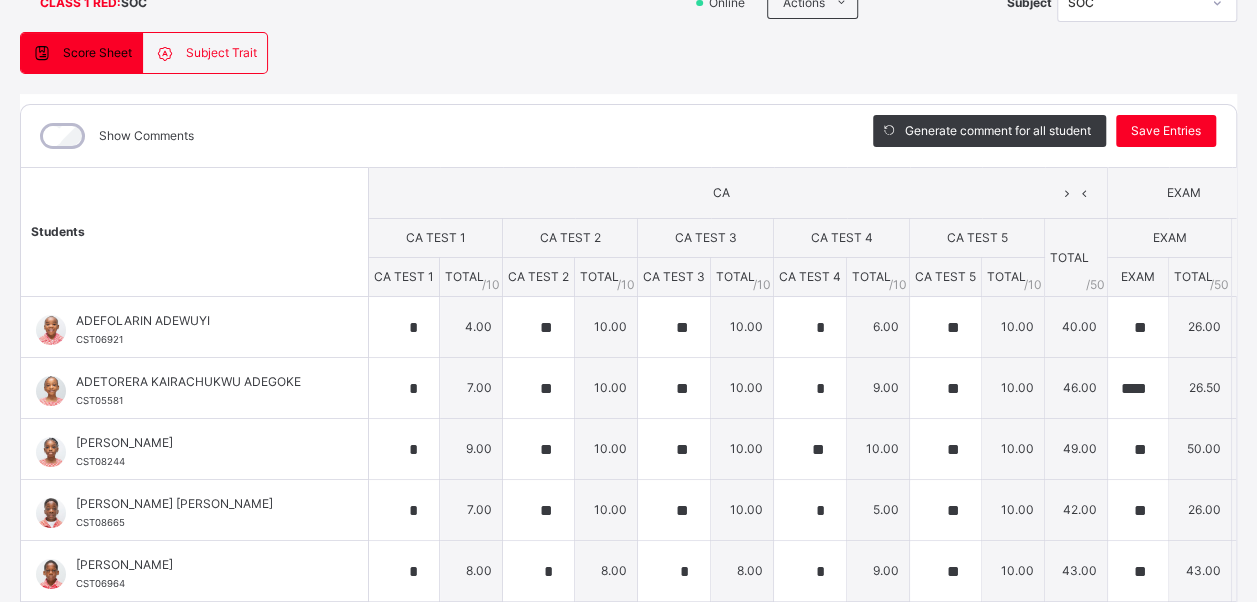scroll, scrollTop: 223, scrollLeft: 0, axis: vertical 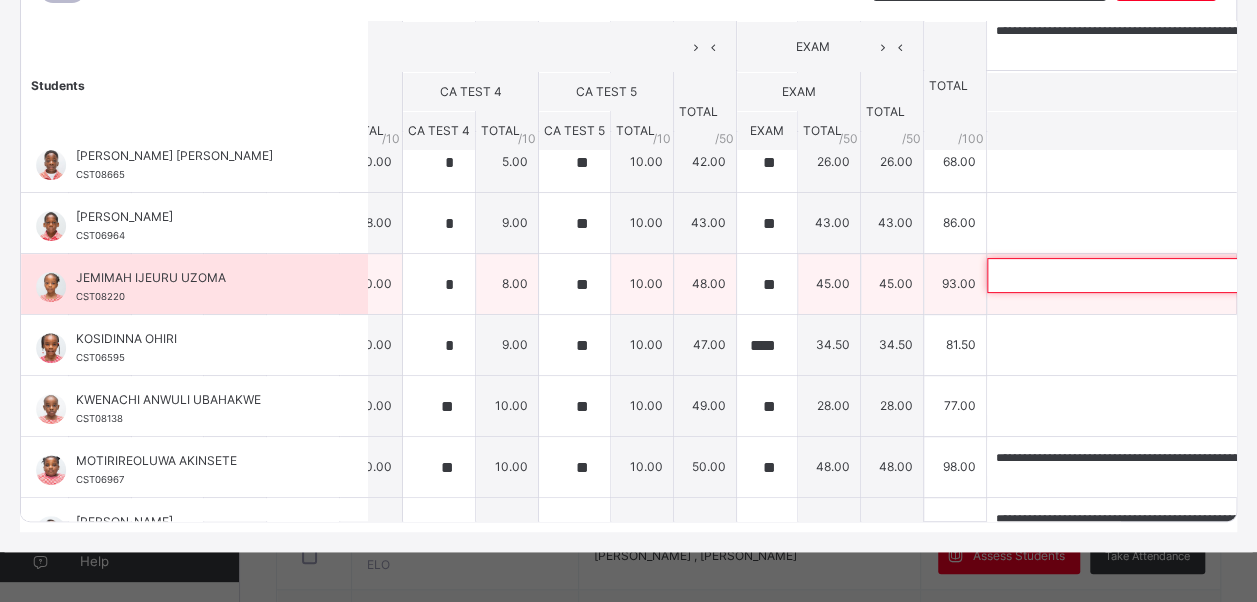 click at bounding box center [1117, 275] 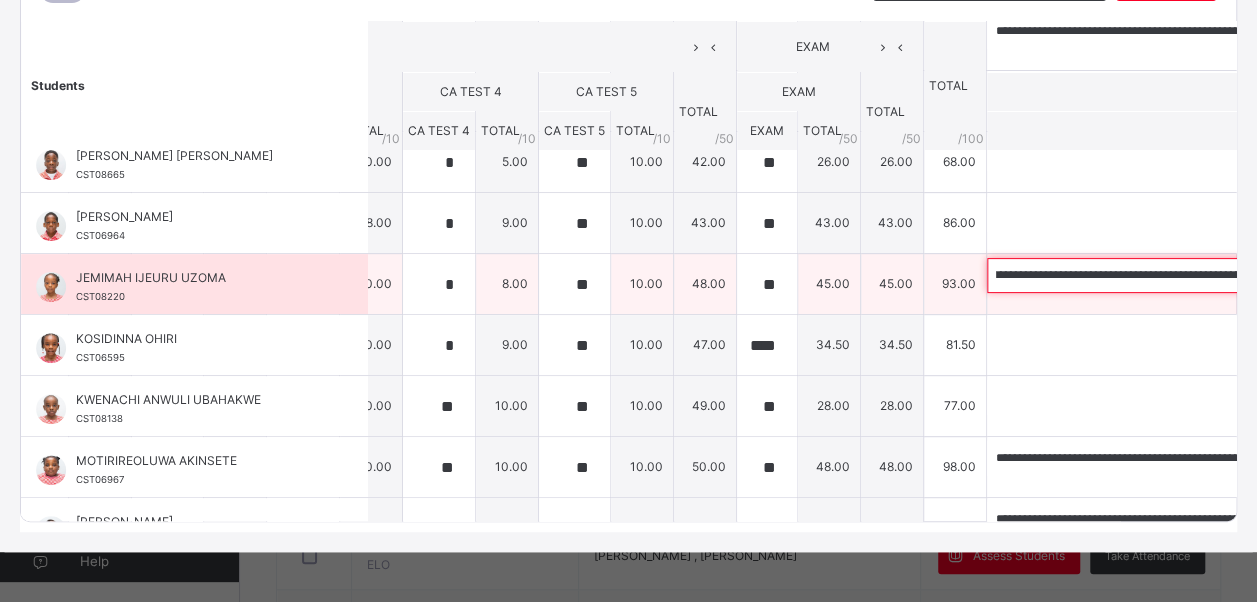 scroll, scrollTop: 0, scrollLeft: 0, axis: both 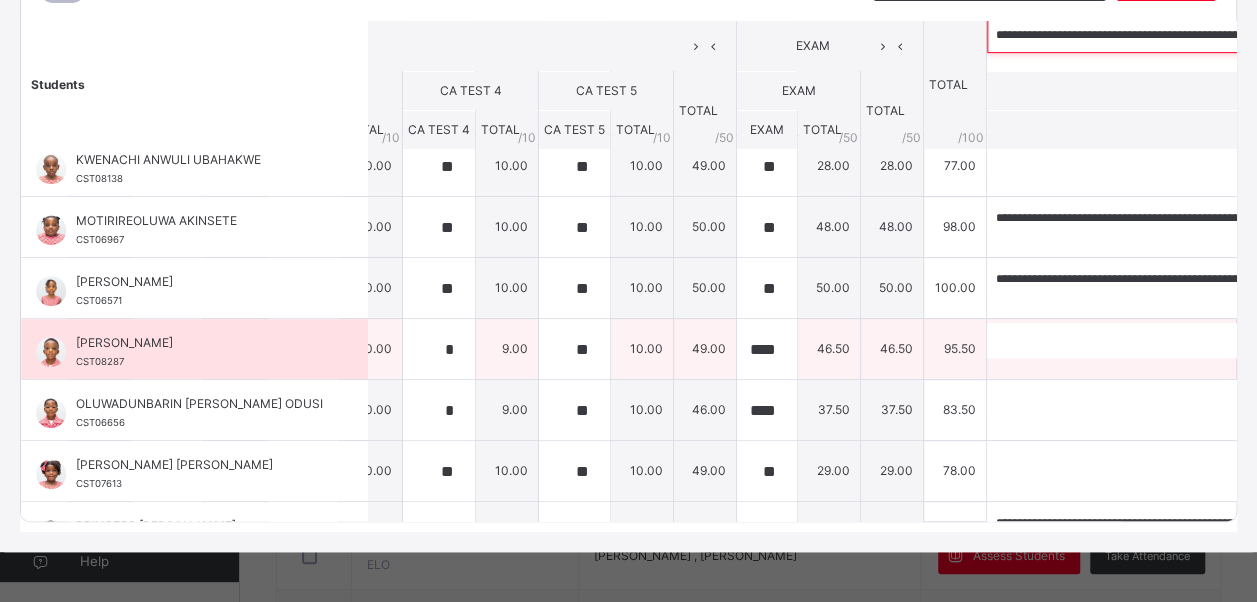 type on "**********" 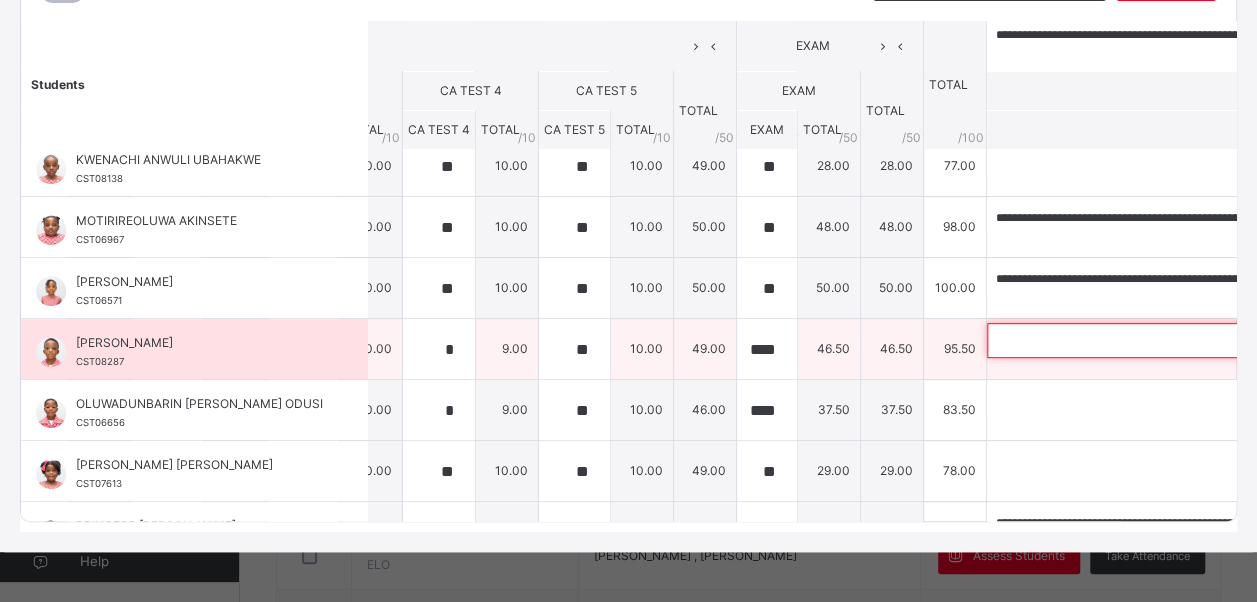 click at bounding box center [1117, 340] 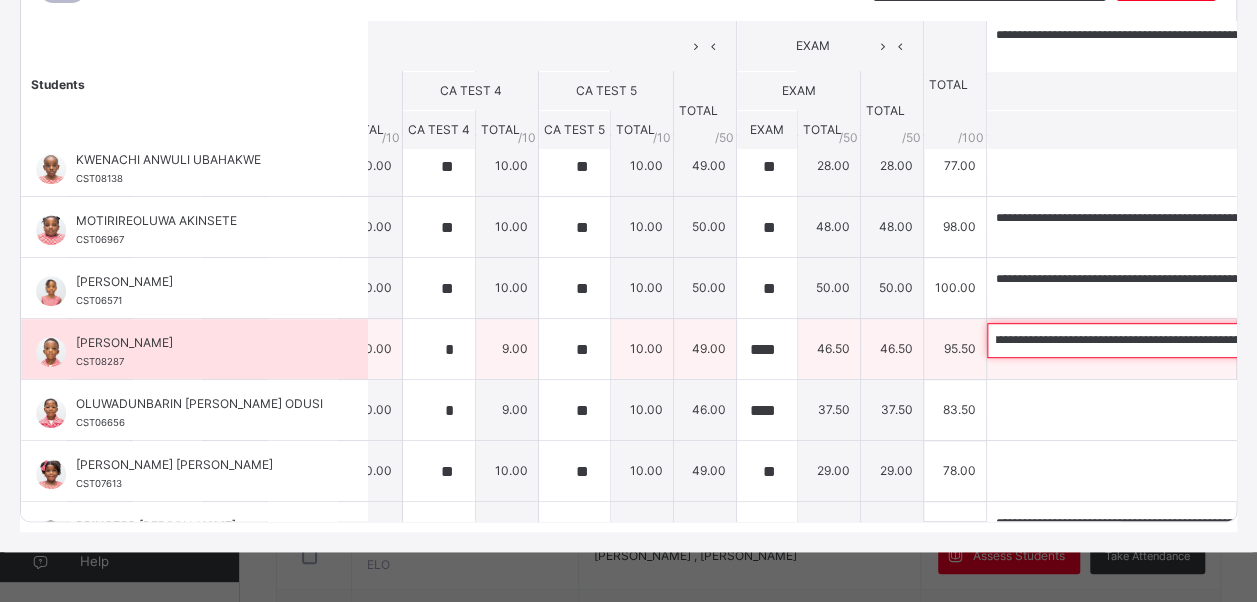 scroll, scrollTop: 0, scrollLeft: 0, axis: both 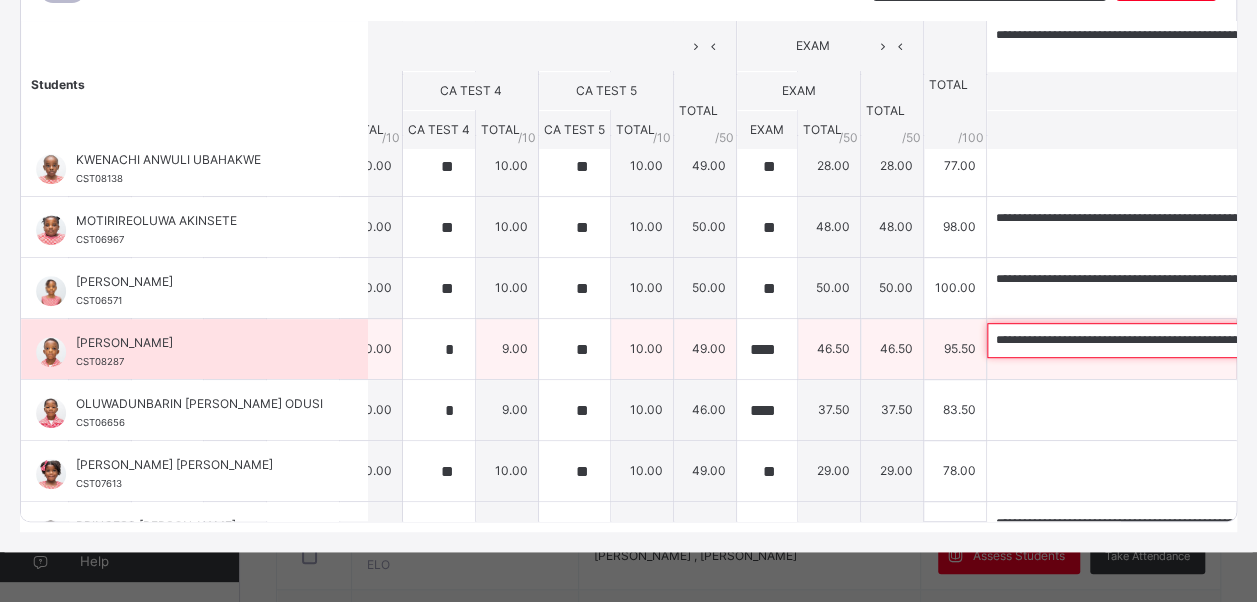 click on "**********" at bounding box center (1117, 340) 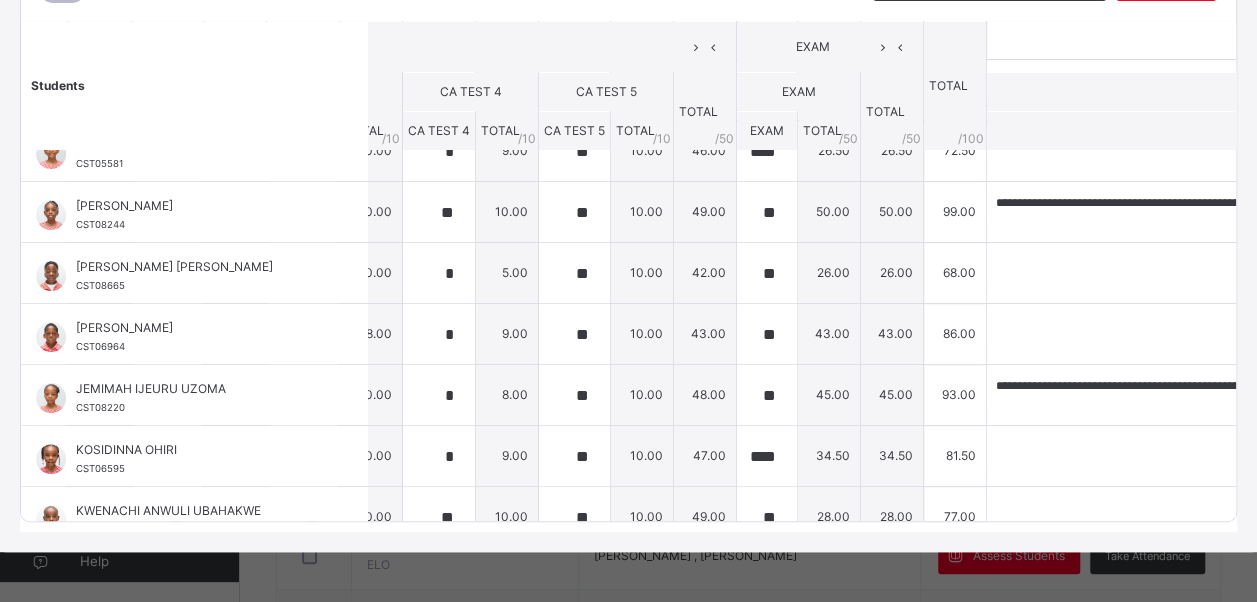scroll, scrollTop: 0, scrollLeft: 371, axis: horizontal 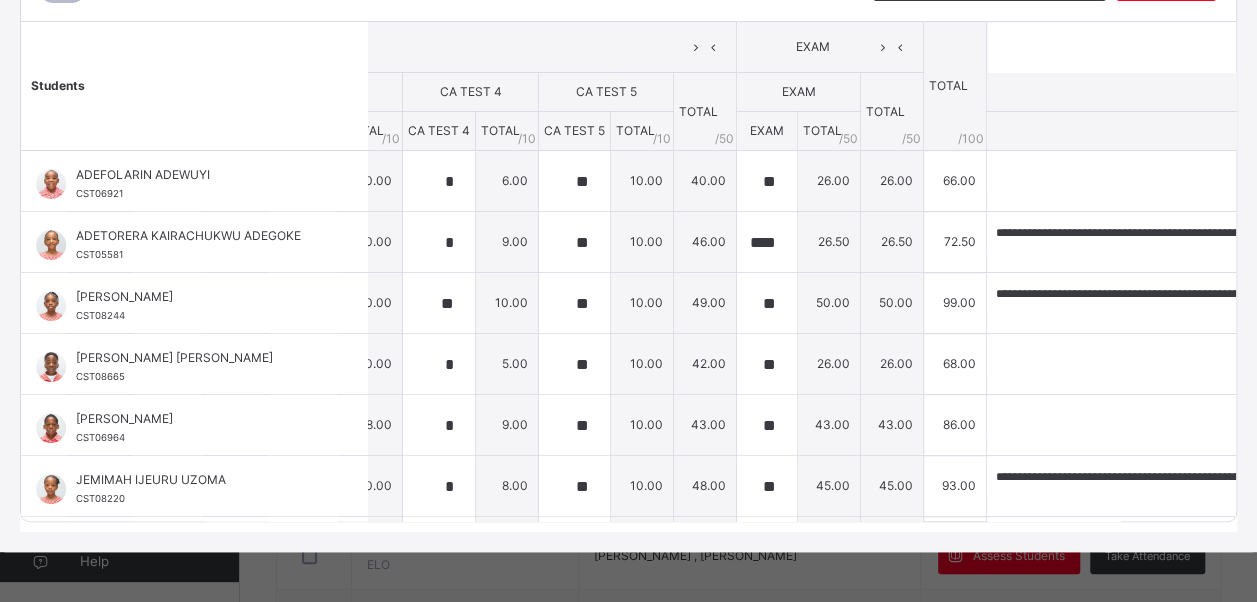 type on "**********" 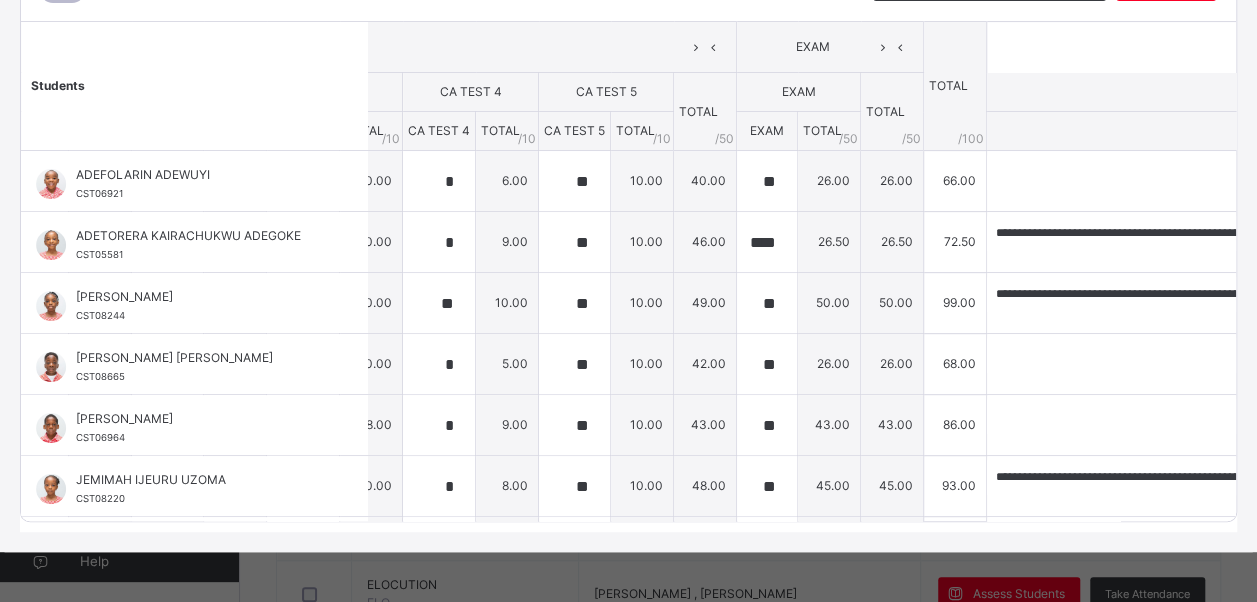 scroll, scrollTop: 680, scrollLeft: 0, axis: vertical 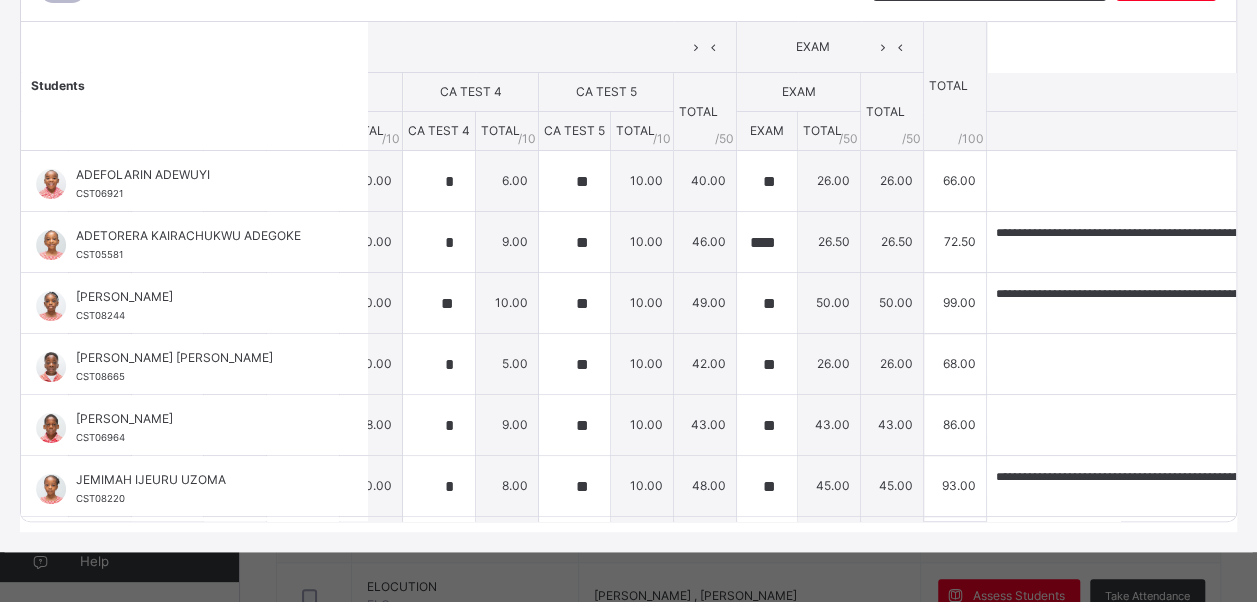 click on "Students" at bounding box center [195, 86] 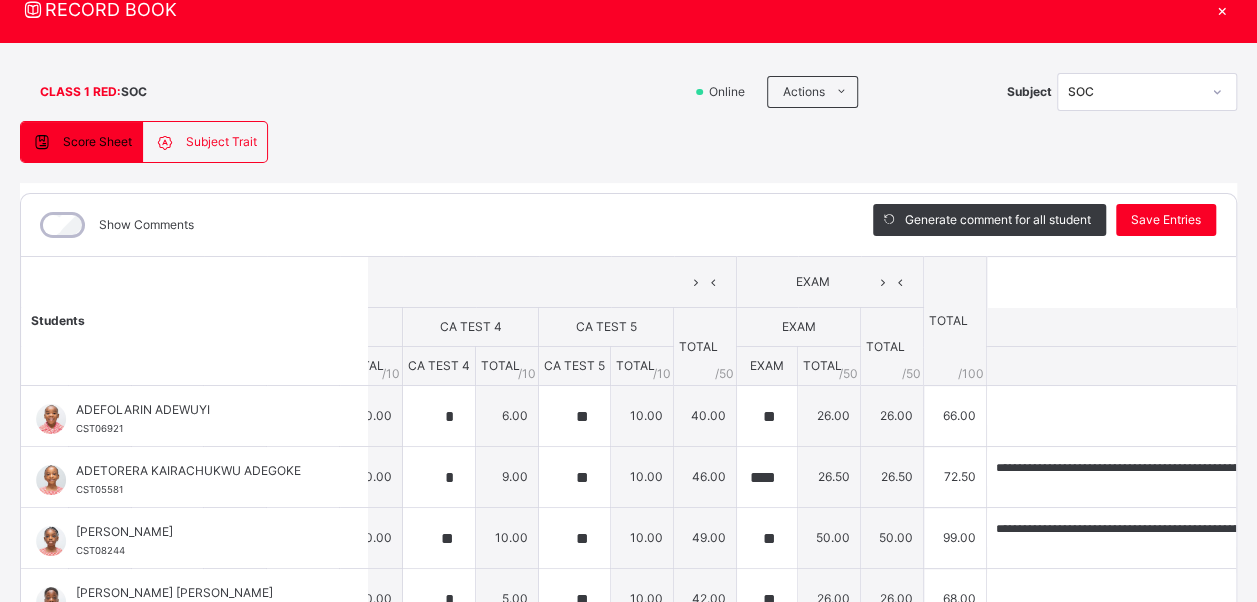 scroll, scrollTop: 43, scrollLeft: 0, axis: vertical 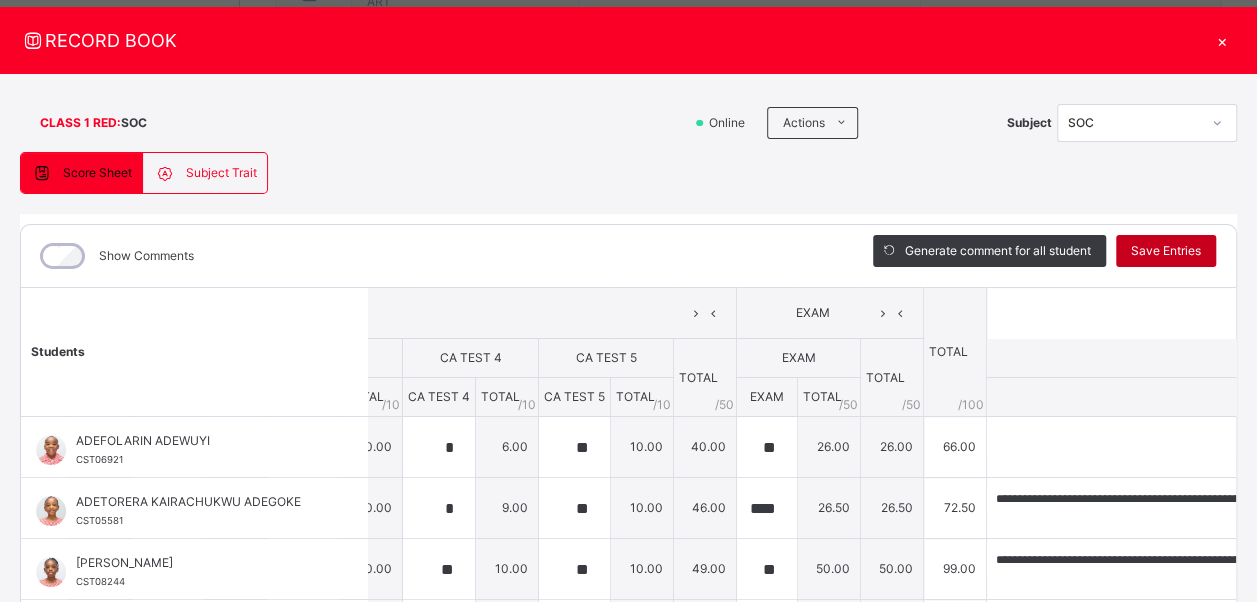 click on "Save Entries" at bounding box center (1166, 251) 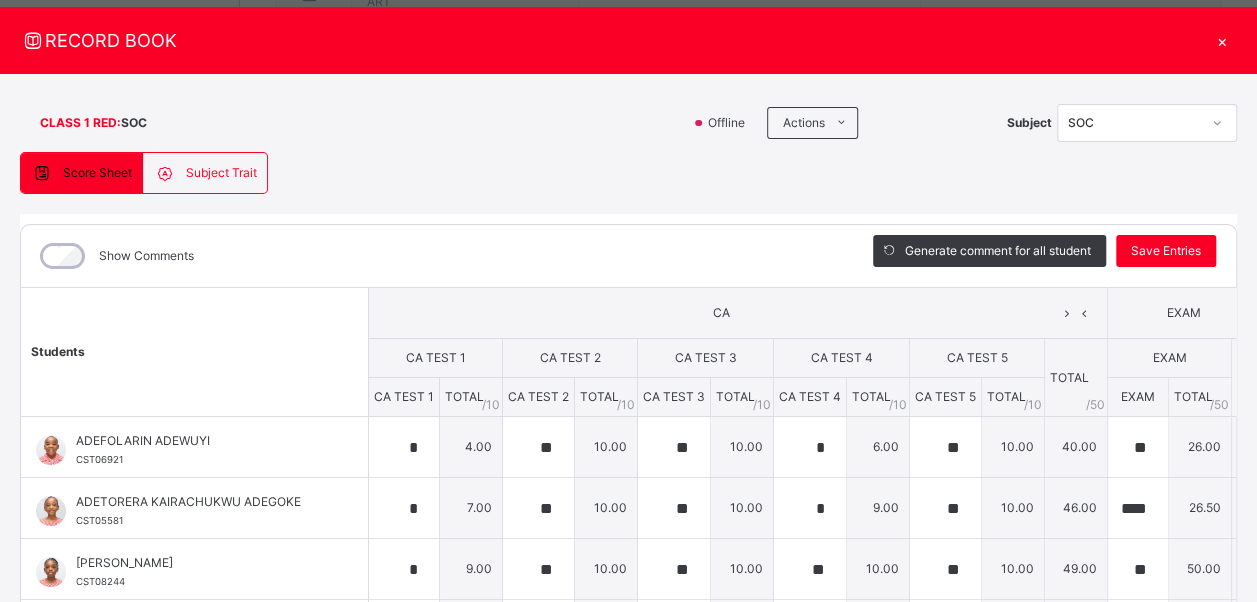 click on "CA" at bounding box center (738, 313) 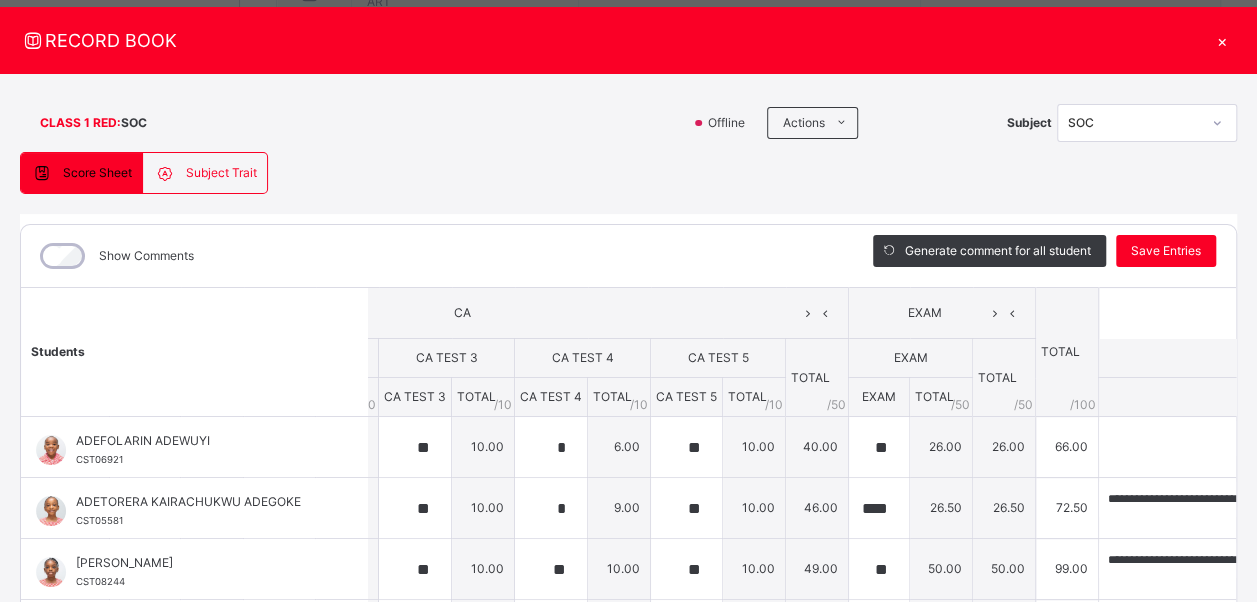 scroll, scrollTop: 0, scrollLeft: 423, axis: horizontal 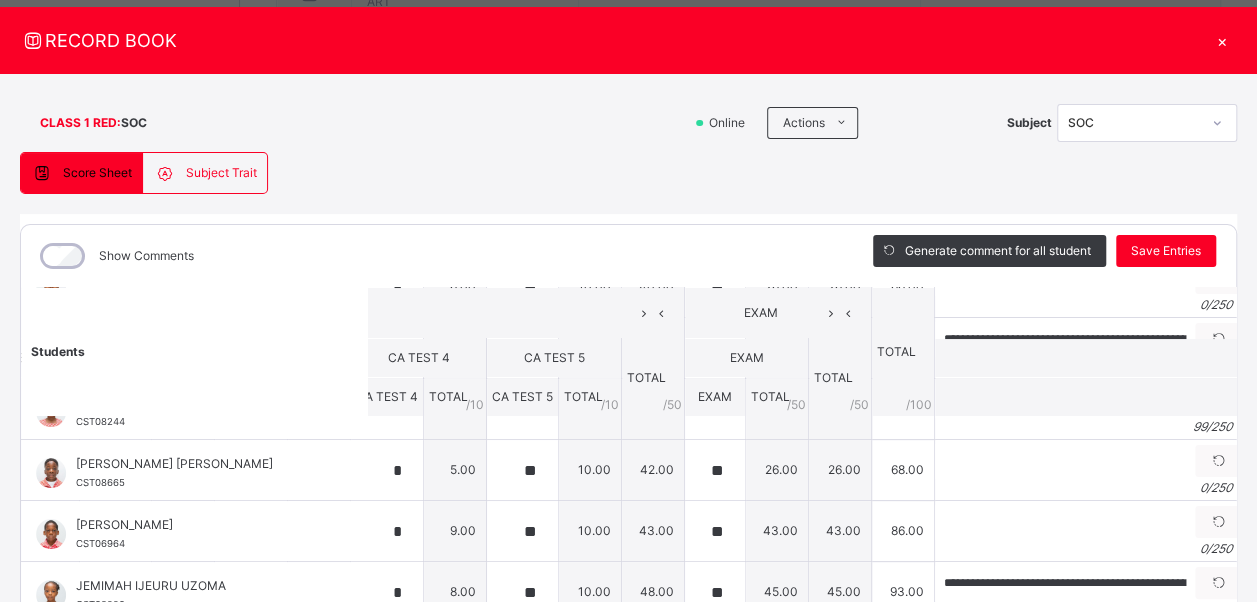 click on "Score Sheet Subject Trait Score Sheet Subject Trait Show Comments   Generate comment for all student   Save Entries Class Level:  CLASS 1   RED Subject:  SOC Session:  2024/2025 Session Session:  Third Term Students CA EXAM  TOTAL /100 Comment CA TEST 1 CA TEST 2 CA TEST 3 CA TEST 4 CA TEST 5 TOTAL / 50 EXAM  TOTAL / 50 CA TEST 1 TOTAL / 10 CA TEST 2 TOTAL / 10 CA TEST 3 TOTAL / 10 CA TEST 4 TOTAL / 10 CA TEST 5 TOTAL / 10 EXAM TOTAL / 50 ADEFOLARIN  ADEWUYI CST06921 ADEFOLARIN  ADEWUYI CST06921 * 4.00 ** 10.00 ** 10.00 * 6.00 ** 10.00 40.00 ** 26.00 26.00 66.00 Generate comment 0 / 250   ×   Subject Teacher’s Comment Generate and see in full the comment developed by the AI with an option to regenerate the comment [PERSON_NAME]   CST06921   Total 66.00  / 100.00 [PERSON_NAME] Bot   Regenerate     Use this comment   ADETORERA  KAIRACHUKWU  ADEGOKE CST05581 ADETORERA  KAIRACHUKWU  ADEGOKE CST05581 * 7.00 ** 10.00 ** 10.00 * 9.00 ** 10.00 46.00 **** 26.50 26.50 72.50 Generate comment 162 / 250   ×   JS" at bounding box center [628, 475] 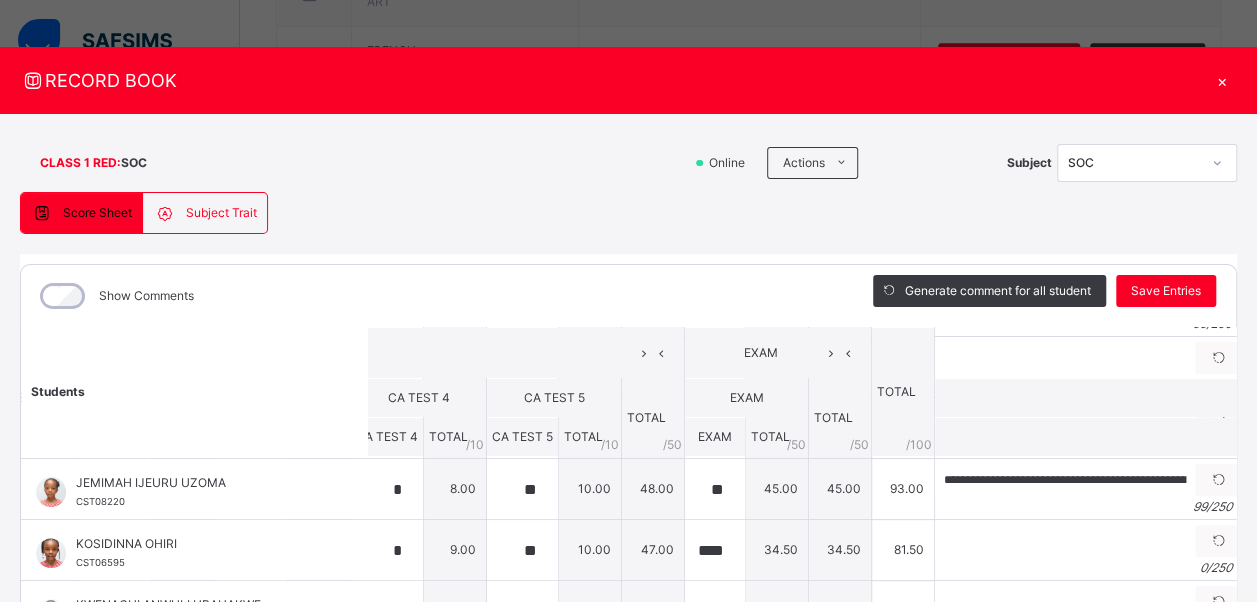 scroll, scrollTop: 160, scrollLeft: 423, axis: both 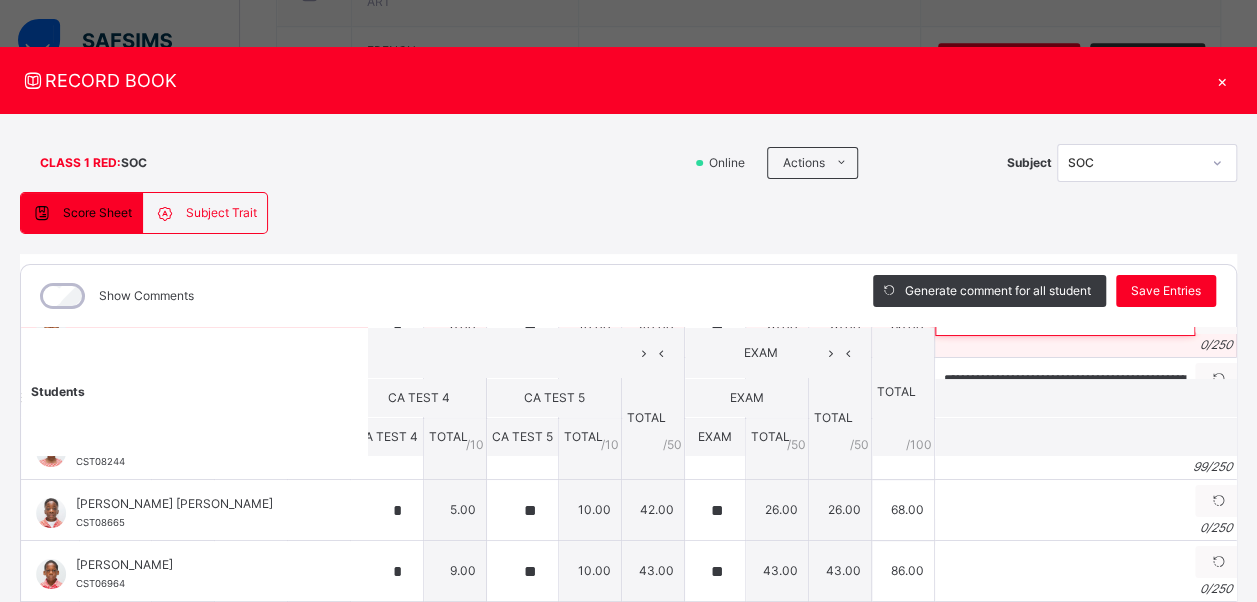 click at bounding box center [1065, 318] 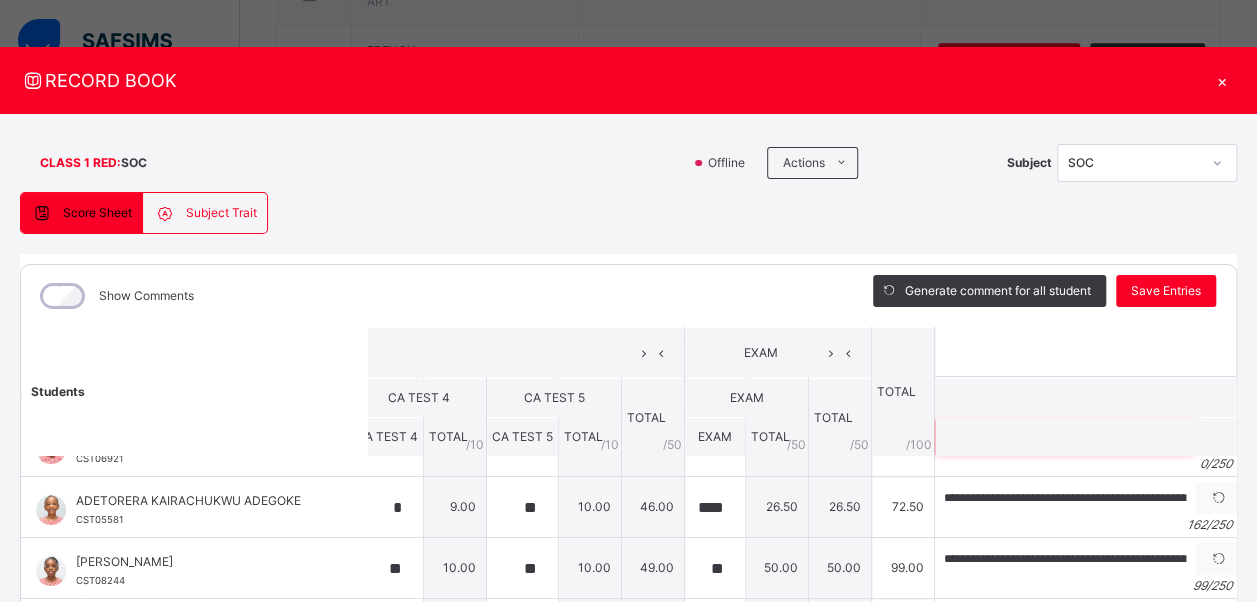 scroll, scrollTop: 35, scrollLeft: 423, axis: both 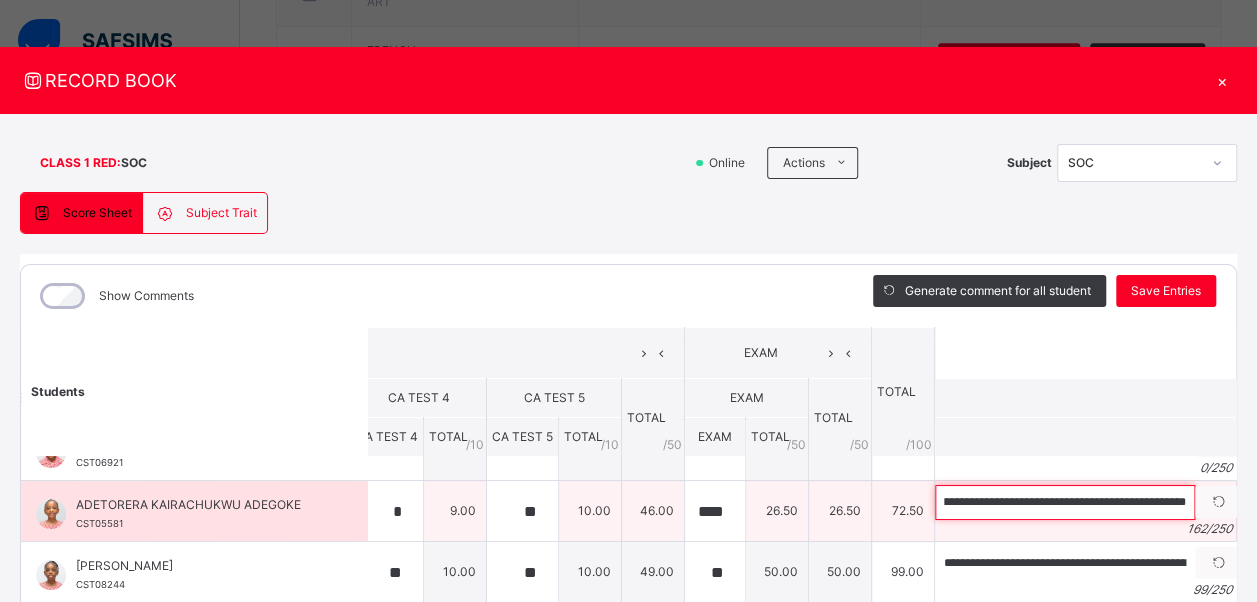 drag, startPoint x: 934, startPoint y: 494, endPoint x: 1114, endPoint y: 508, distance: 180.54362 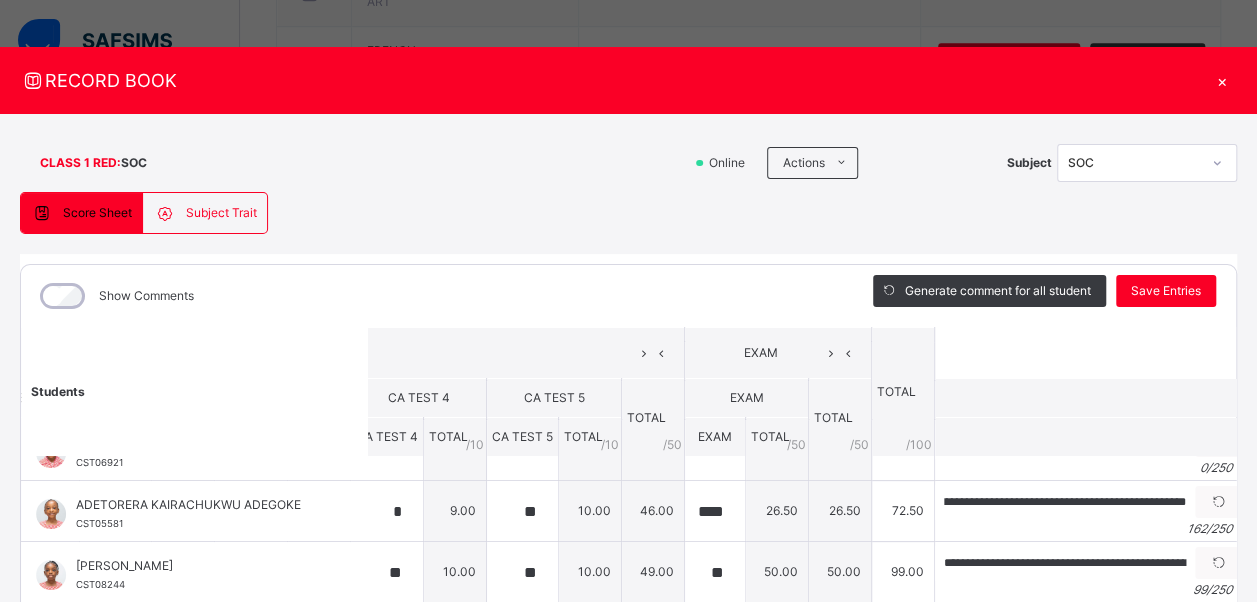 scroll, scrollTop: 0, scrollLeft: 0, axis: both 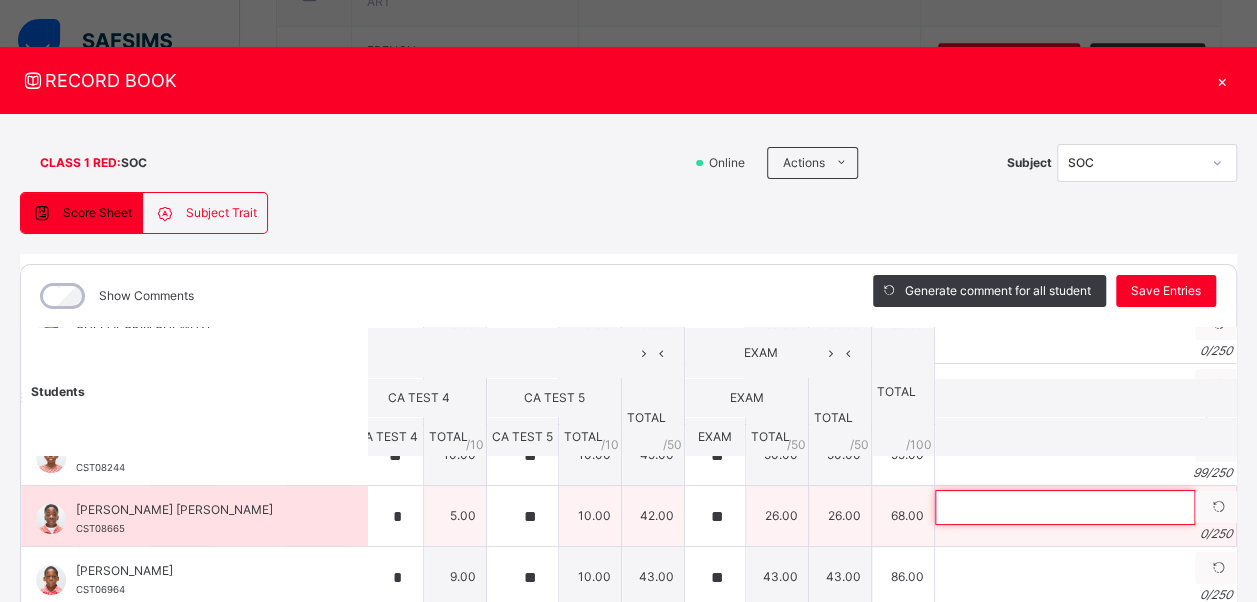 click at bounding box center [1065, 507] 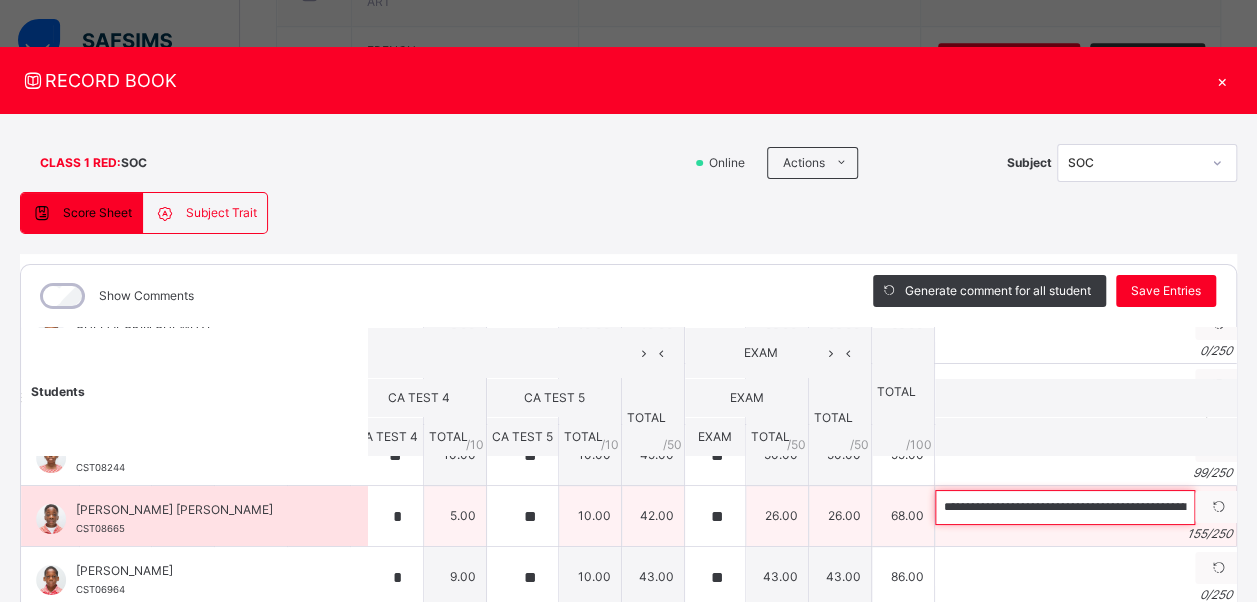 scroll, scrollTop: 0, scrollLeft: 632, axis: horizontal 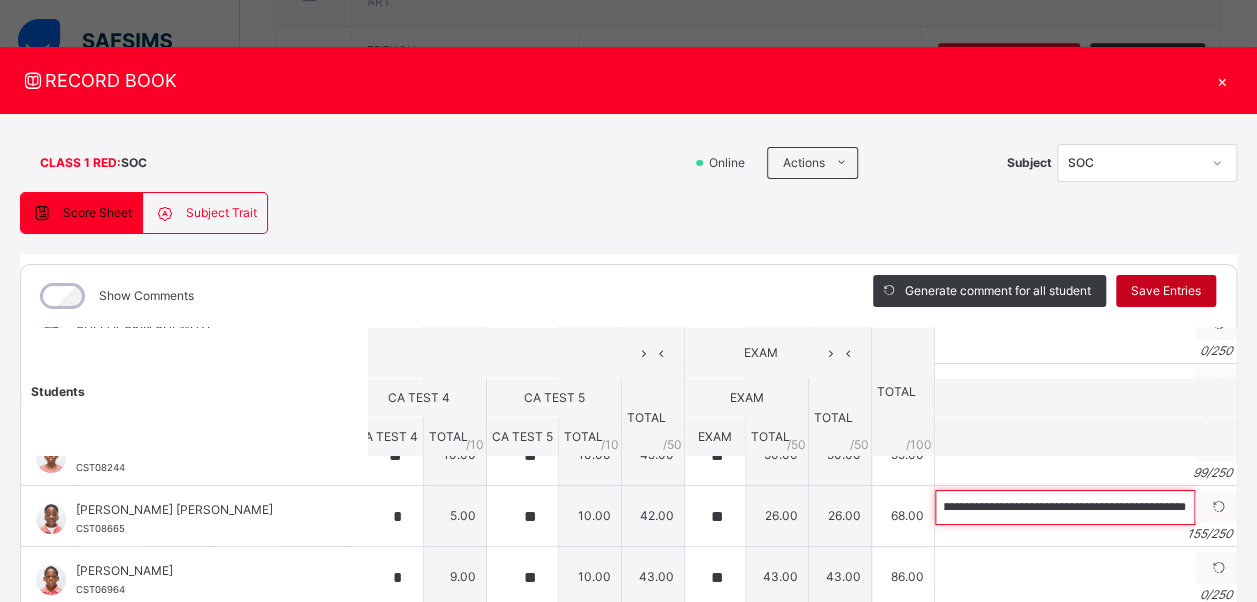 type on "**********" 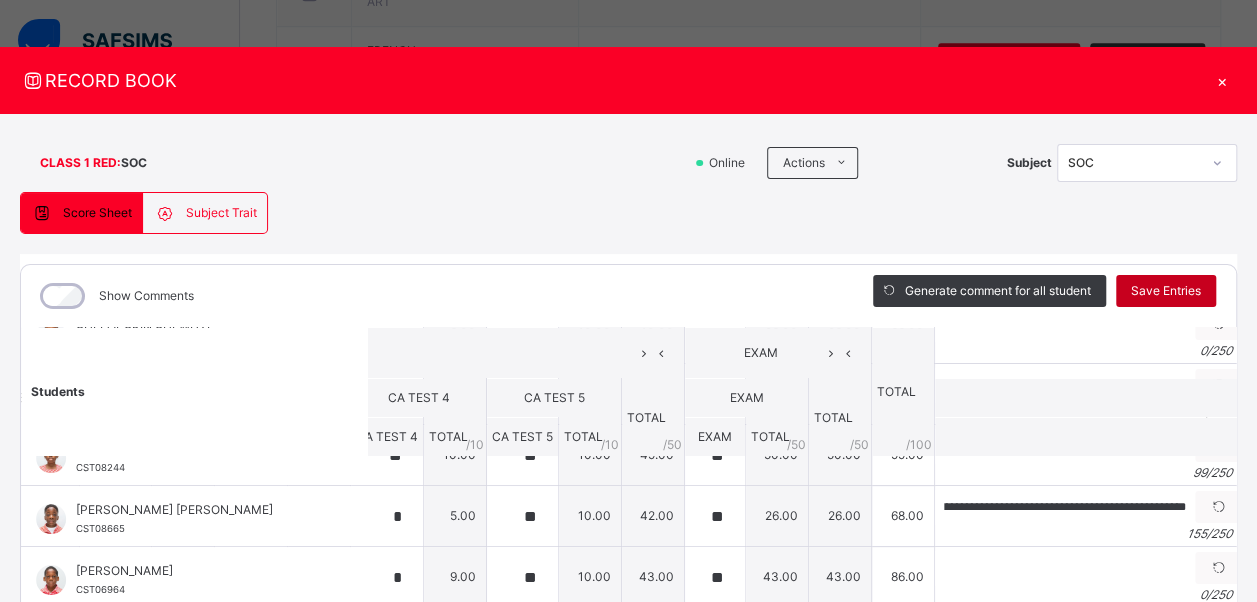 scroll, scrollTop: 0, scrollLeft: 0, axis: both 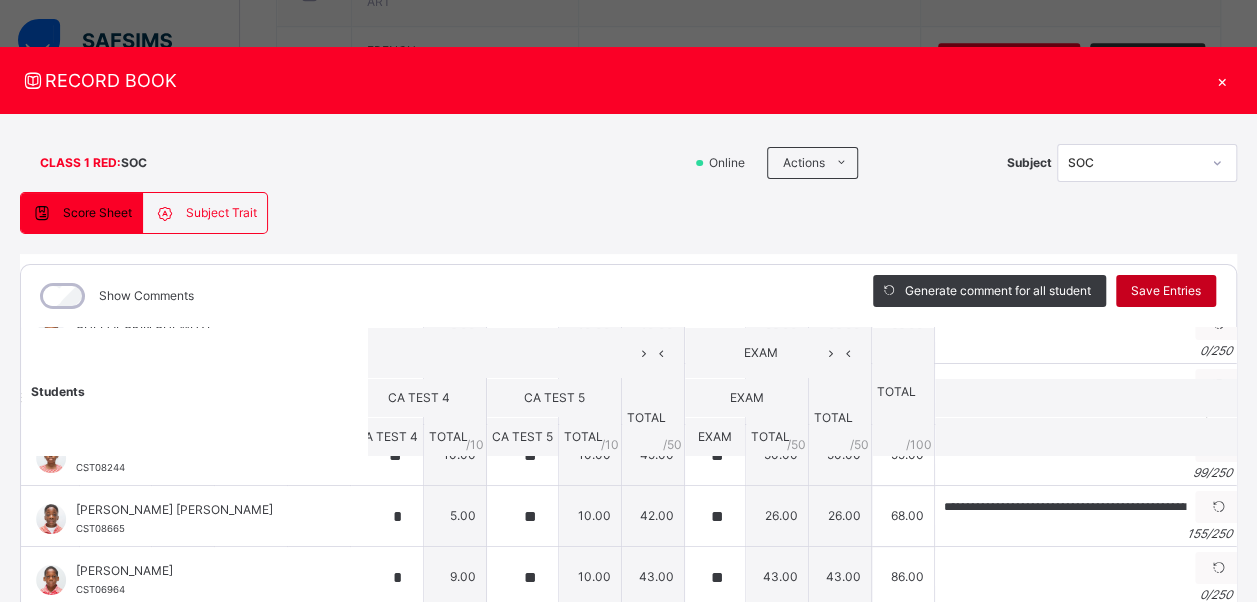 click on "Save Entries" at bounding box center [1166, 291] 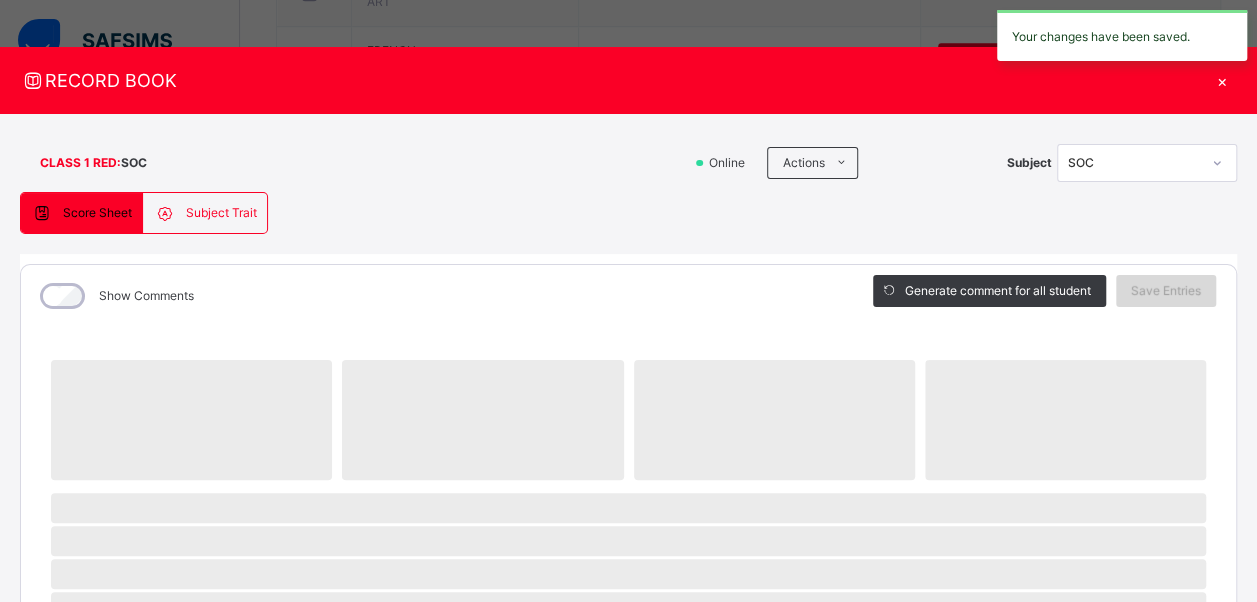 scroll, scrollTop: 3, scrollLeft: 0, axis: vertical 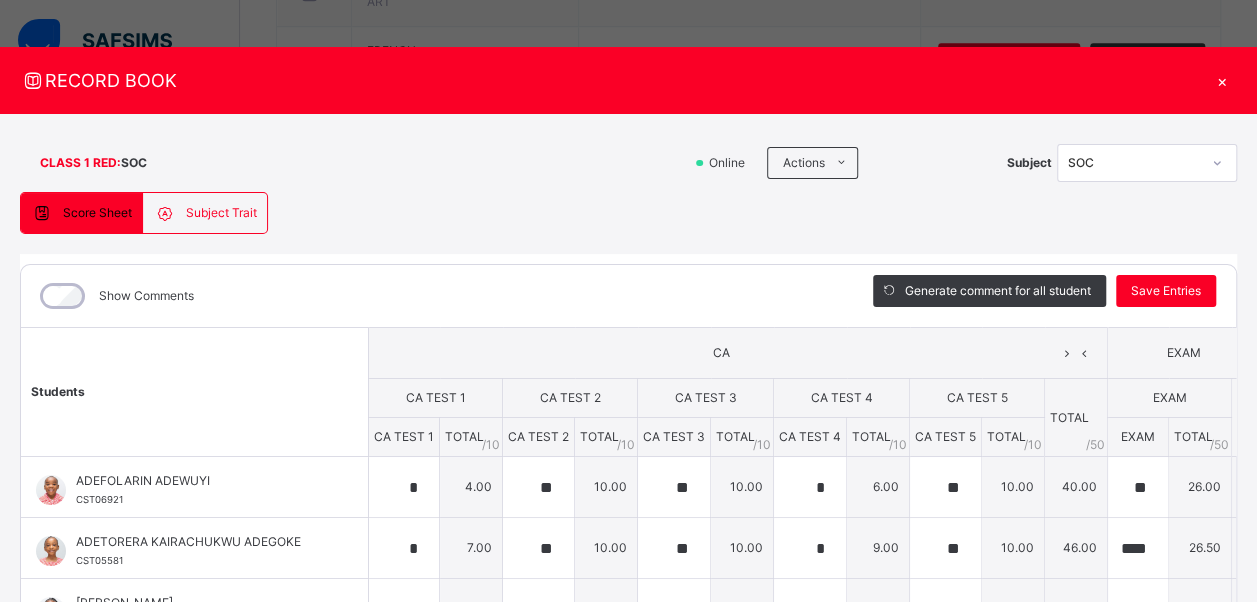 click on "Score Sheet Subject Trait Score Sheet Subject Trait Show Comments   Generate comment for all student   Save Entries Class Level:  CLASS 1   RED Subject:  SOC Session:  2024/2025 Session Session:  Third Term Students CA EXAM  TOTAL /100 Comment CA TEST 1 CA TEST 2 CA TEST 3 CA TEST 4 CA TEST 5 TOTAL / 50 EXAM  TOTAL / 50 CA TEST 1 TOTAL / 10 CA TEST 2 TOTAL / 10 CA TEST 3 TOTAL / 10 CA TEST 4 TOTAL / 10 CA TEST 5 TOTAL / 10 EXAM TOTAL / 50 ADEFOLARIN  ADEWUYI CST06921 ADEFOLARIN  ADEWUYI CST06921 * 4.00 ** 10.00 ** 10.00 * 6.00 ** 10.00 40.00 ** 26.00 26.00 66.00 Generate comment 0 / 250   ×   Subject Teacher’s Comment Generate and see in full the comment developed by the AI with an option to regenerate the comment [PERSON_NAME]   CST06921   Total 66.00  / 100.00 [PERSON_NAME] Bot   Regenerate     Use this comment   ADETORERA  KAIRACHUKWU  ADEGOKE CST05581 ADETORERA  KAIRACHUKWU  ADEGOKE CST05581 * 7.00 ** 10.00 ** 10.00 * 9.00 ** 10.00 46.00 **** 26.50 26.50 72.50 Generate comment 162 / 250   ×   JS" at bounding box center (628, 515) 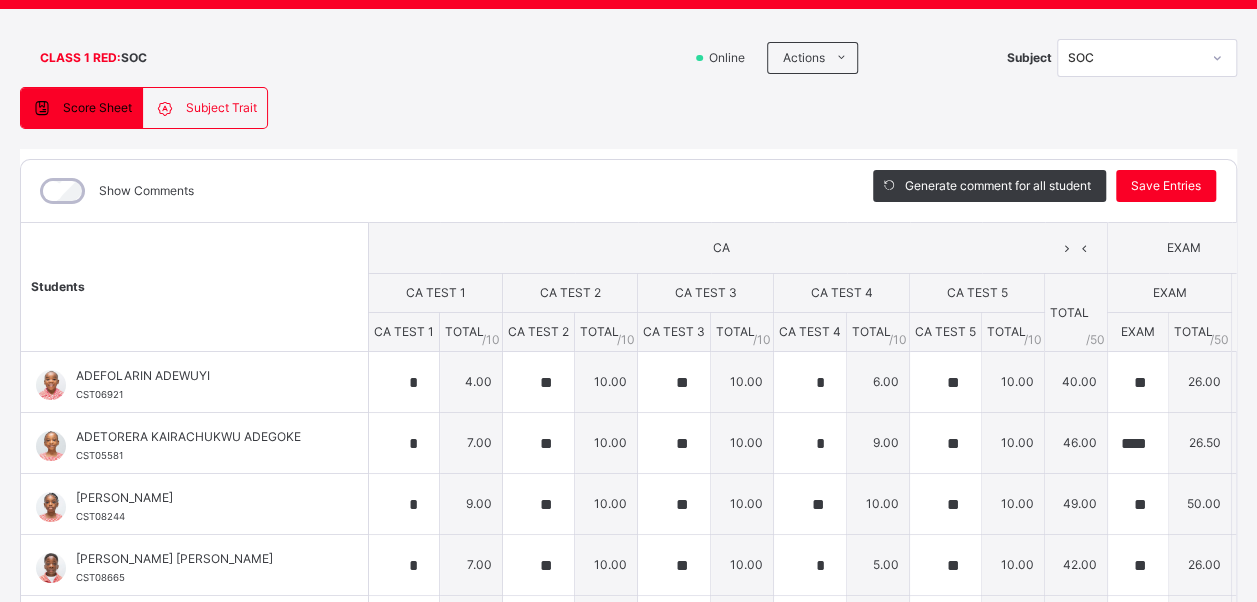 scroll, scrollTop: 279, scrollLeft: 0, axis: vertical 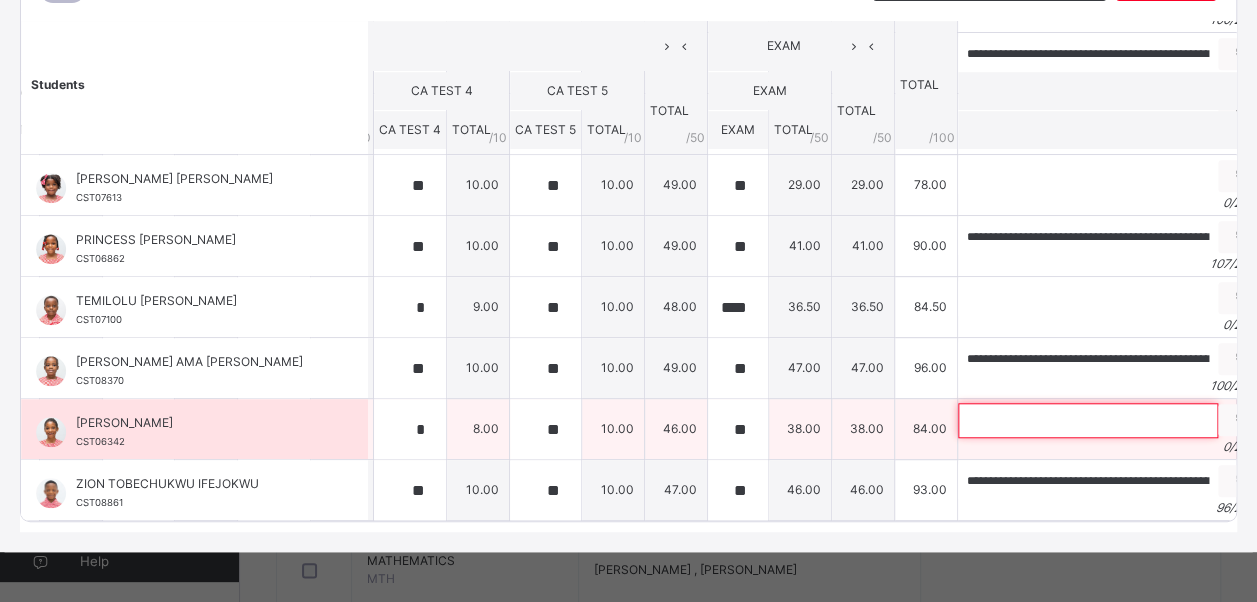 click at bounding box center [1088, 420] 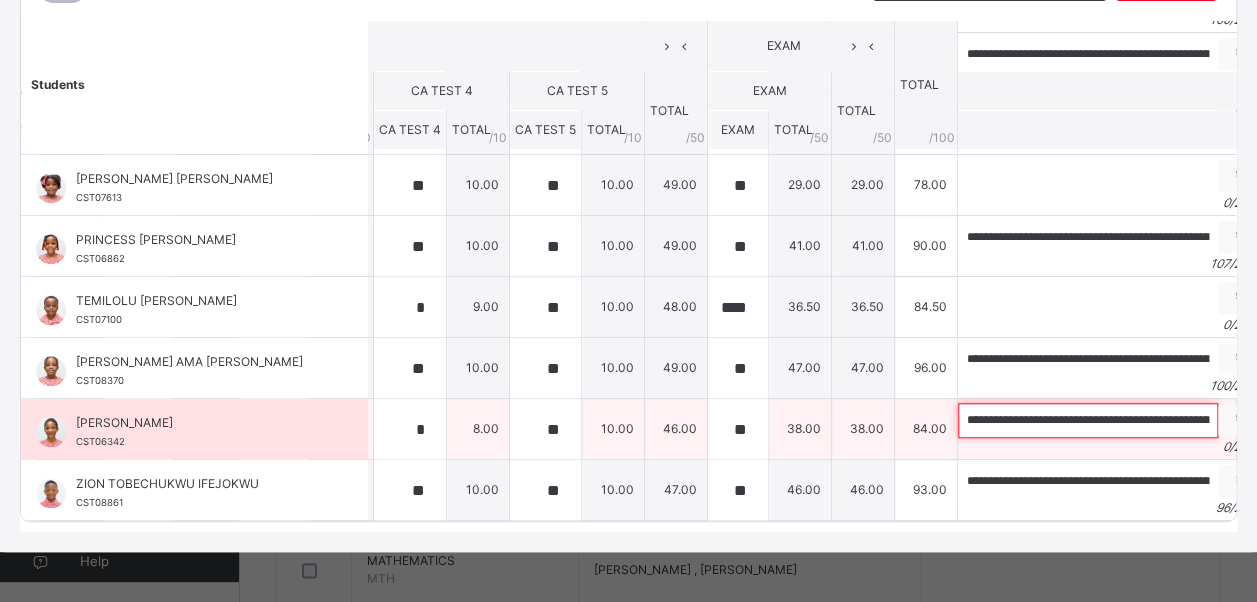 scroll, scrollTop: 0, scrollLeft: 558, axis: horizontal 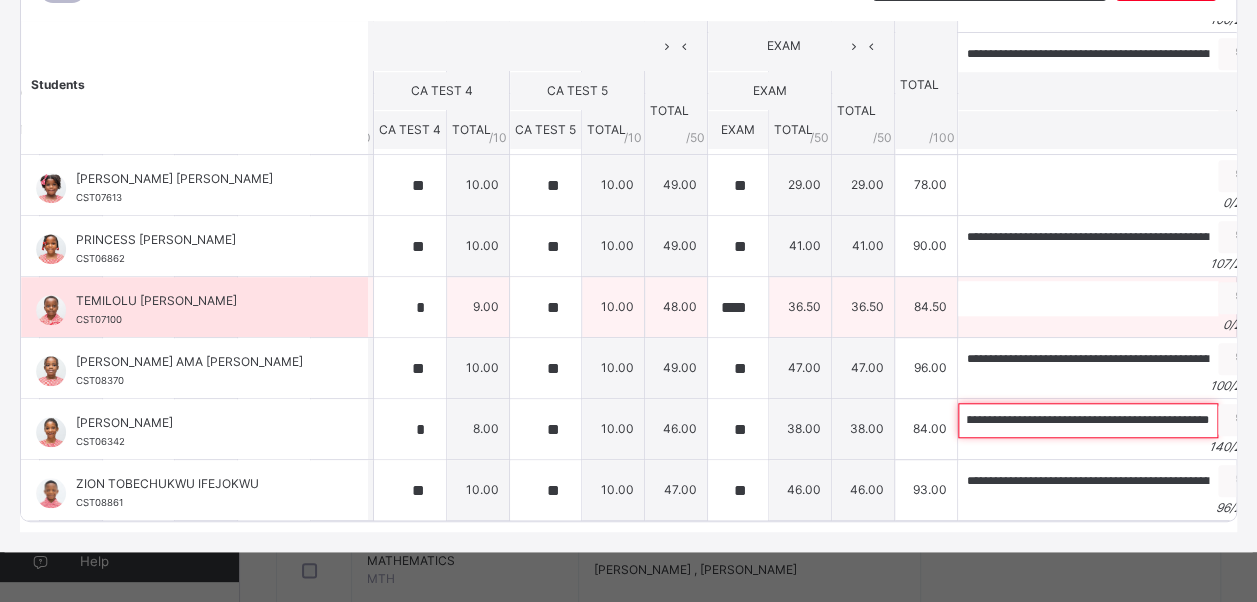 type on "**********" 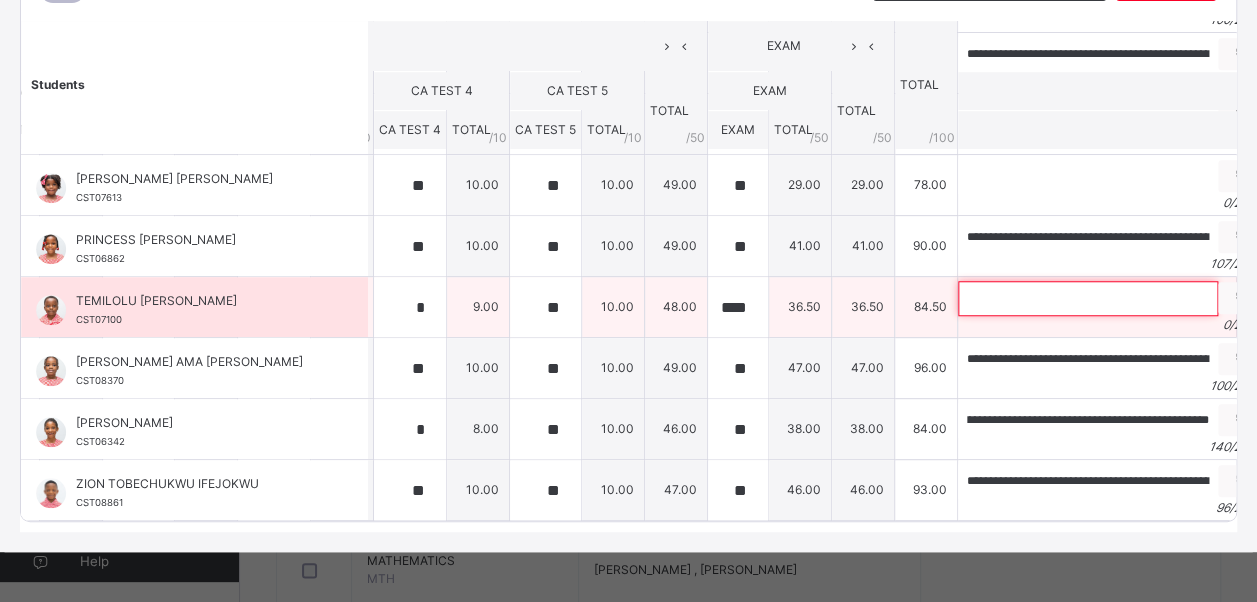 scroll, scrollTop: 0, scrollLeft: 0, axis: both 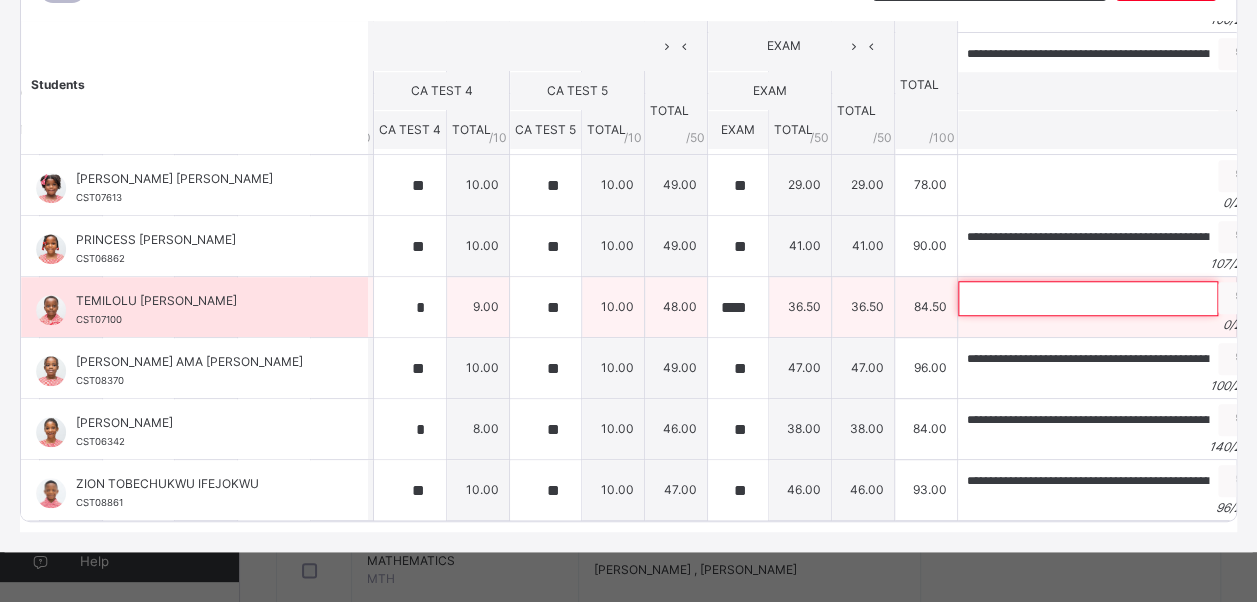 click at bounding box center (1088, 298) 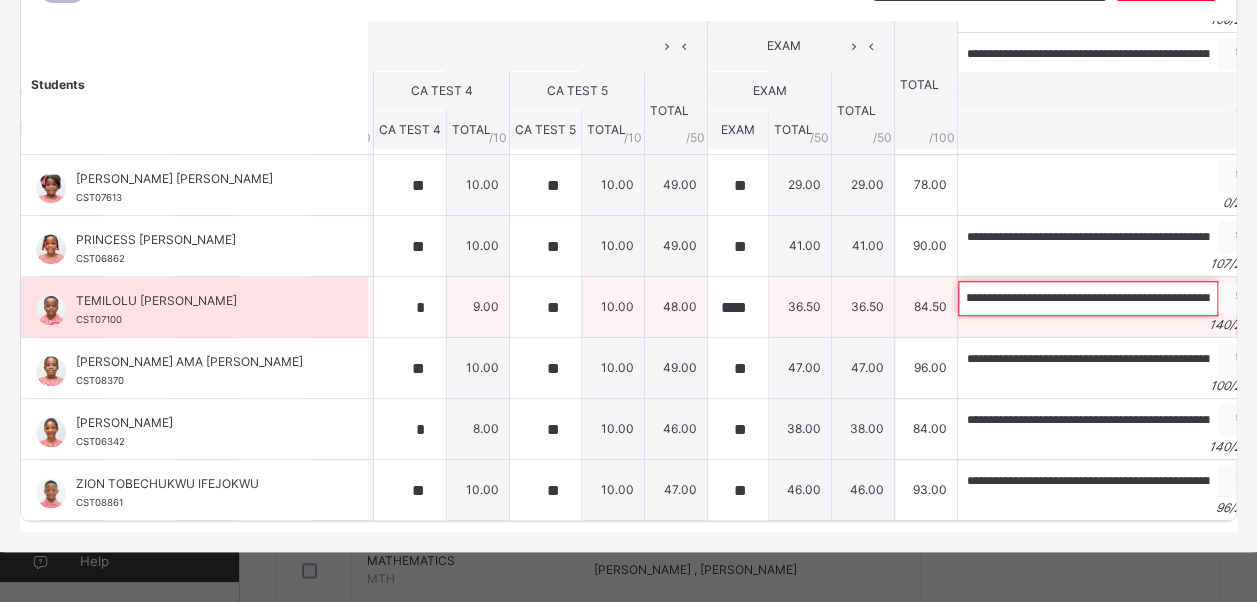 scroll, scrollTop: 0, scrollLeft: 0, axis: both 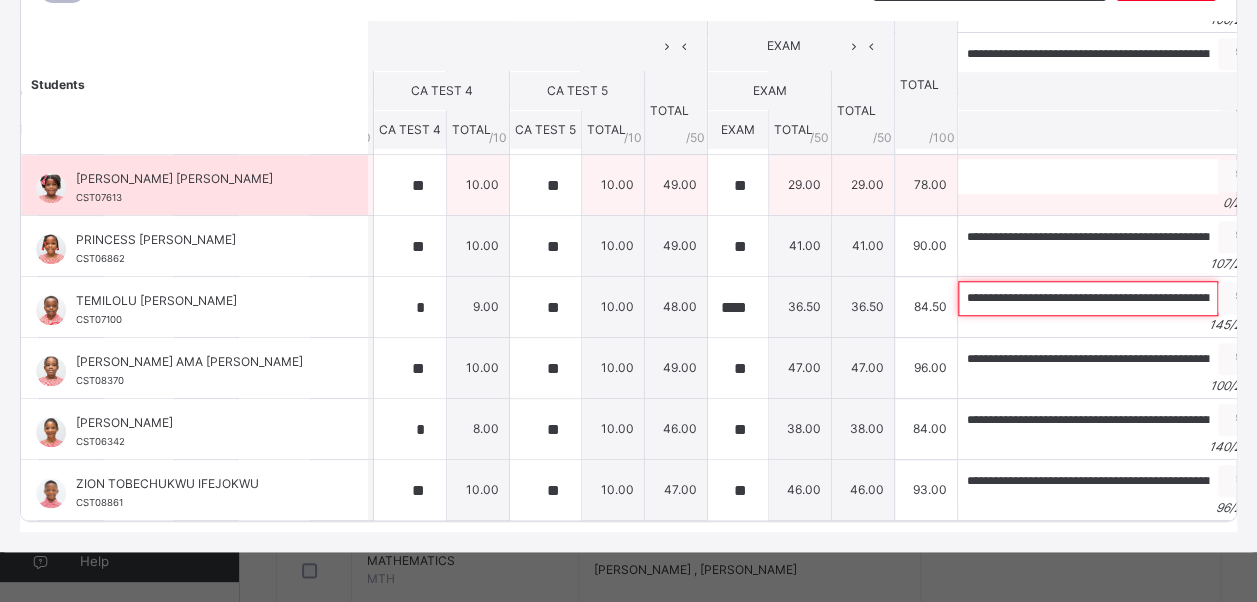 type on "**********" 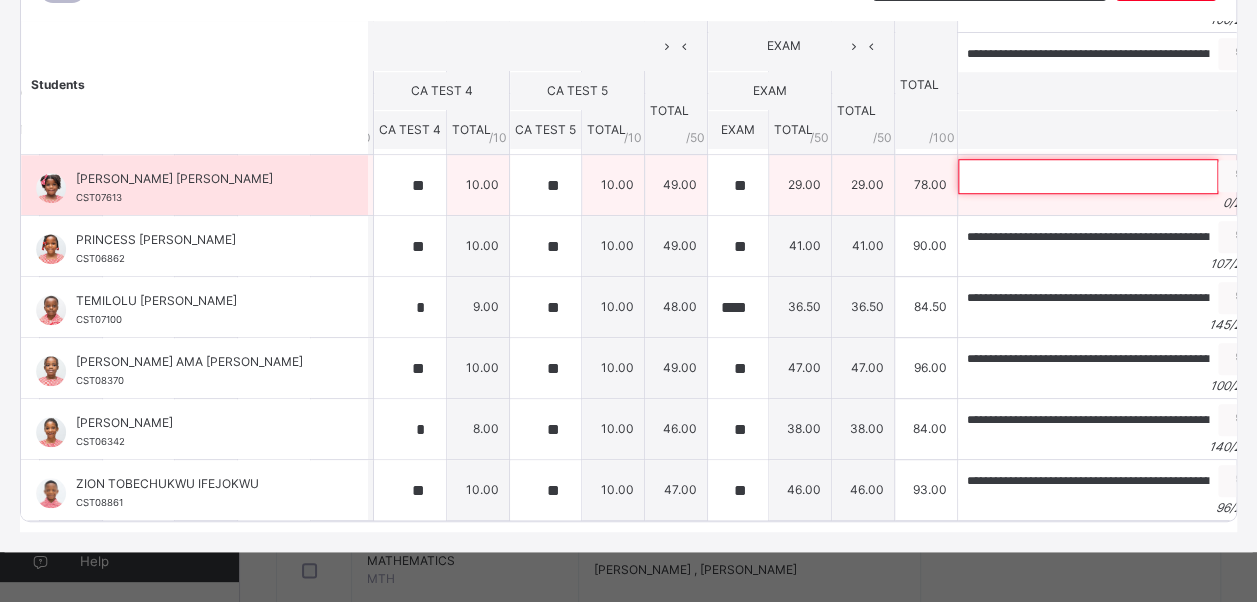click at bounding box center [1088, 176] 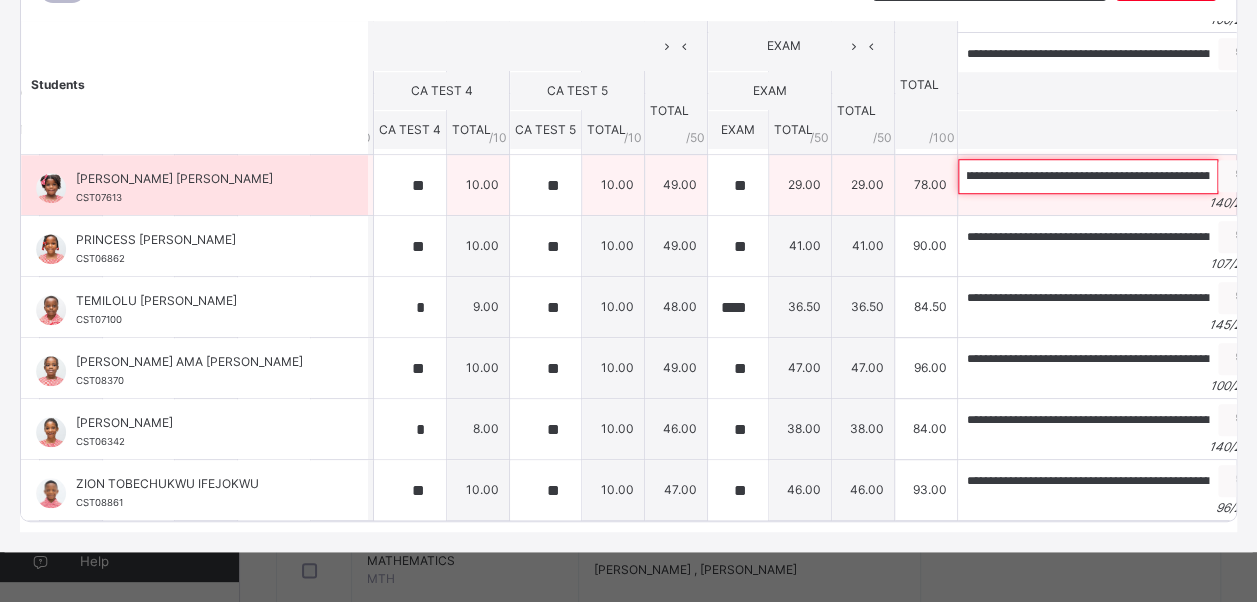 scroll, scrollTop: 0, scrollLeft: 0, axis: both 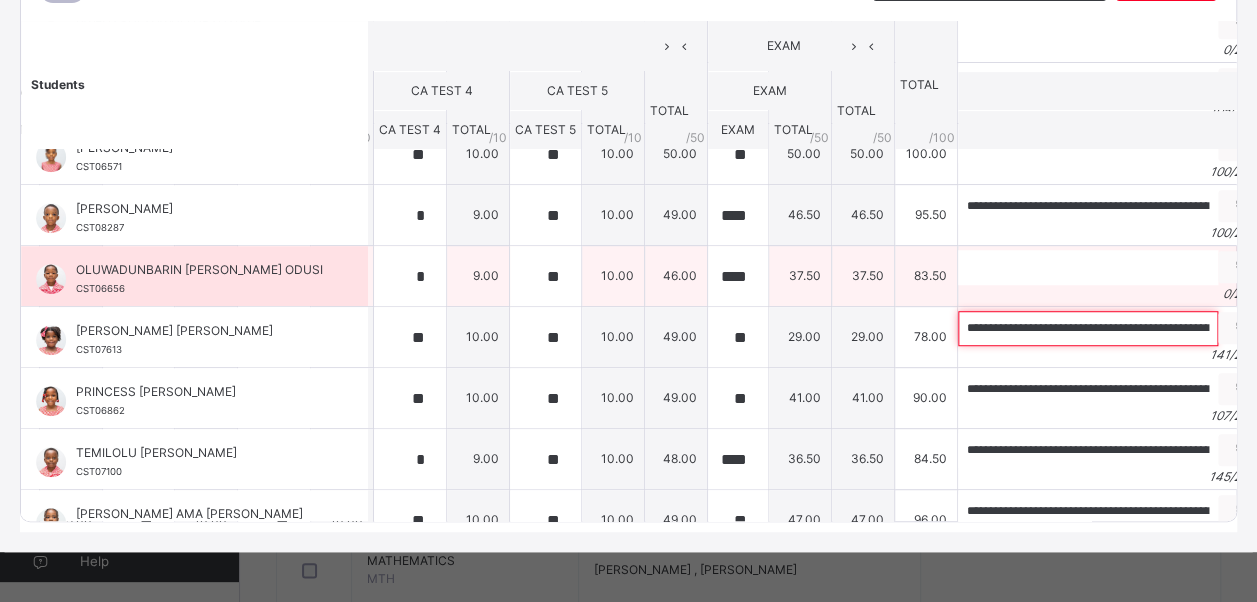 type on "**********" 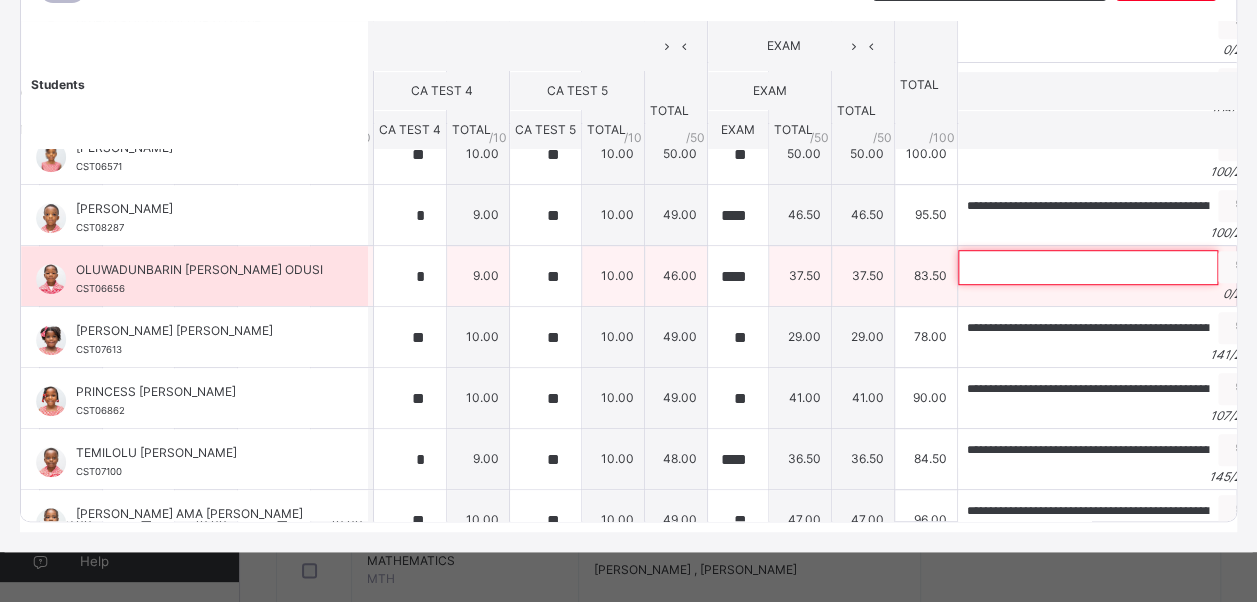 click at bounding box center (1088, 267) 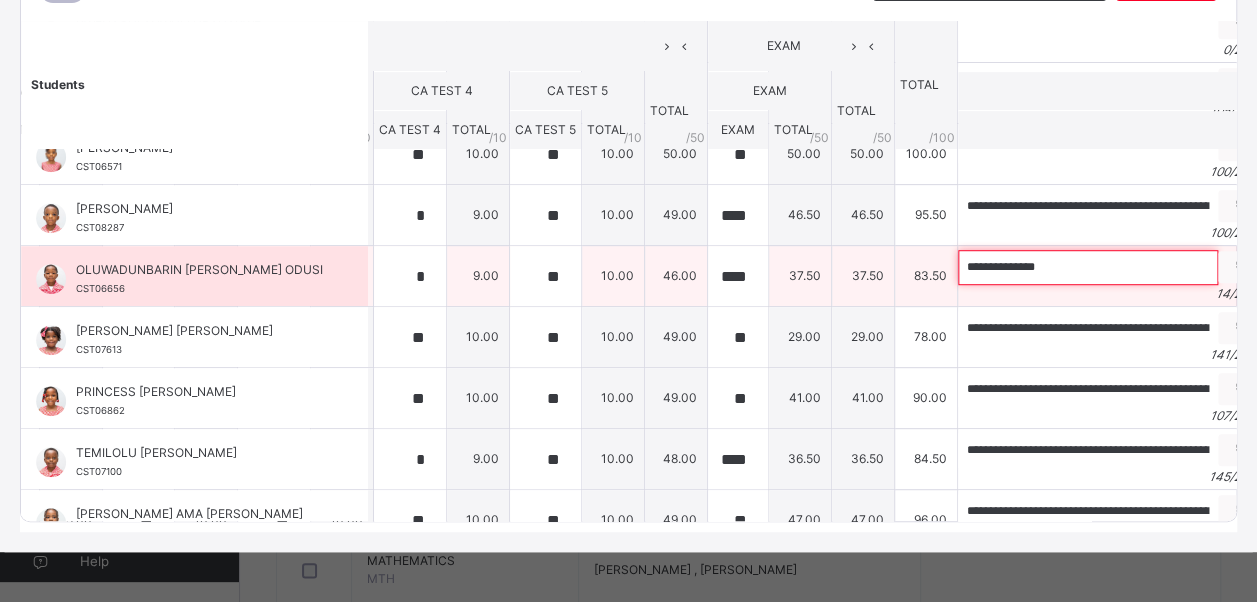 paste on "**********" 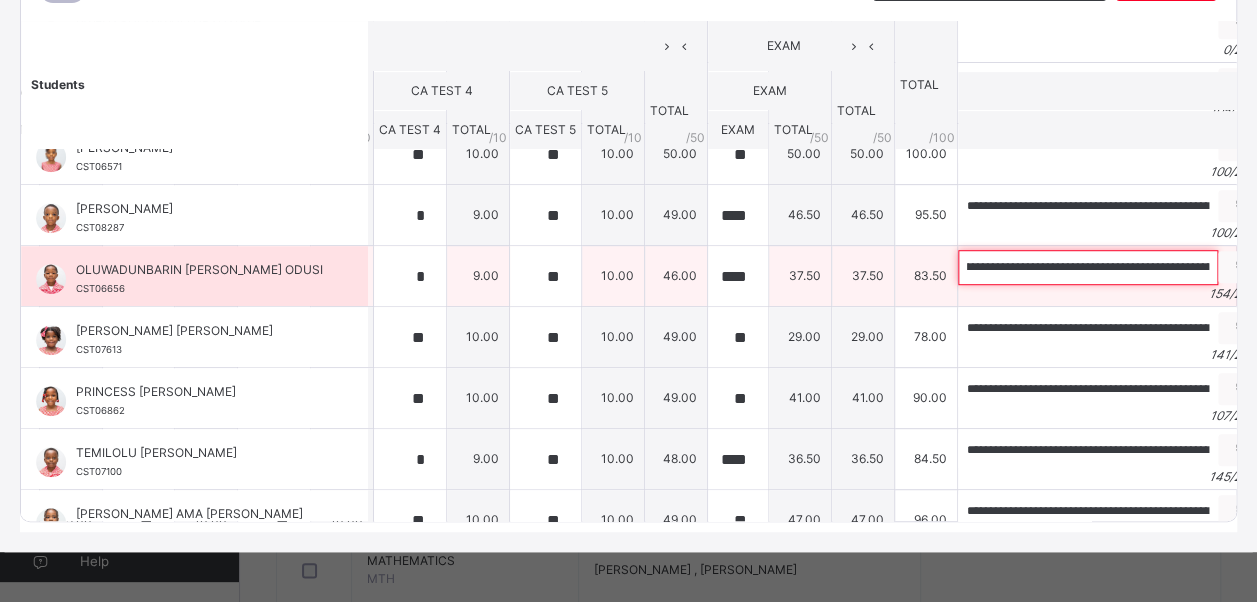 scroll, scrollTop: 0, scrollLeft: 0, axis: both 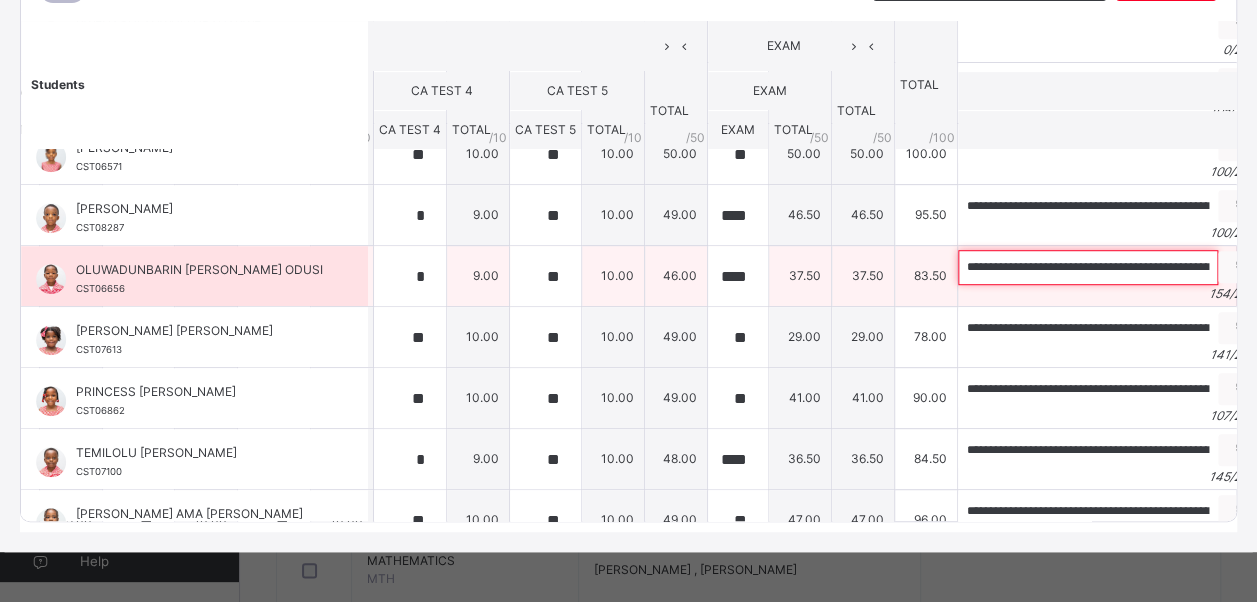 click on "**********" at bounding box center [1088, 267] 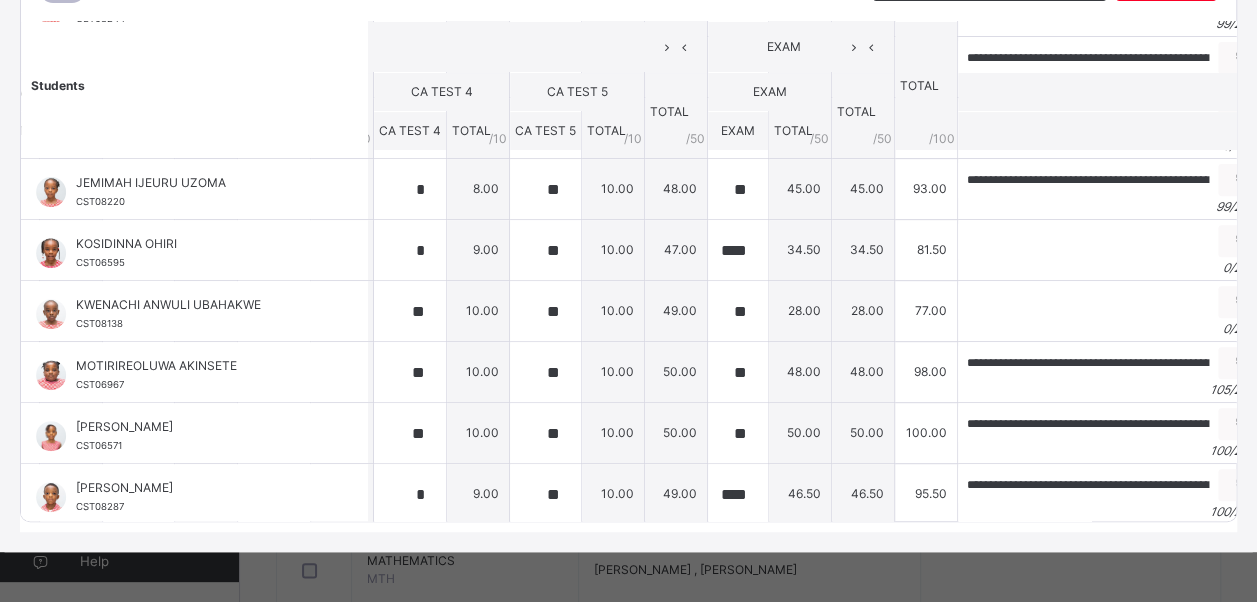scroll, scrollTop: 286, scrollLeft: 400, axis: both 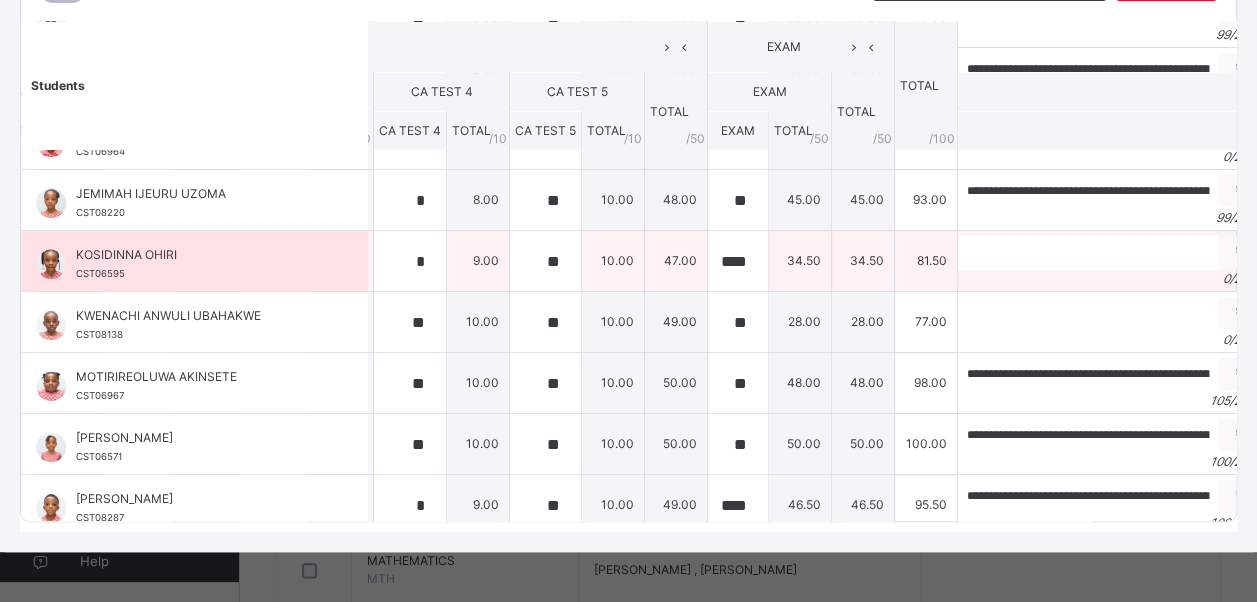 type on "**********" 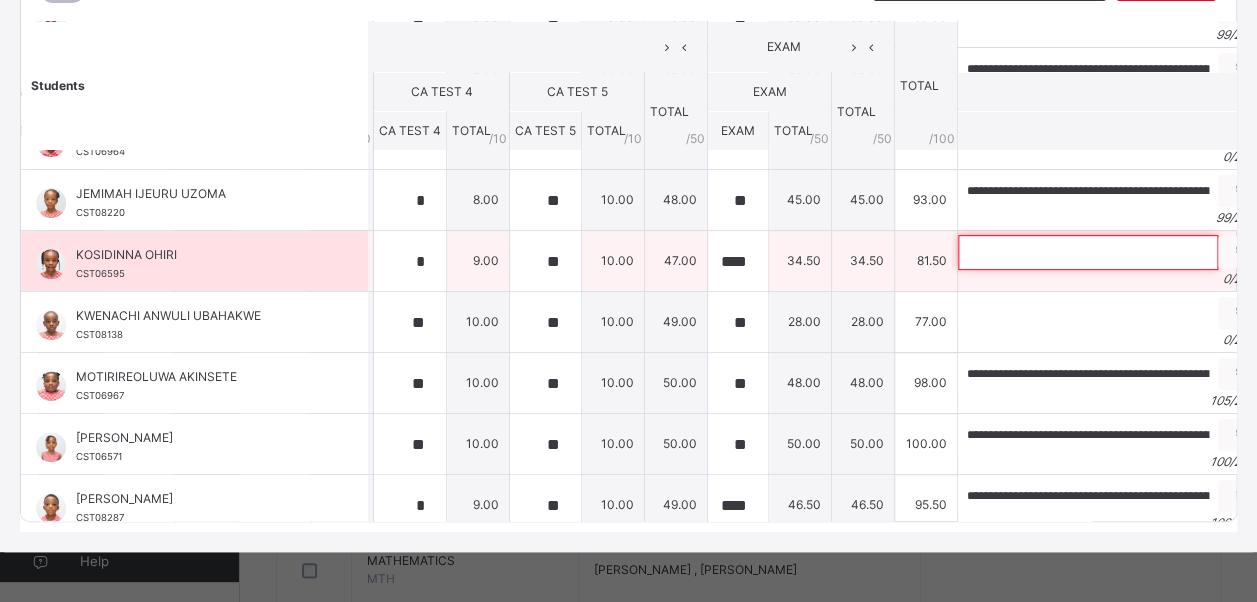 click at bounding box center [1088, 252] 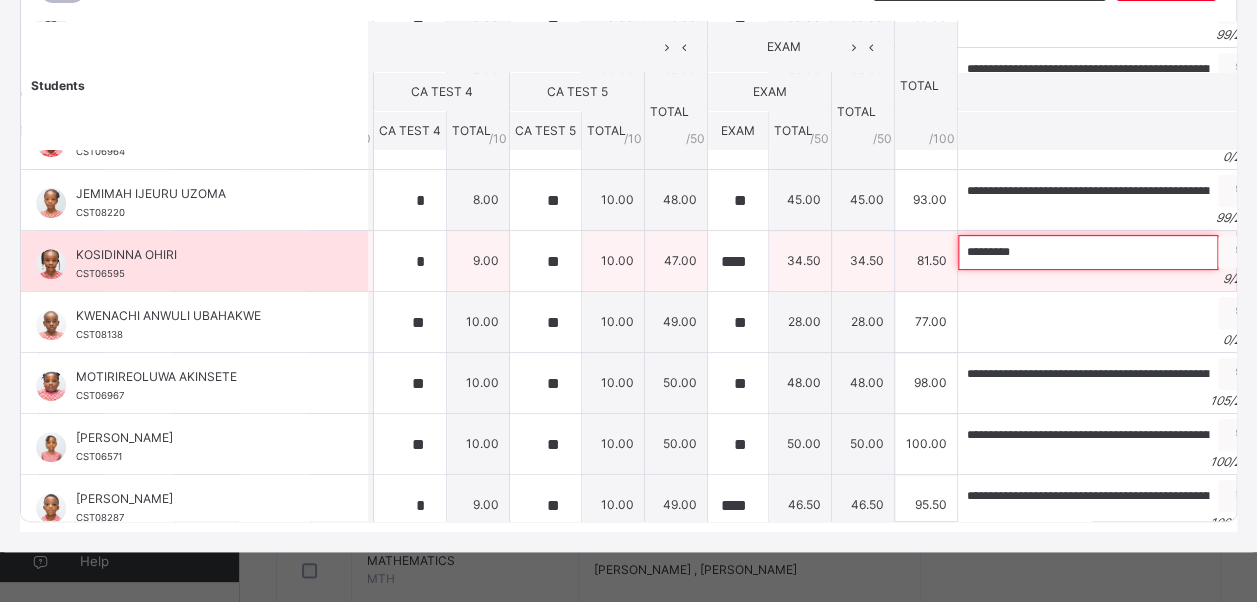 paste on "**********" 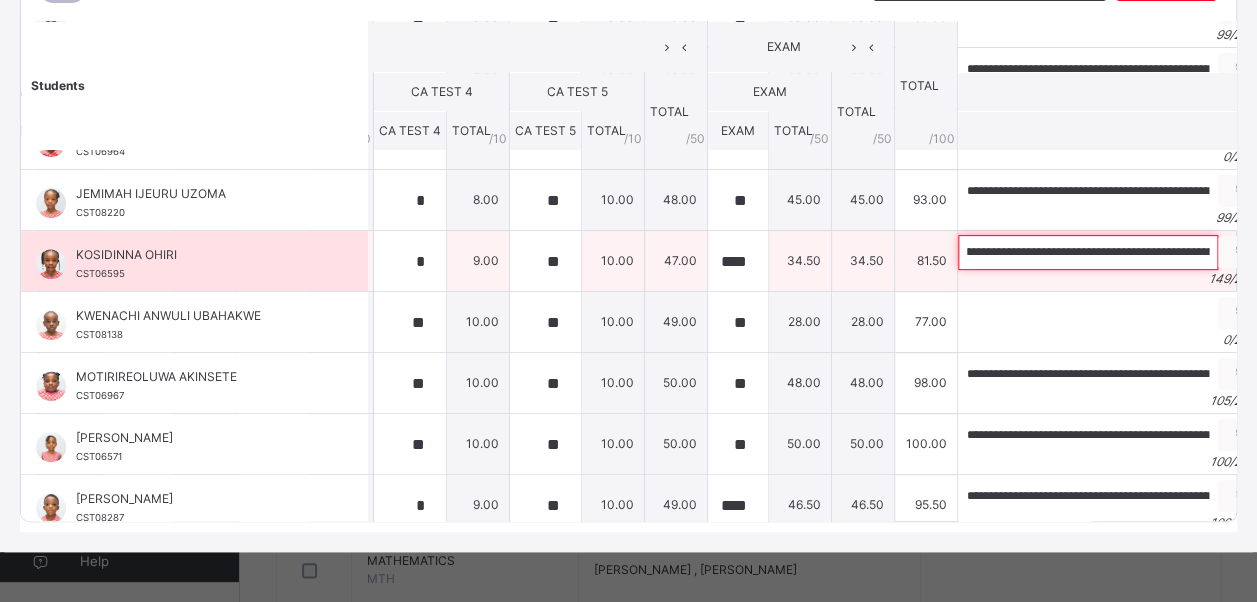 scroll, scrollTop: 0, scrollLeft: 0, axis: both 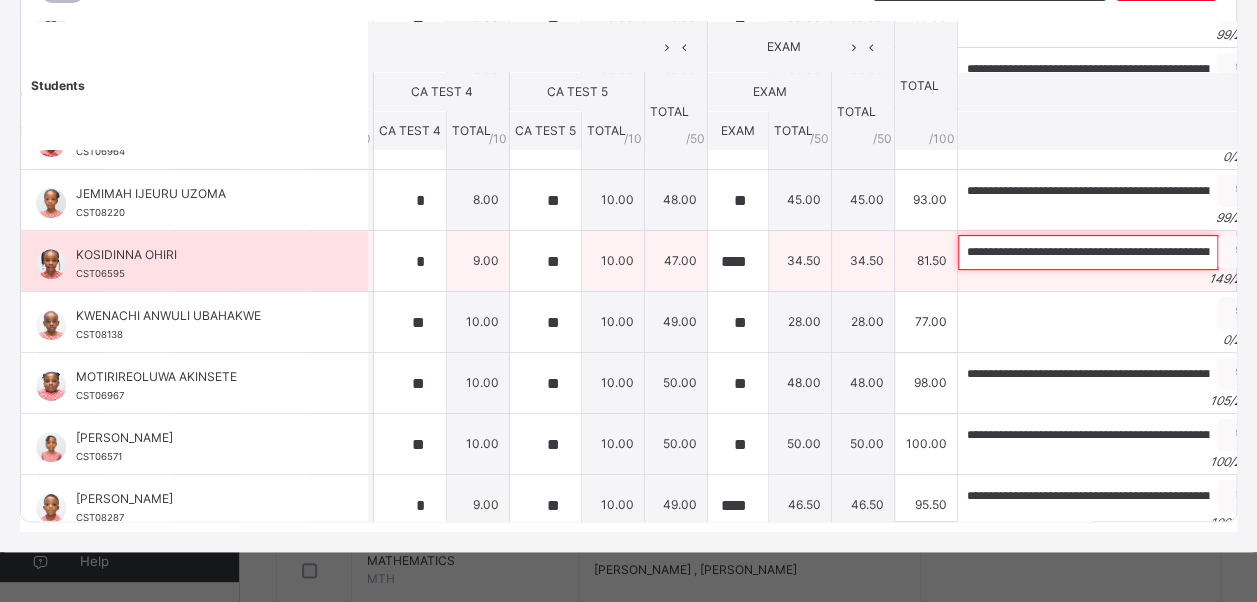click on "**********" at bounding box center (1088, 252) 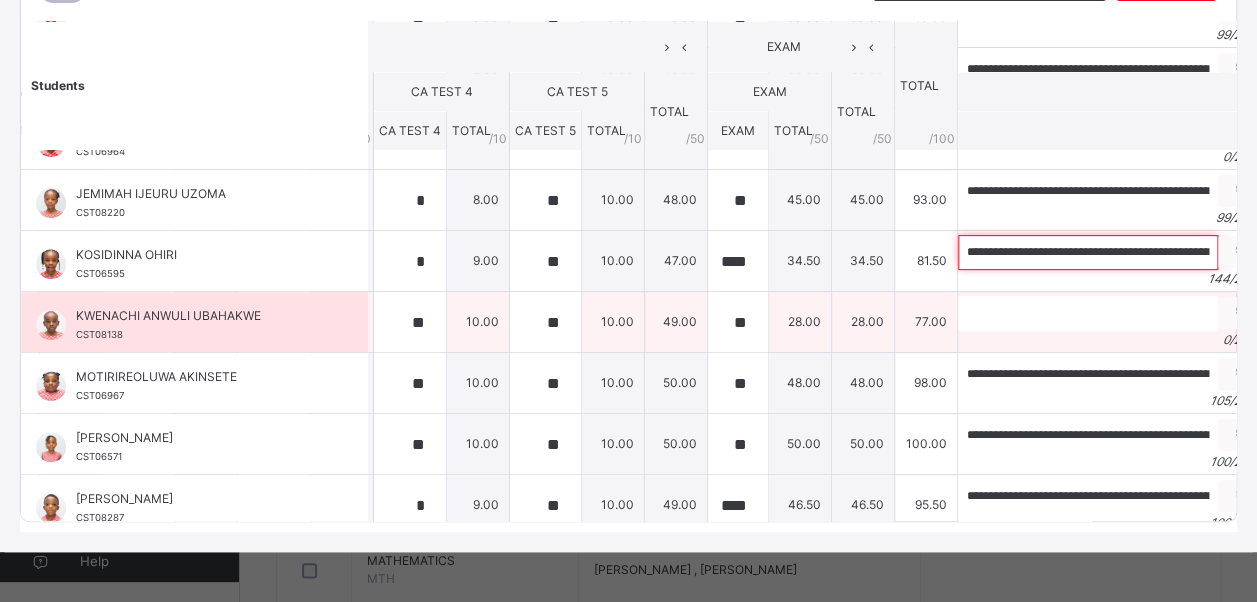 type on "**********" 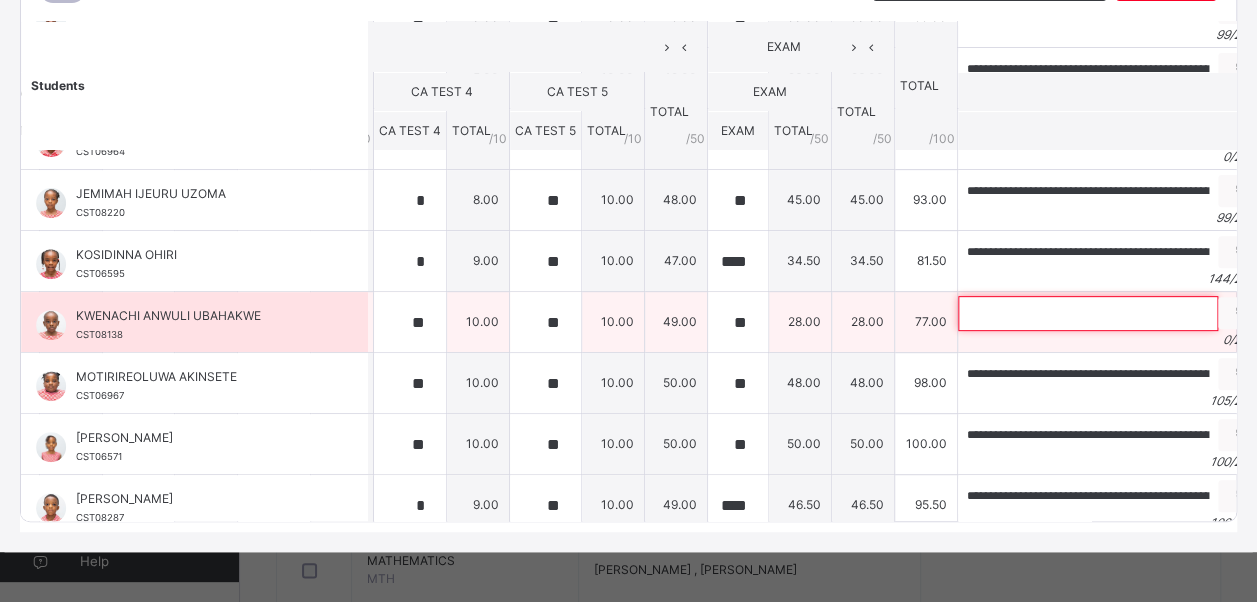 click at bounding box center [1088, 313] 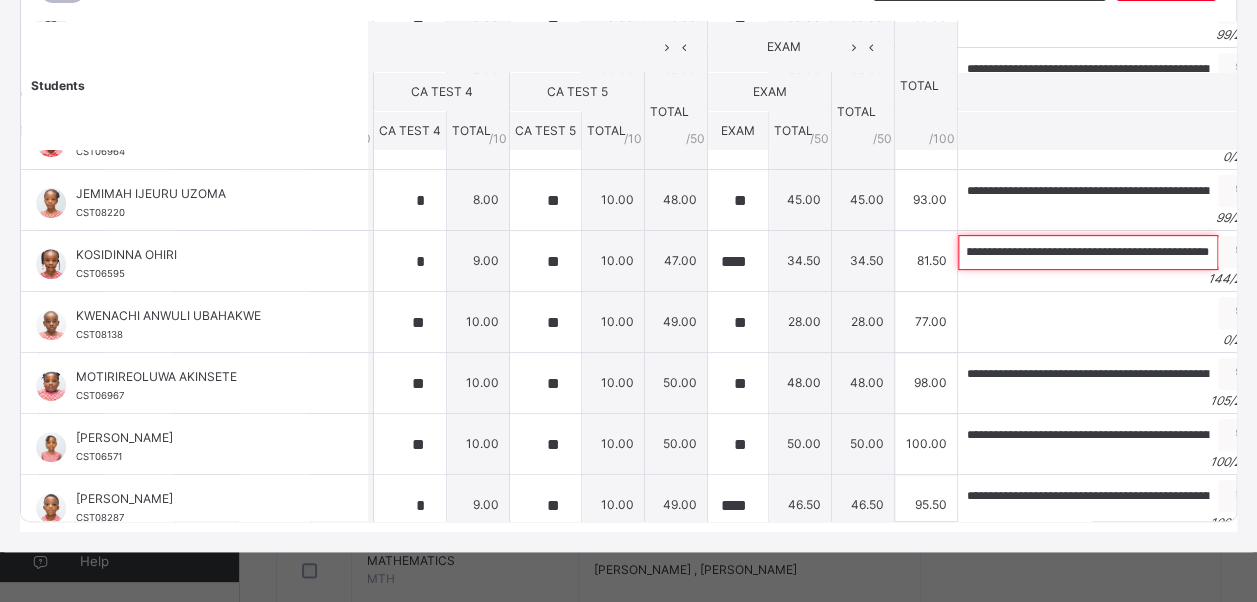 scroll, scrollTop: 0, scrollLeft: 588, axis: horizontal 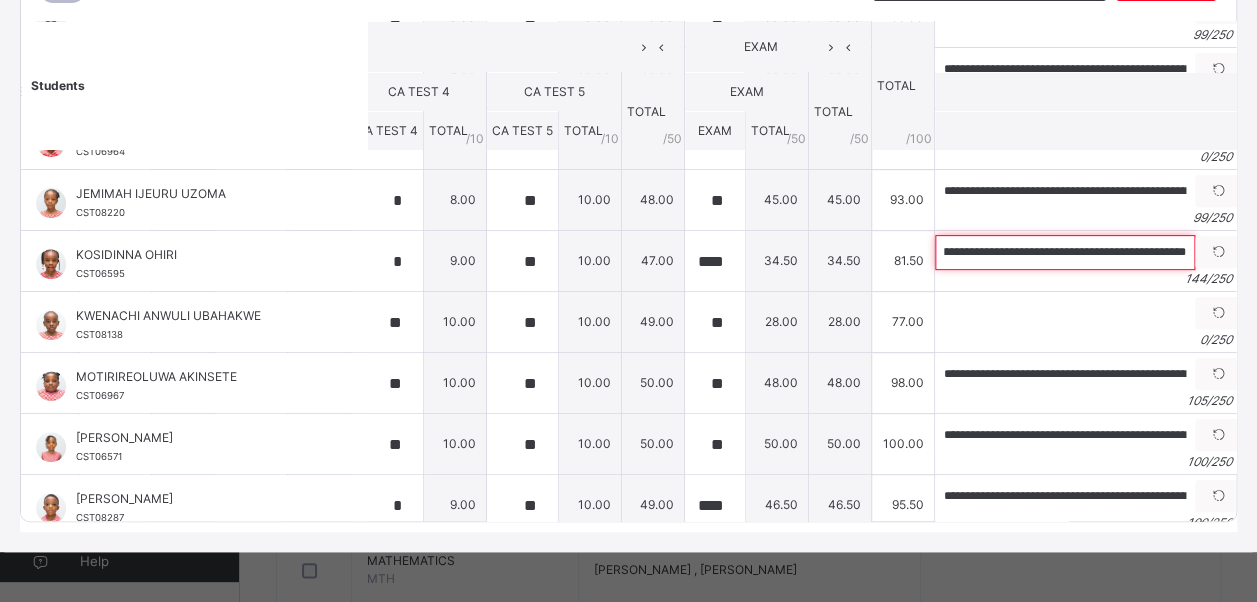 drag, startPoint x: 922, startPoint y: 226, endPoint x: 1275, endPoint y: 265, distance: 355.14786 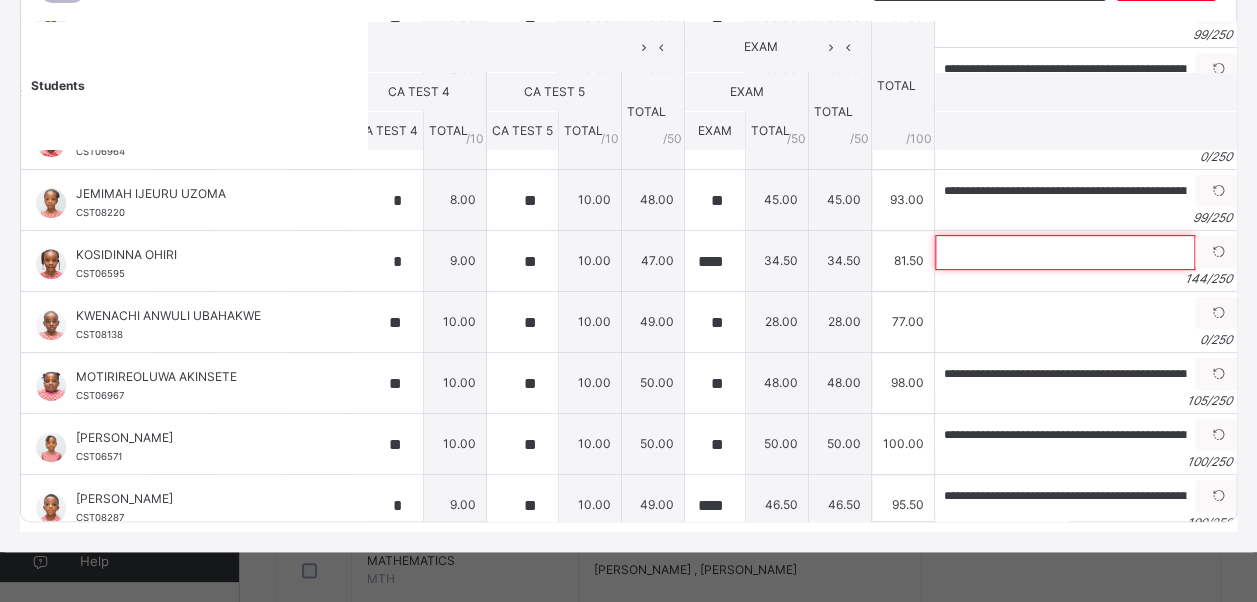 scroll, scrollTop: 0, scrollLeft: 0, axis: both 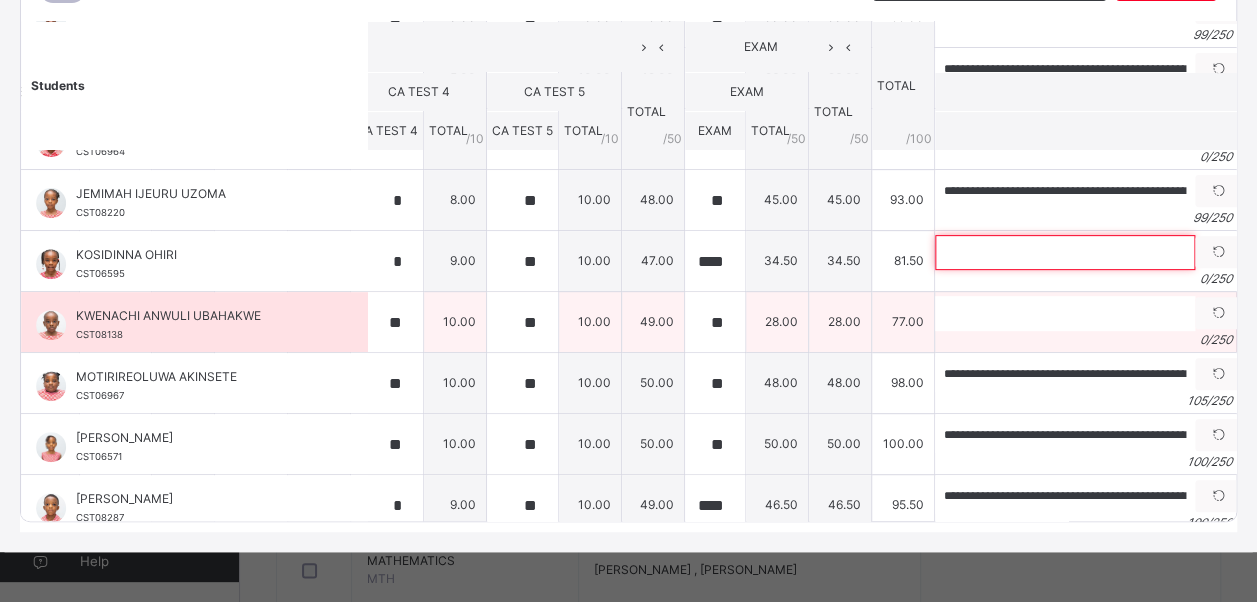 type 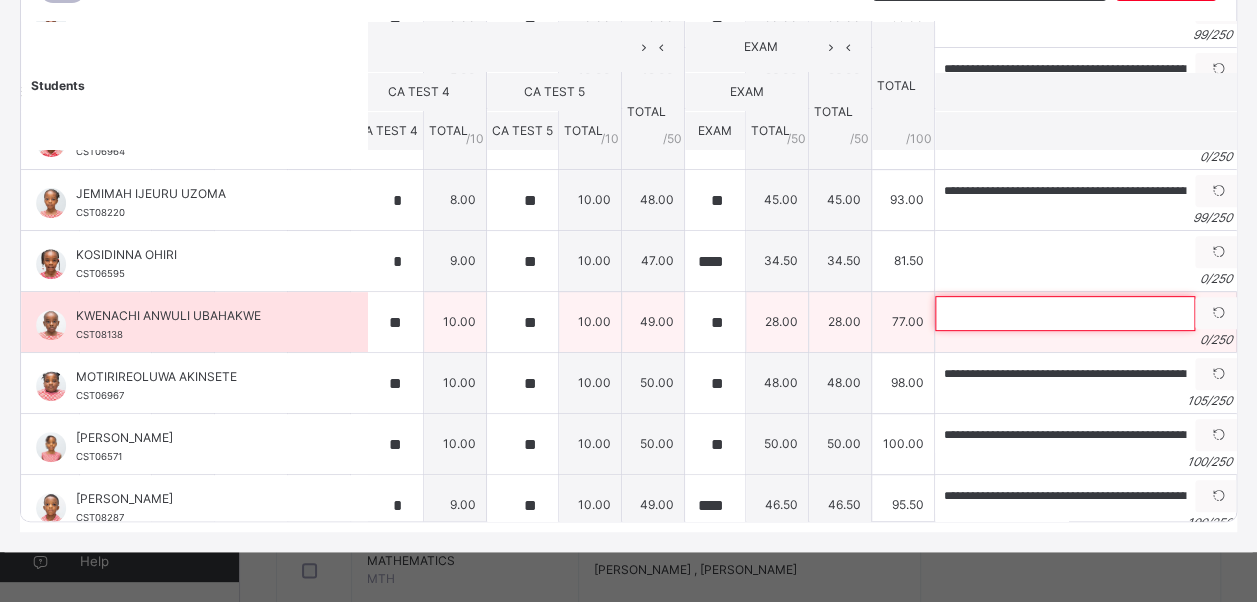 click at bounding box center [1065, 313] 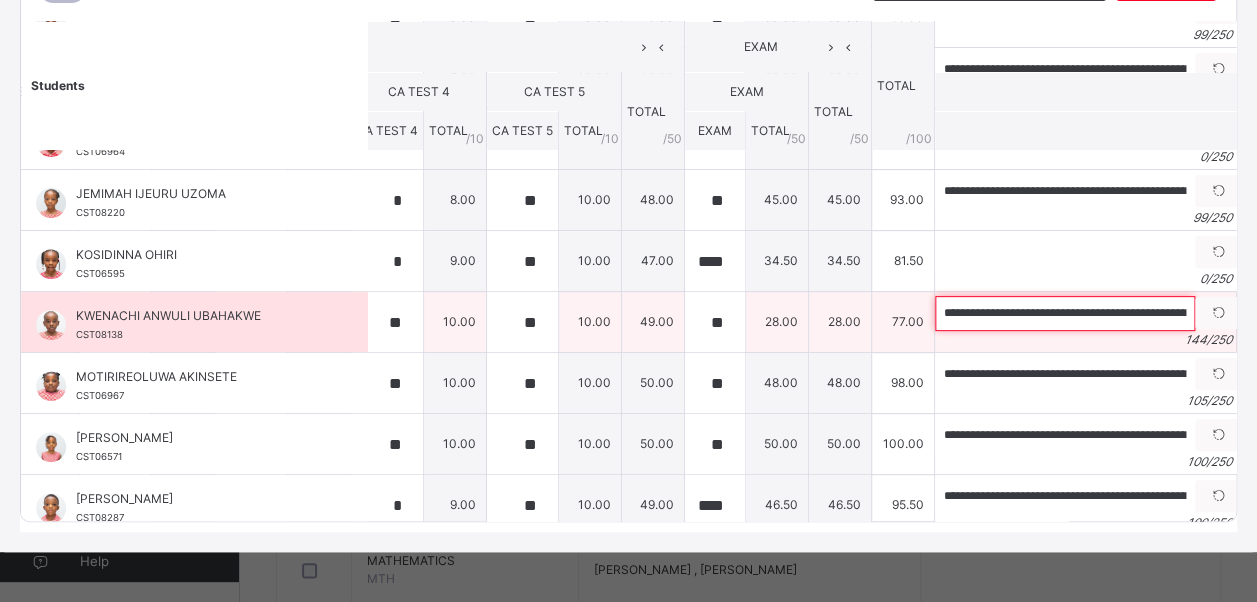 scroll, scrollTop: 0, scrollLeft: 588, axis: horizontal 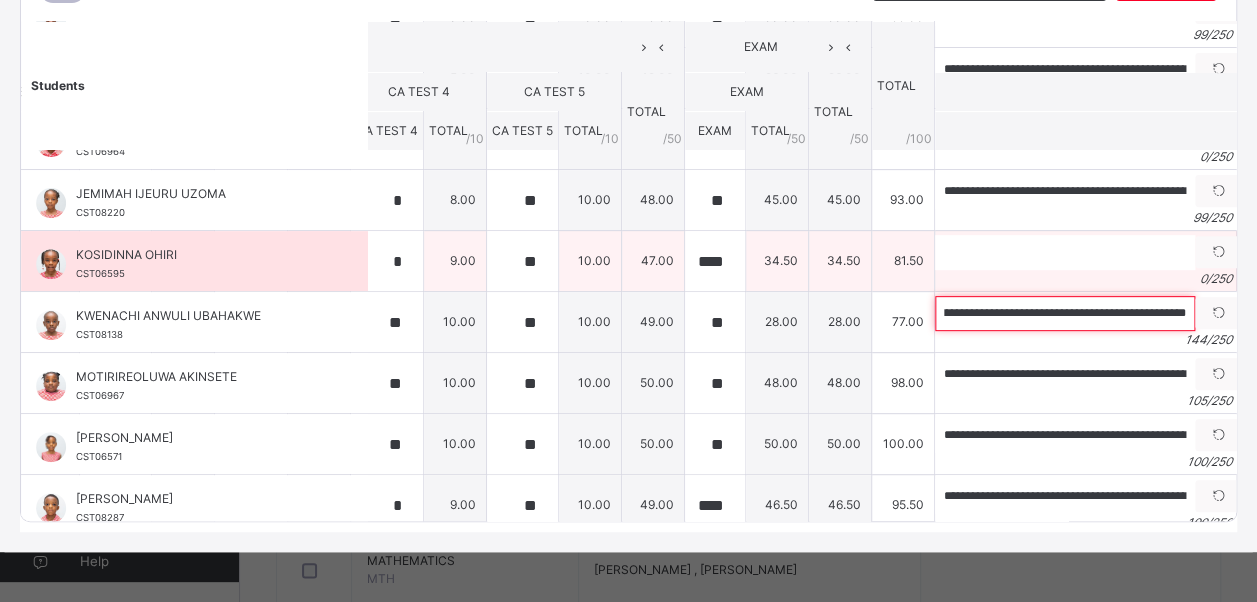 type on "**********" 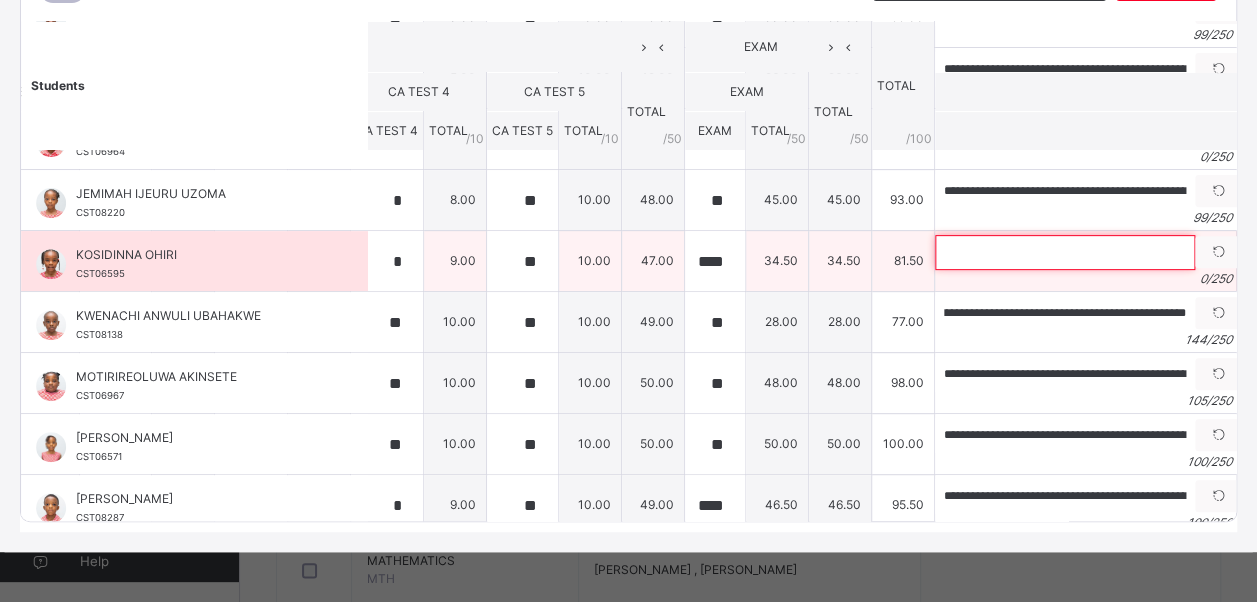 scroll, scrollTop: 0, scrollLeft: 0, axis: both 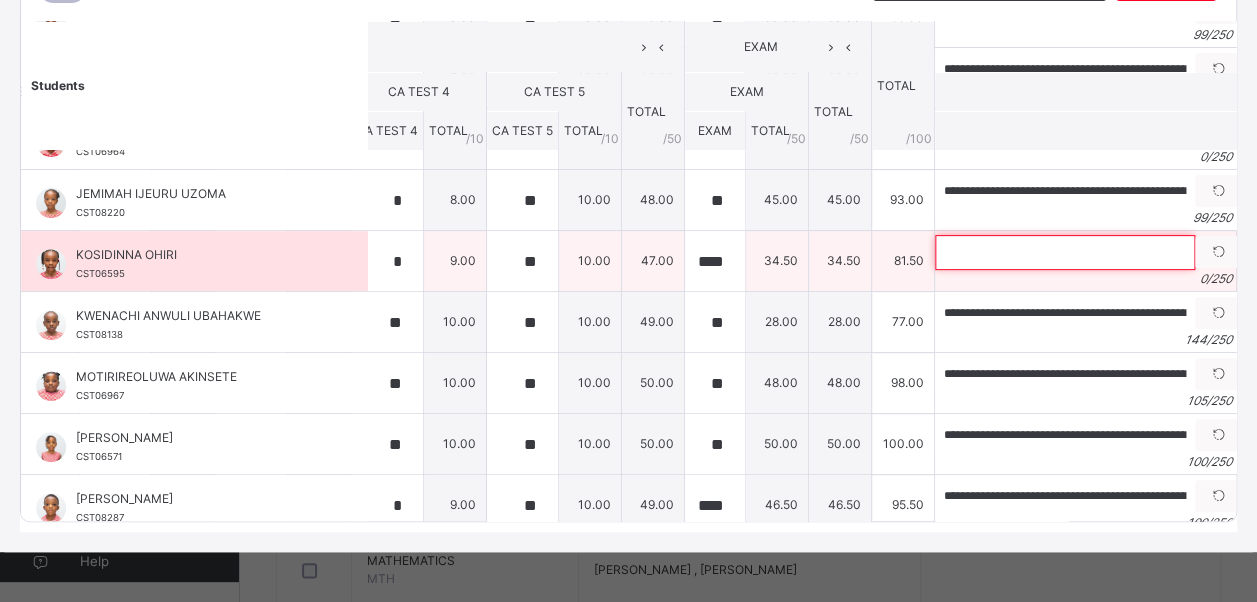 click at bounding box center (1065, 252) 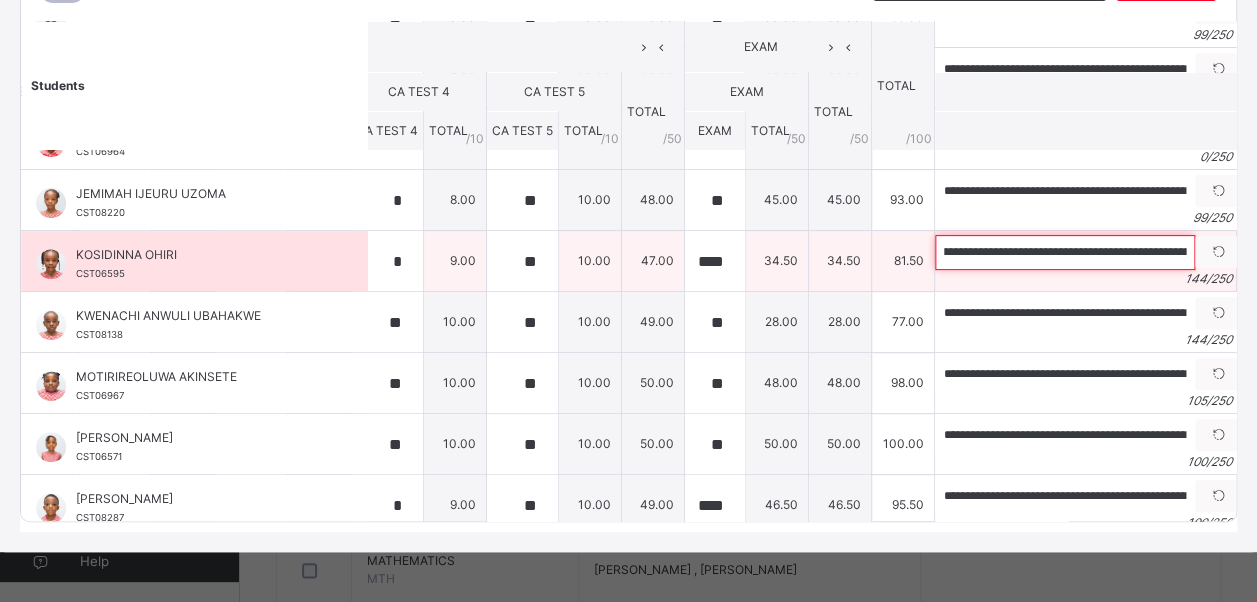 scroll, scrollTop: 0, scrollLeft: 0, axis: both 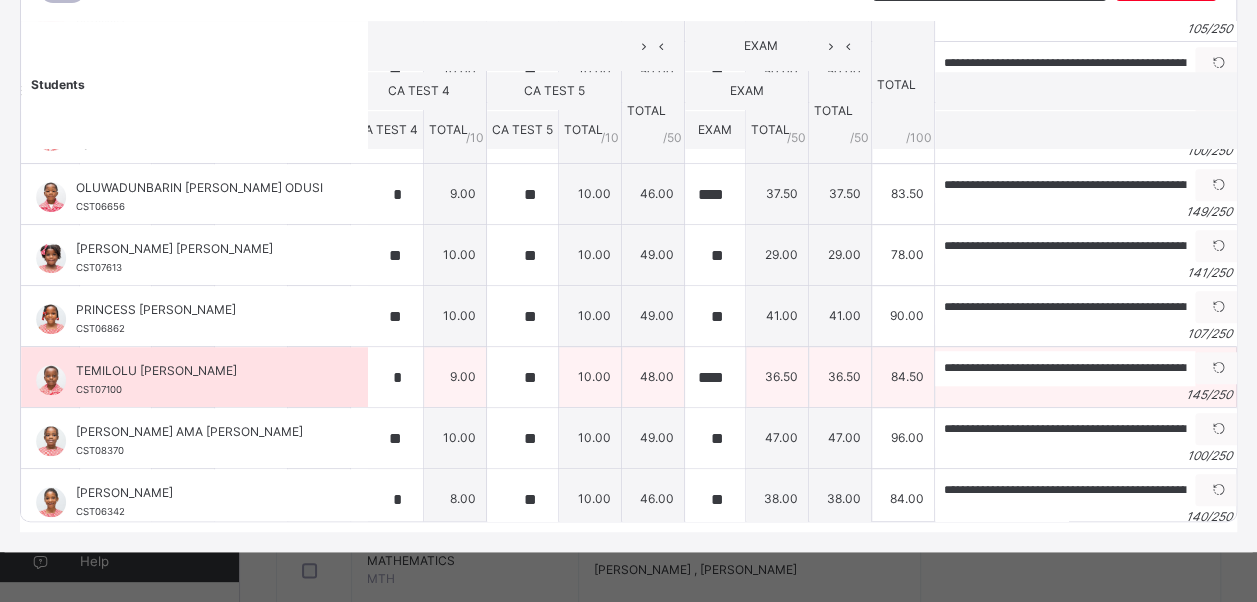 type on "**********" 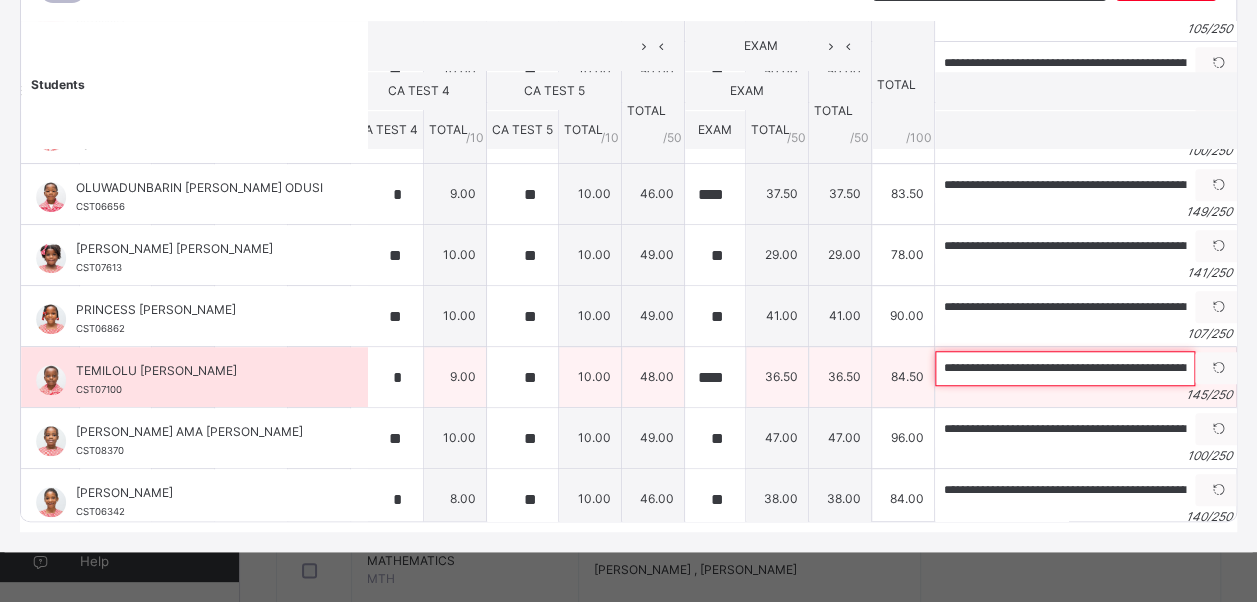 click on "**********" at bounding box center [1065, 368] 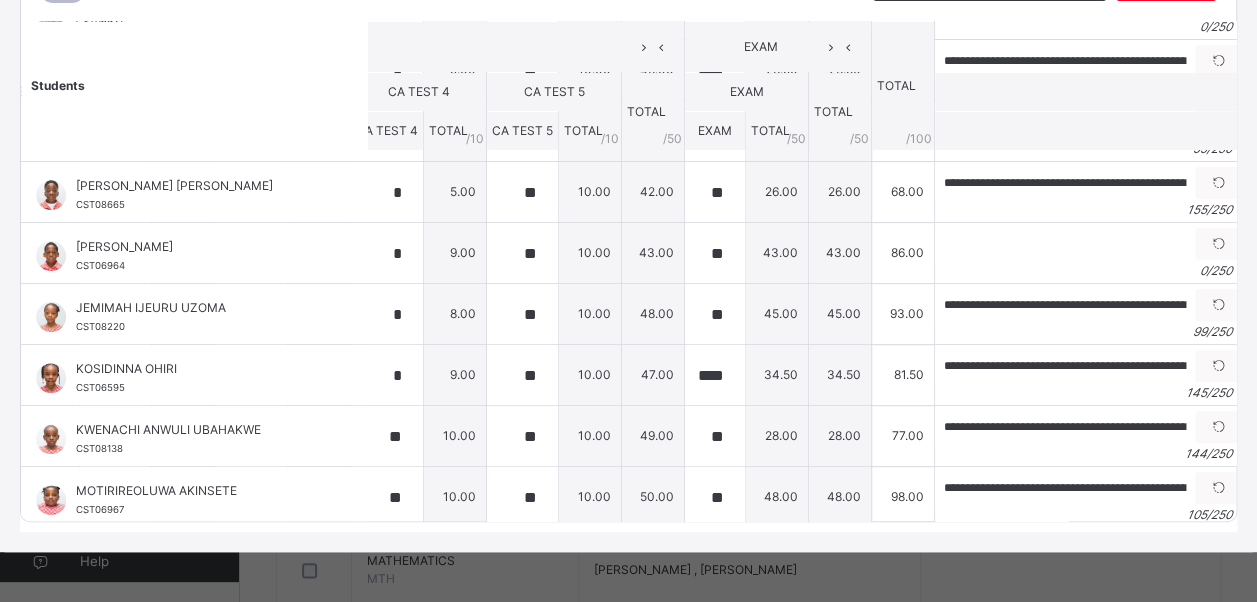 scroll, scrollTop: 160, scrollLeft: 423, axis: both 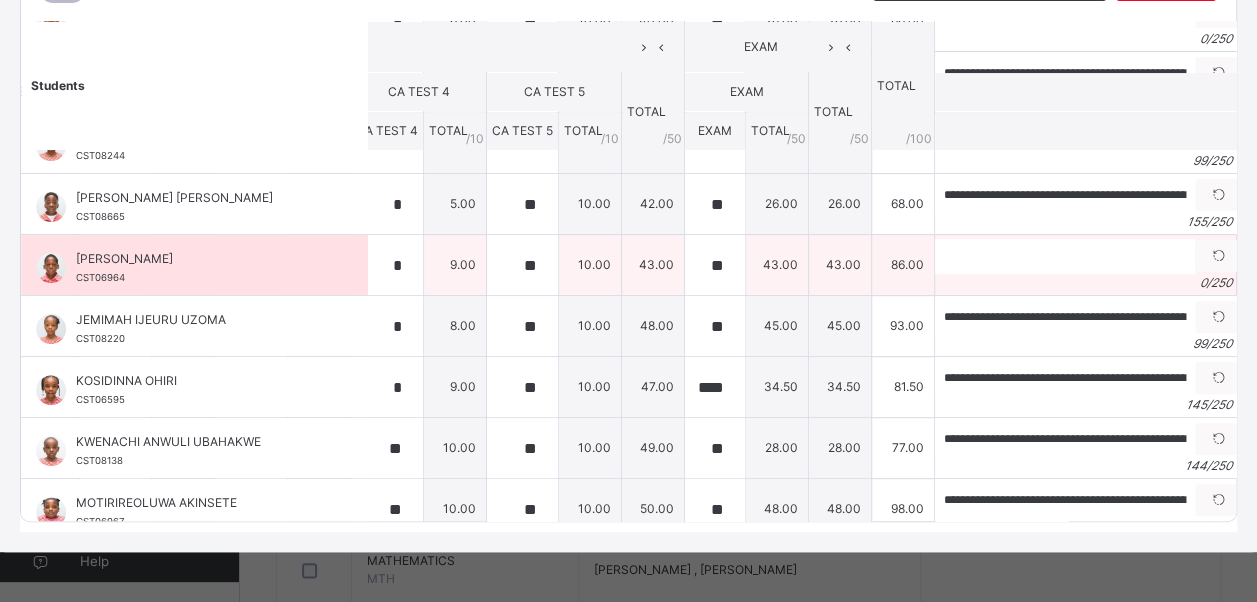 type on "**********" 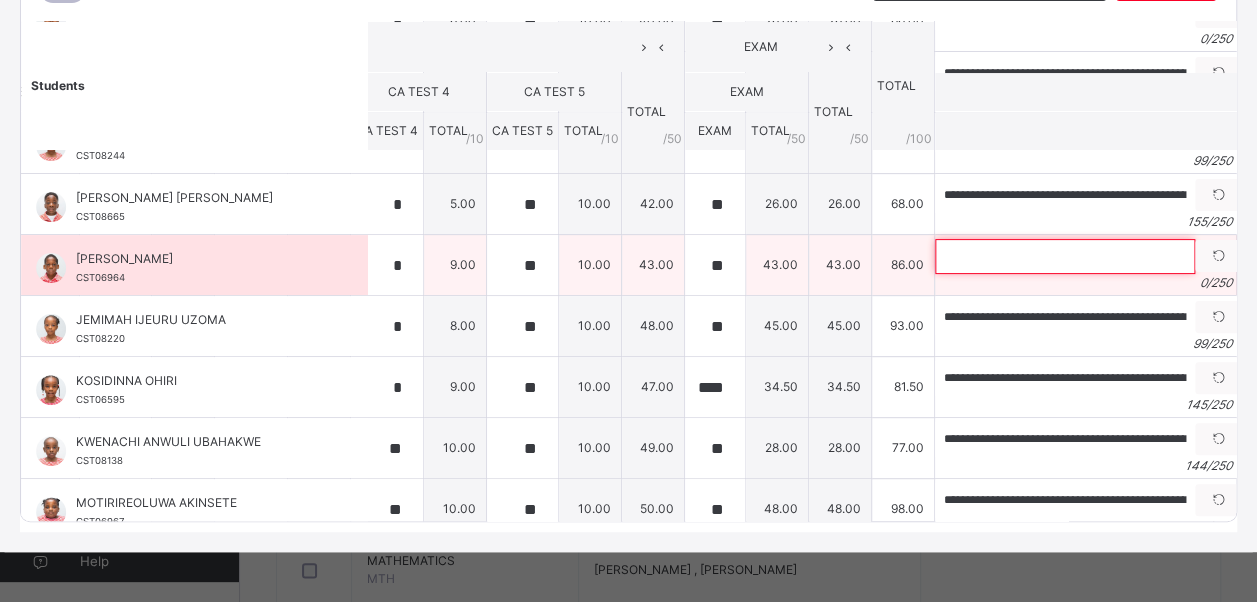 click at bounding box center (1065, 256) 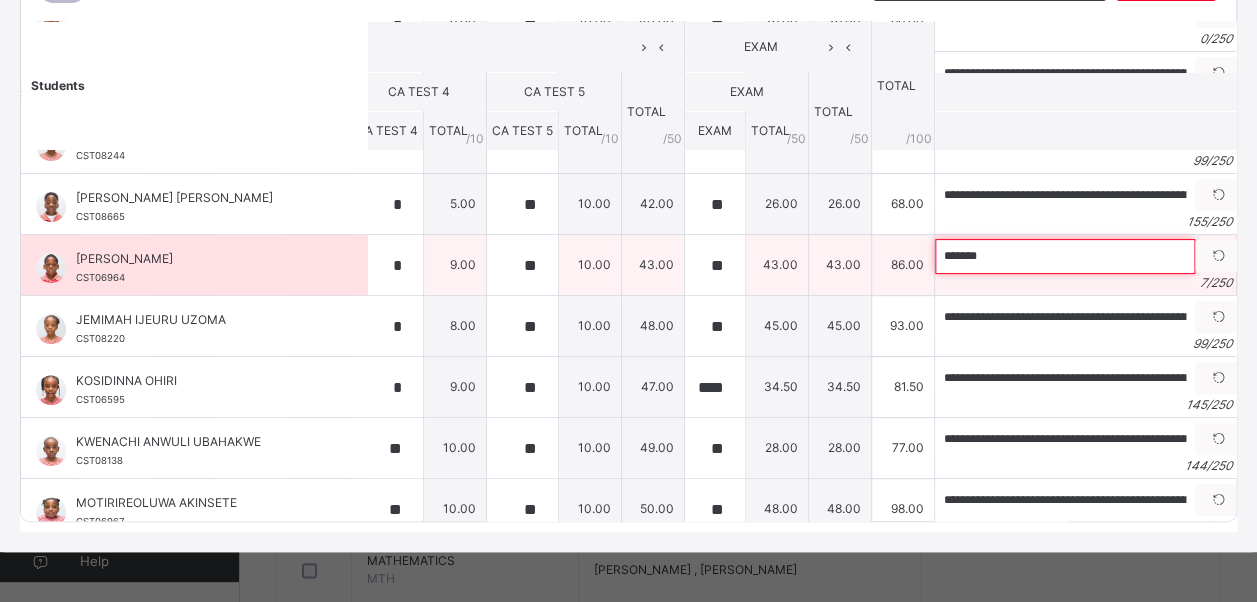 paste on "**********" 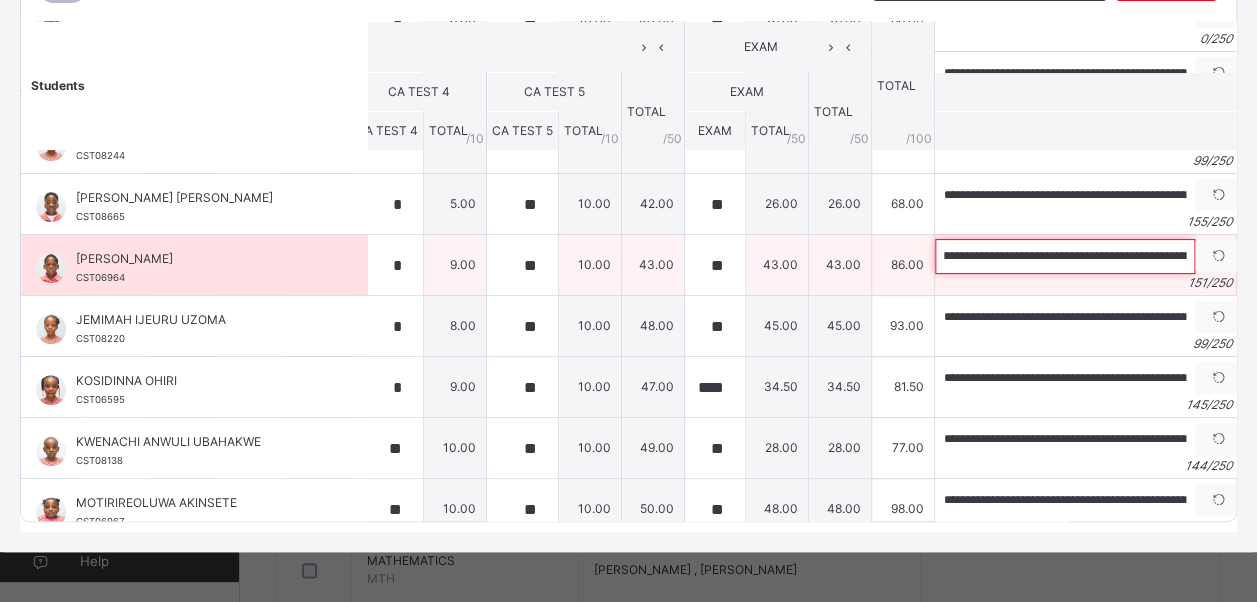 scroll, scrollTop: 0, scrollLeft: 0, axis: both 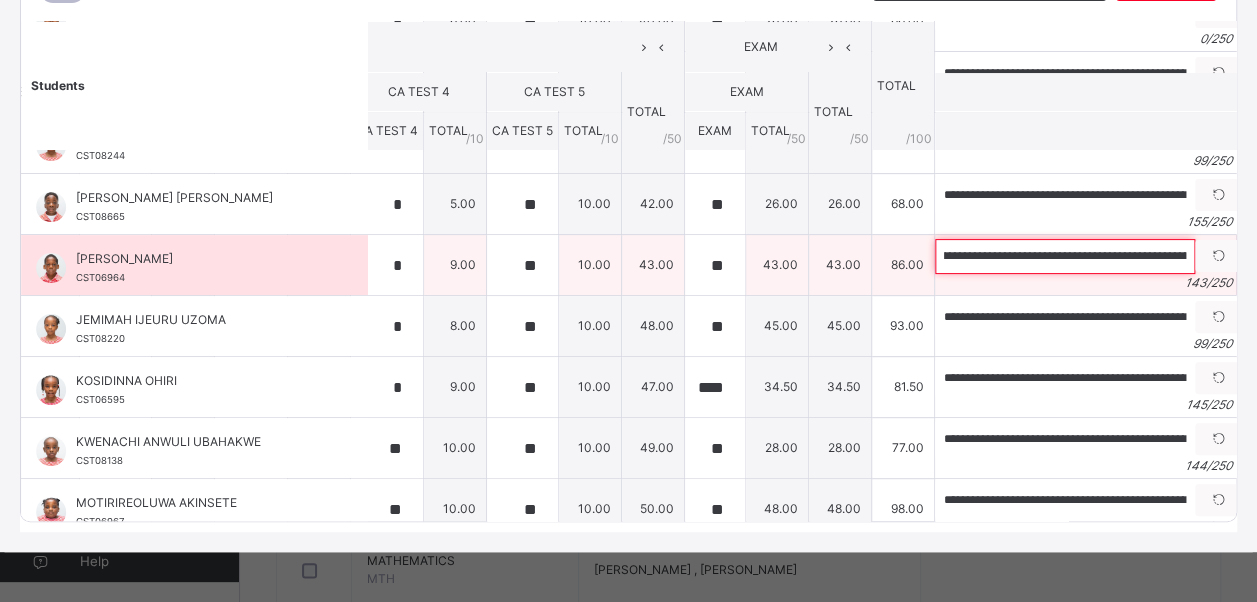 click on "**********" at bounding box center [1065, 256] 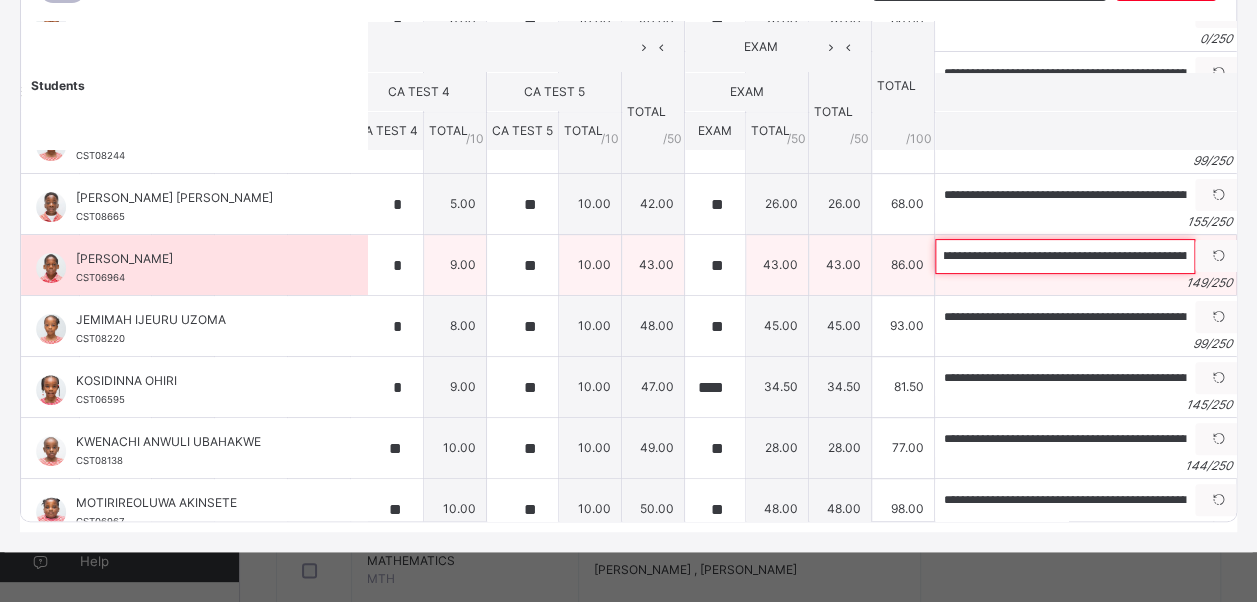 scroll, scrollTop: 0, scrollLeft: 324, axis: horizontal 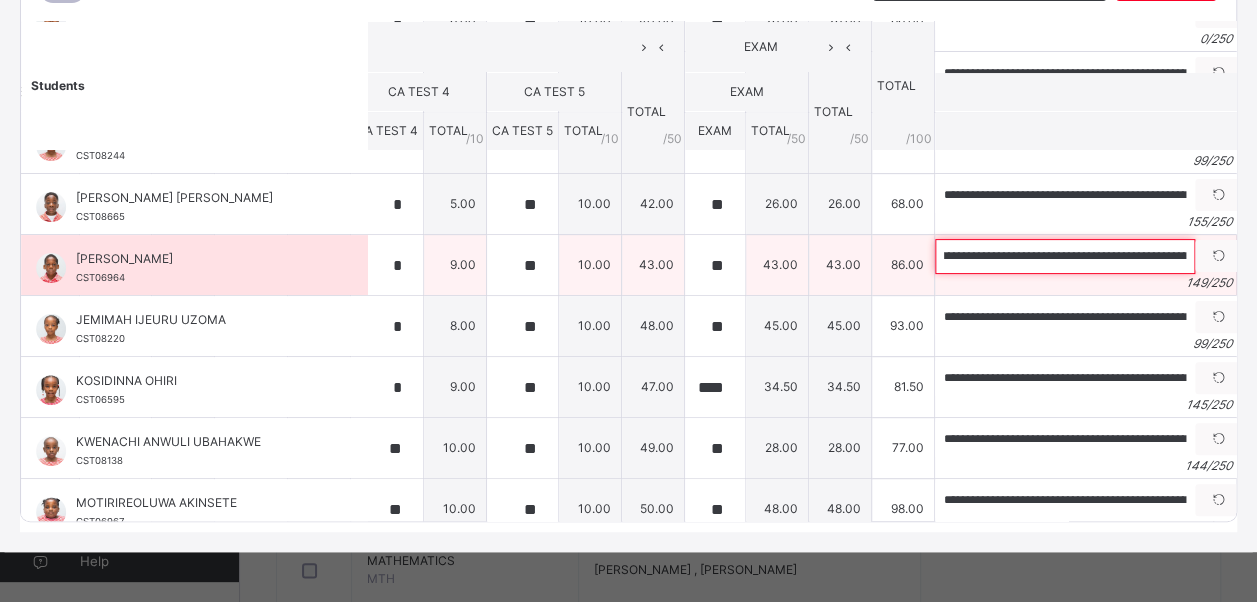 click on "**********" at bounding box center (1065, 256) 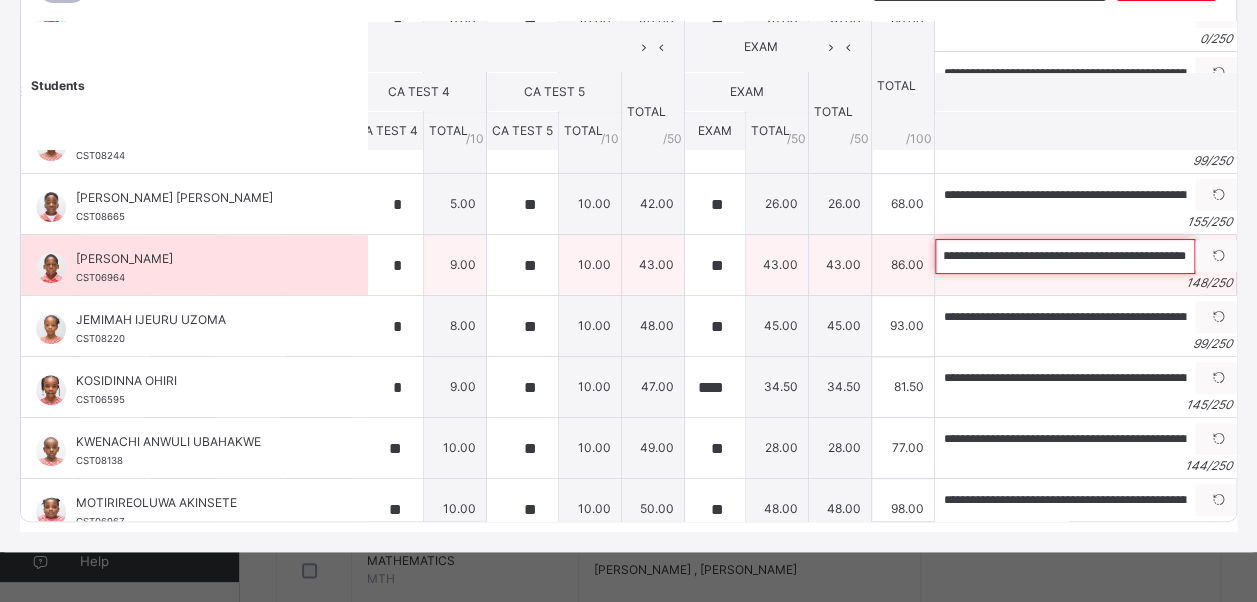 scroll, scrollTop: 0, scrollLeft: 601, axis: horizontal 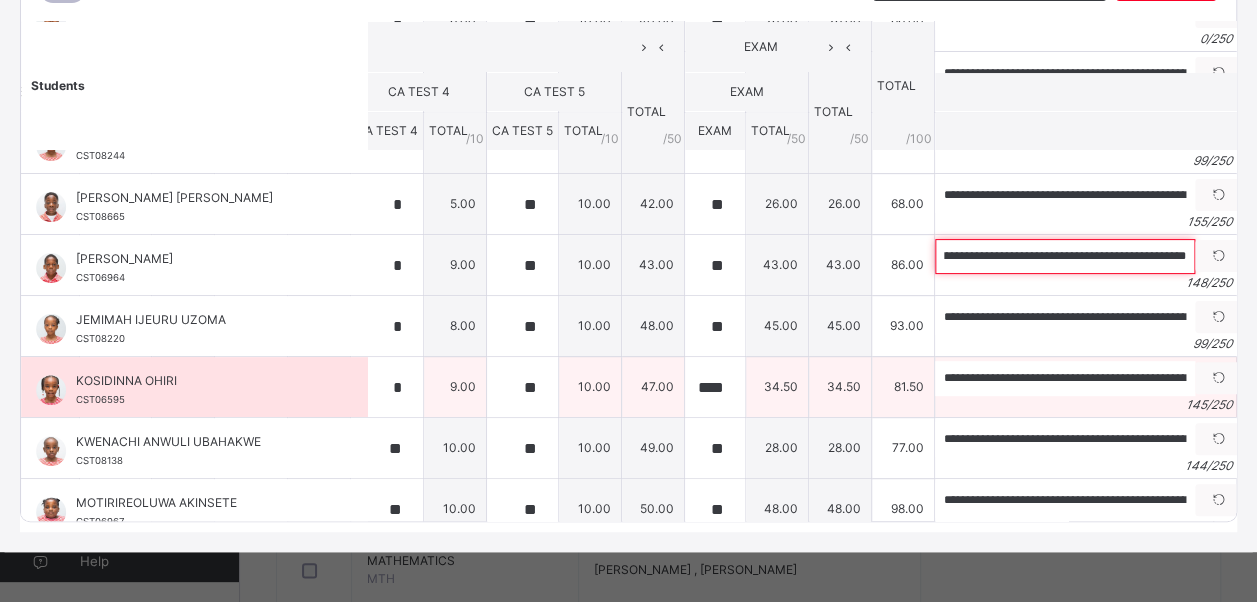 type on "**********" 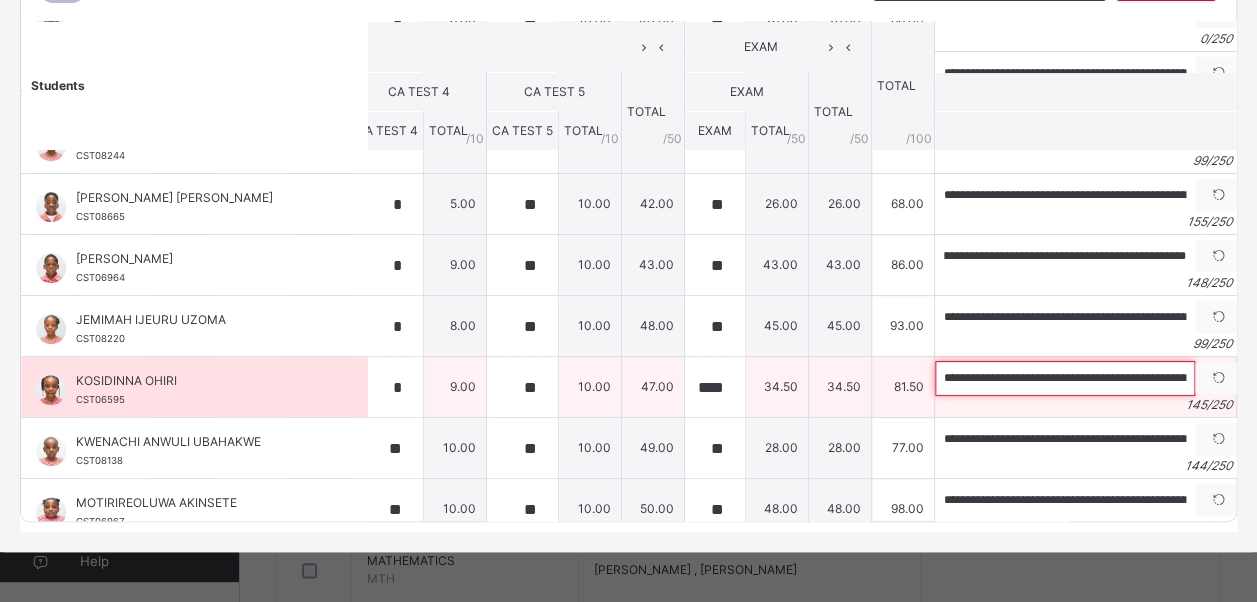 scroll, scrollTop: 0, scrollLeft: 0, axis: both 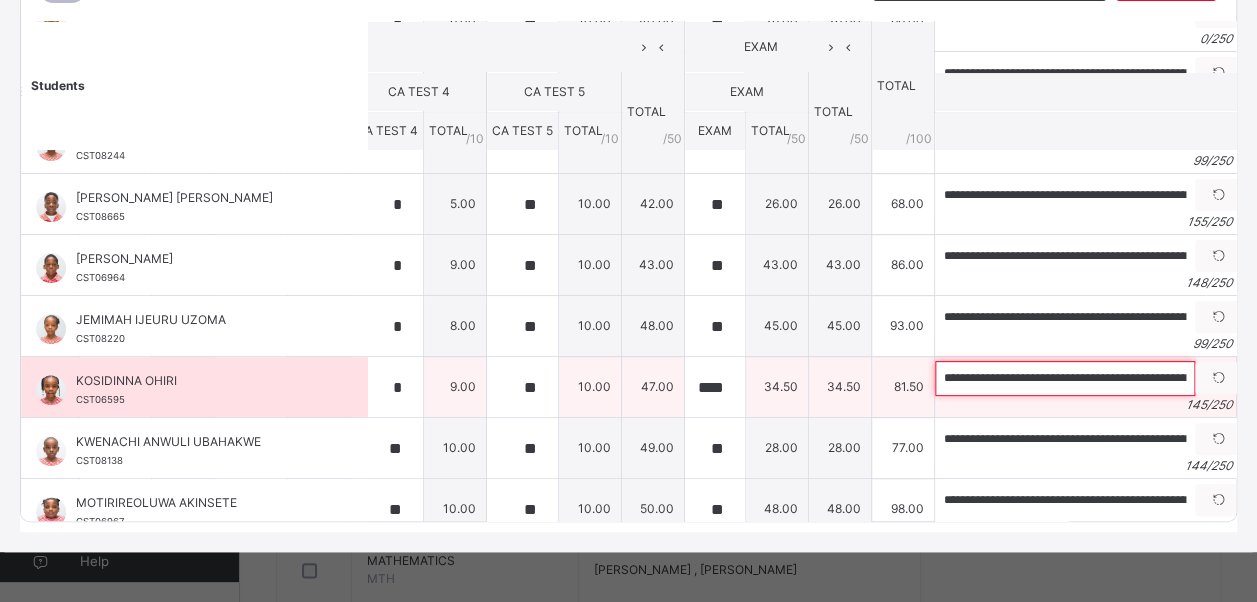 click on "**********" at bounding box center [1065, 378] 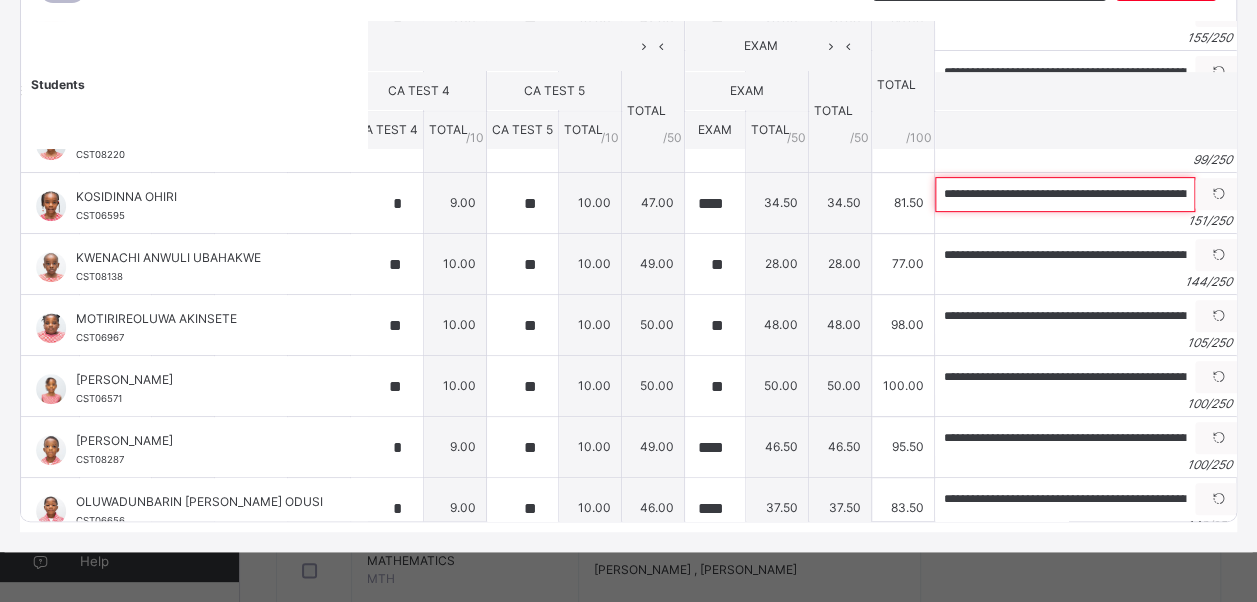 scroll, scrollTop: 362, scrollLeft: 423, axis: both 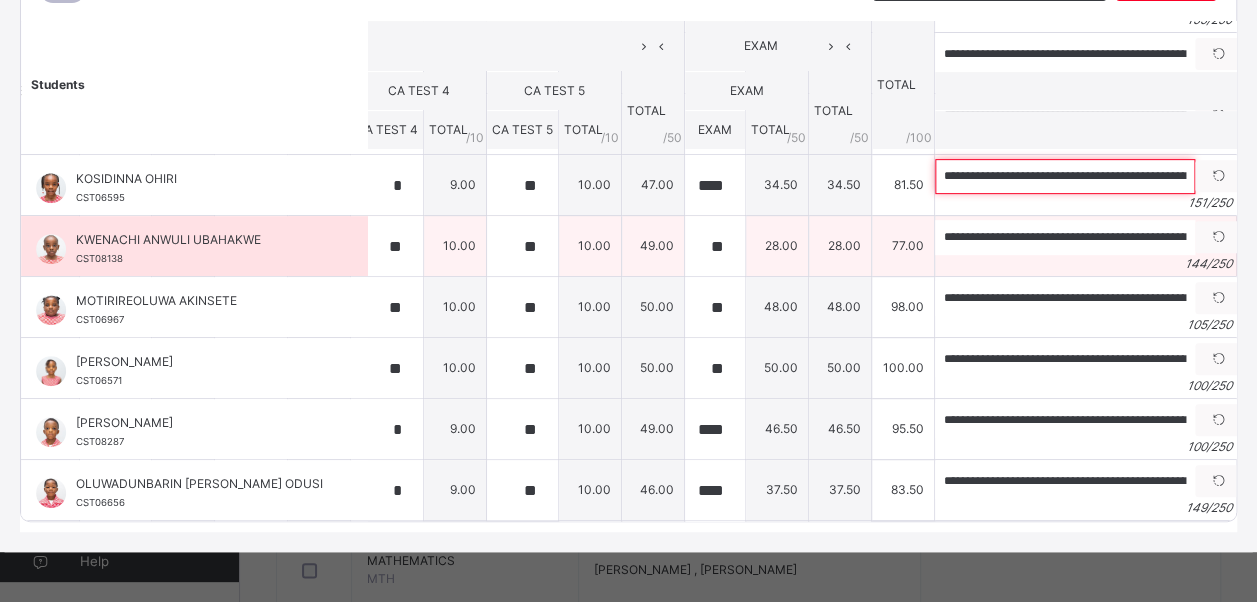 type on "**********" 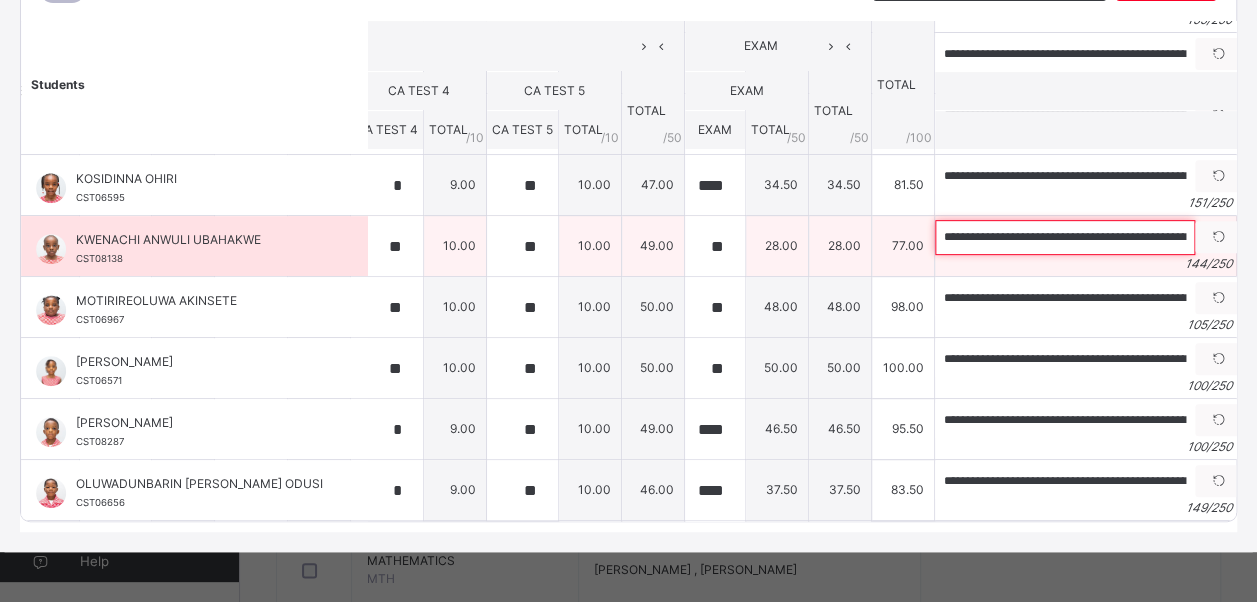 click on "**********" at bounding box center (1065, 237) 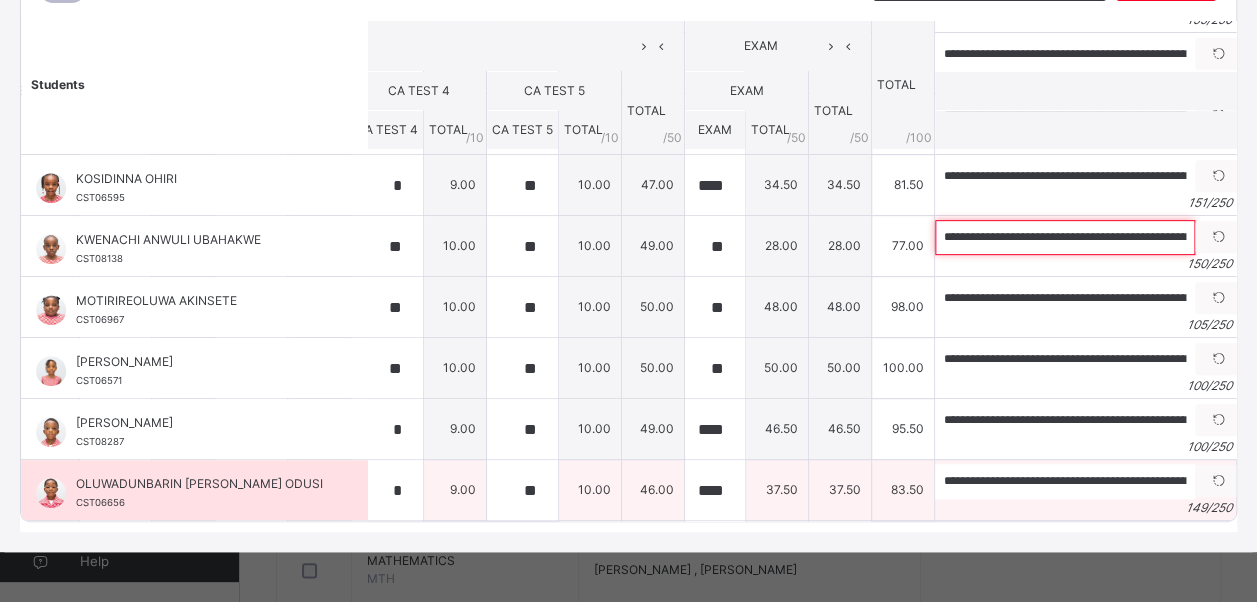 type on "**********" 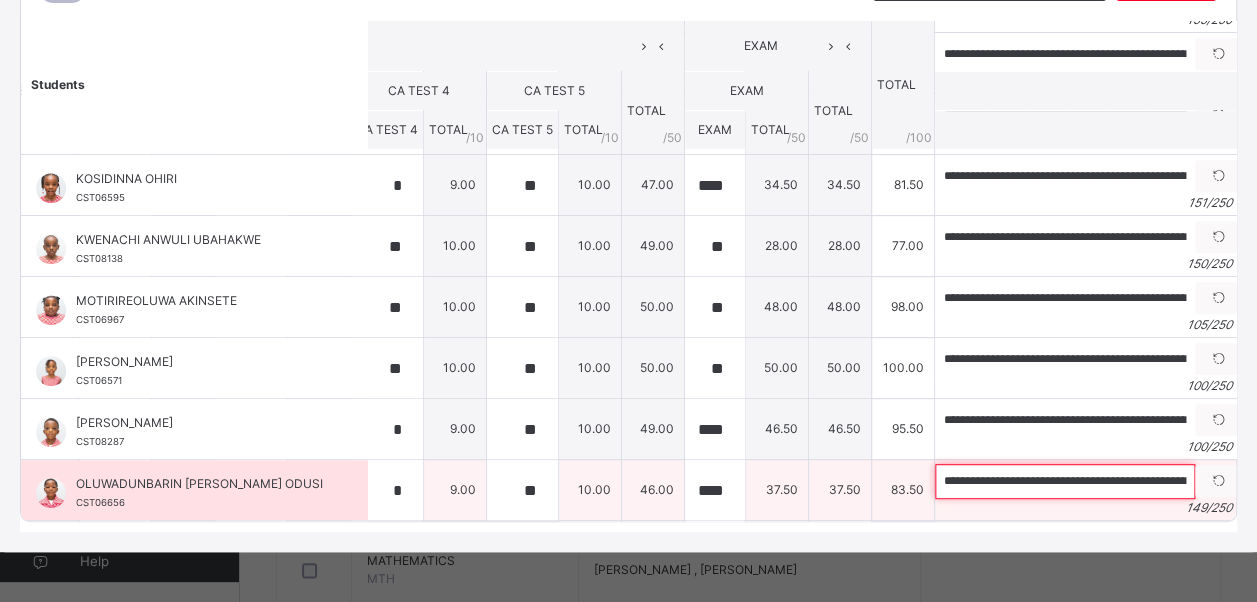 click on "**********" at bounding box center [1065, 481] 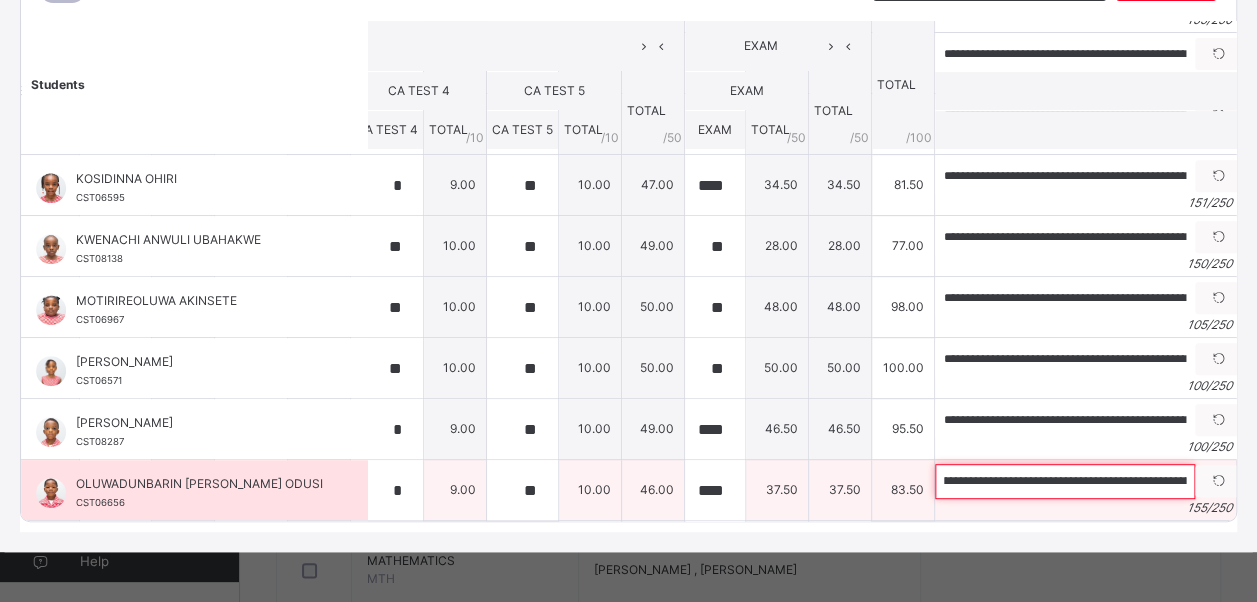 scroll, scrollTop: 0, scrollLeft: 369, axis: horizontal 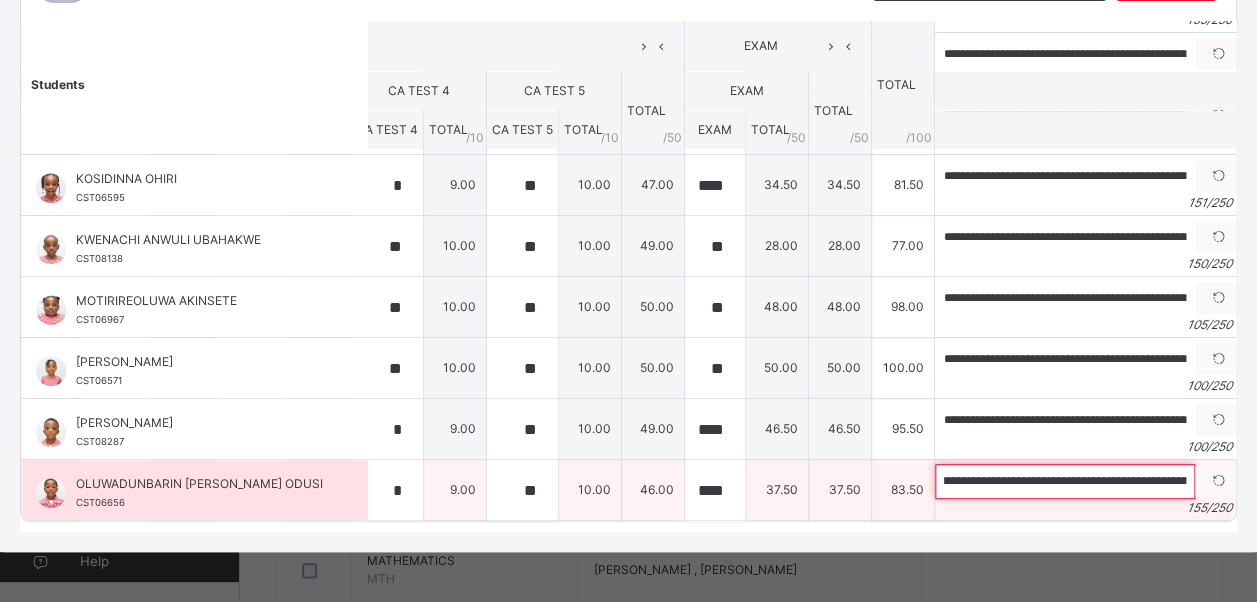 click on "**********" at bounding box center [1065, 481] 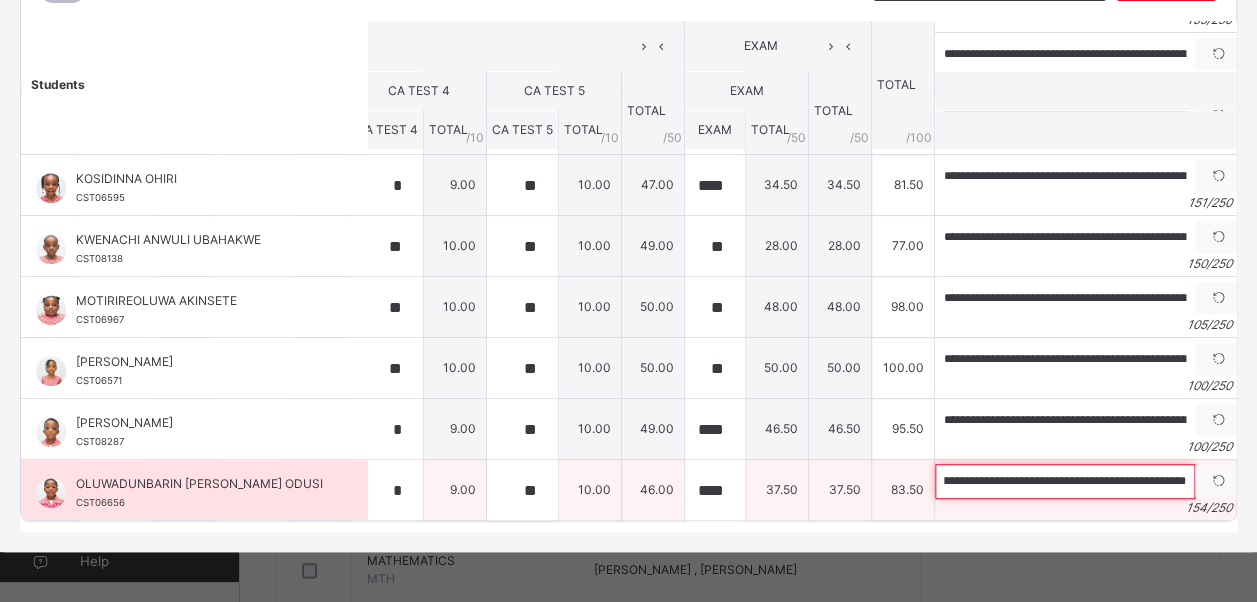 scroll, scrollTop: 0, scrollLeft: 646, axis: horizontal 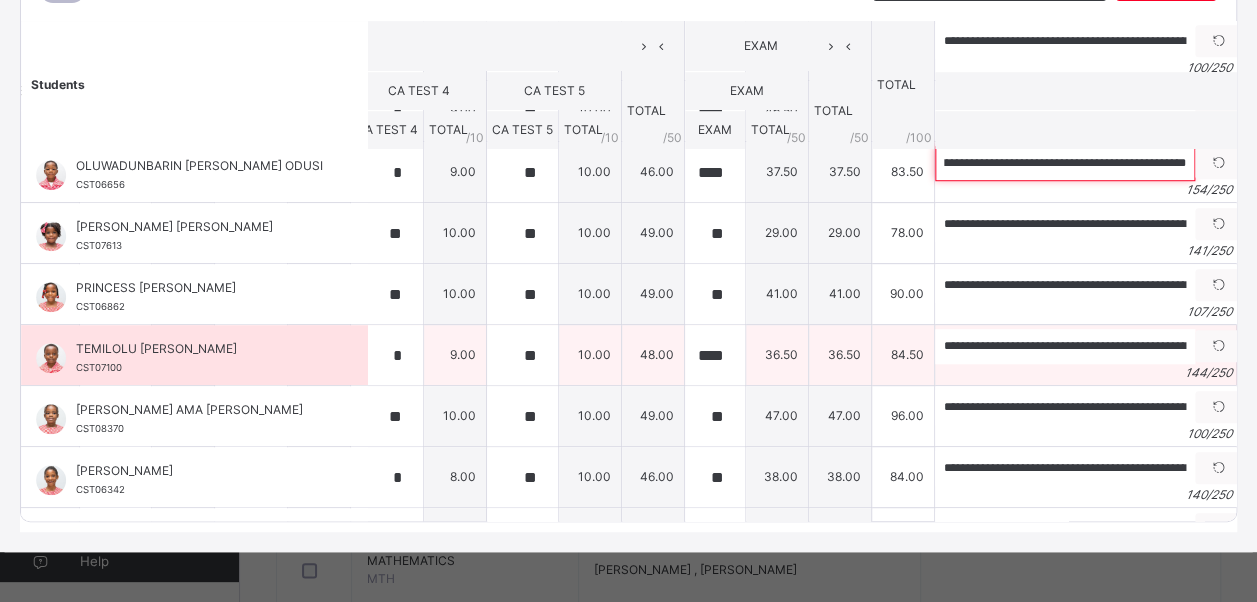type on "**********" 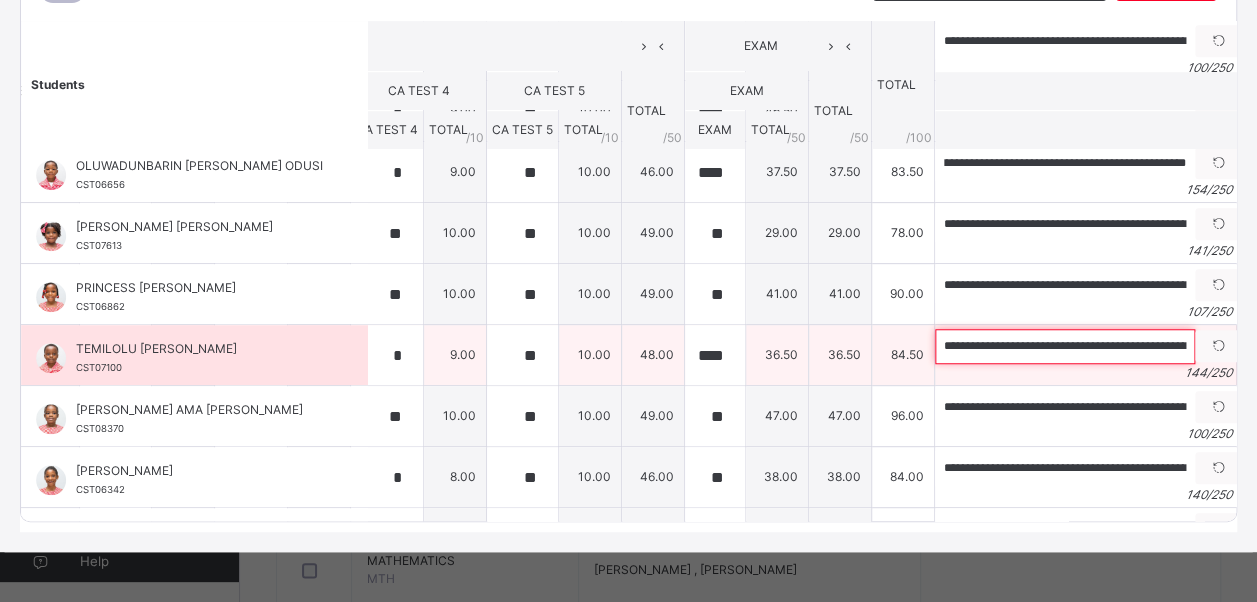 click on "**********" at bounding box center [1065, 346] 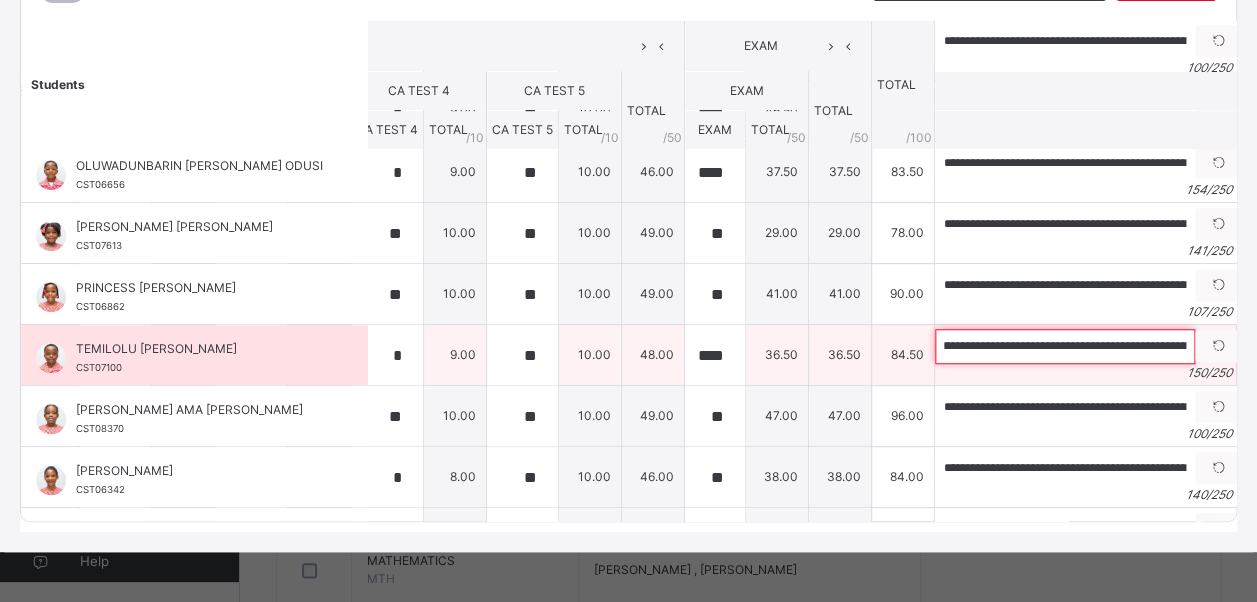 scroll, scrollTop: 0, scrollLeft: 370, axis: horizontal 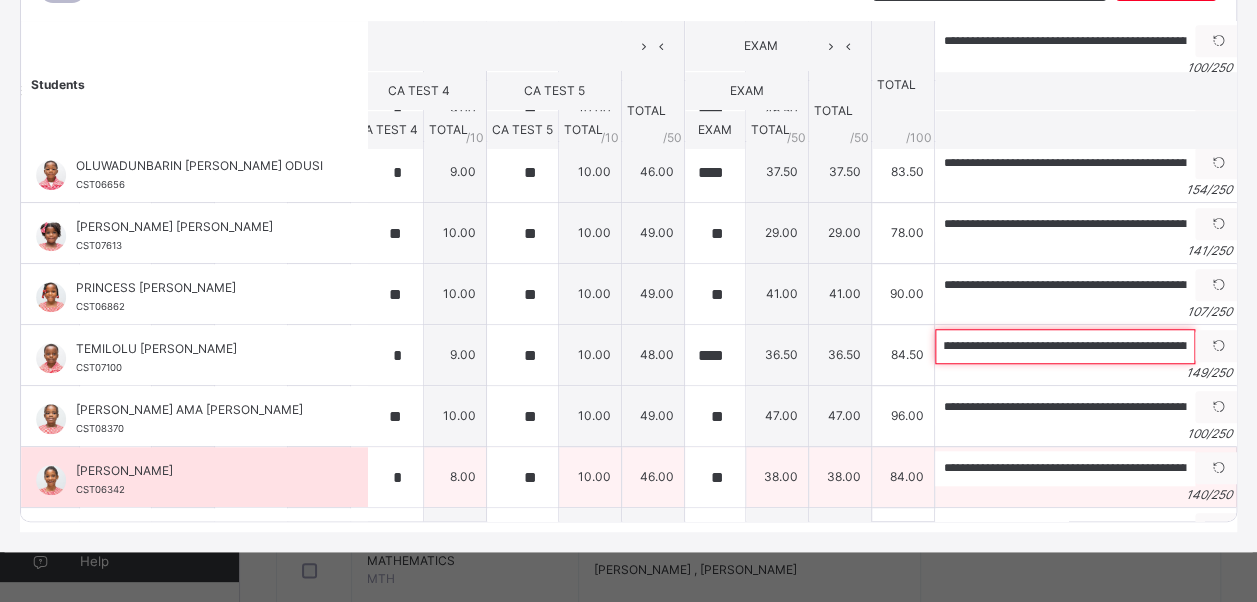 type on "**********" 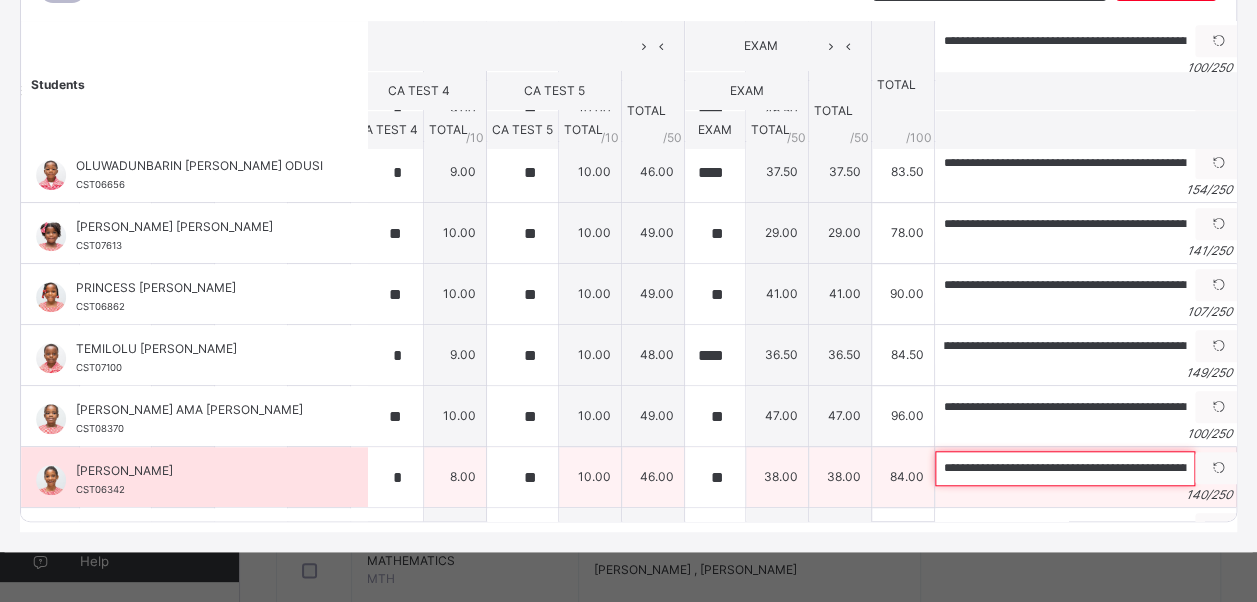 click on "**********" at bounding box center [1065, 468] 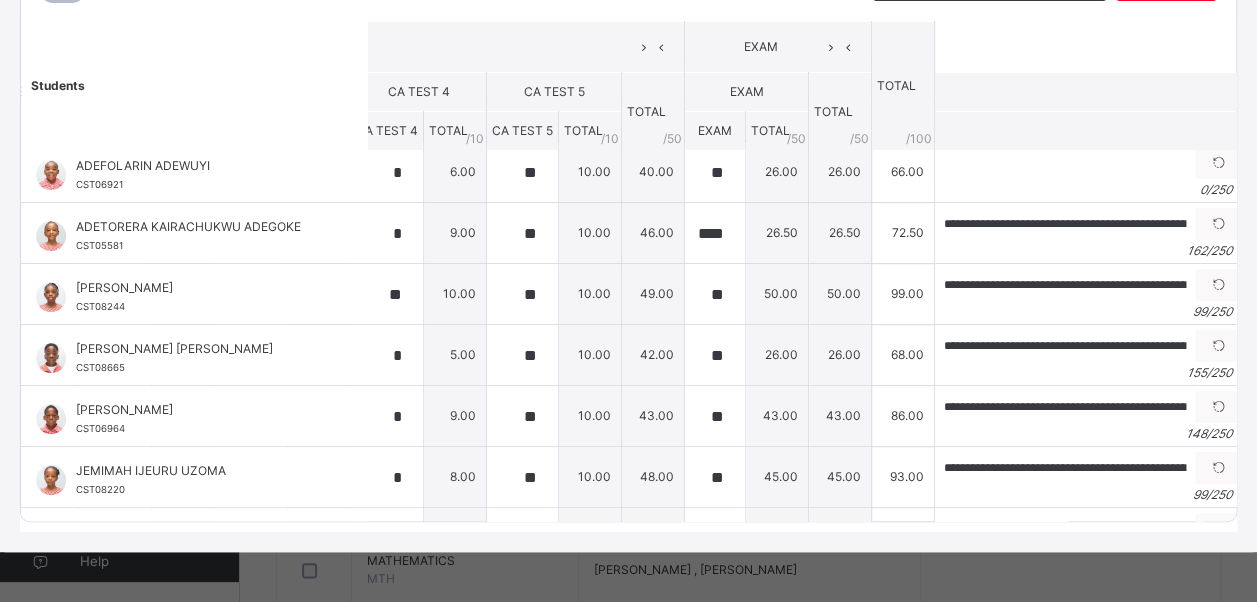 scroll, scrollTop: 0, scrollLeft: 423, axis: horizontal 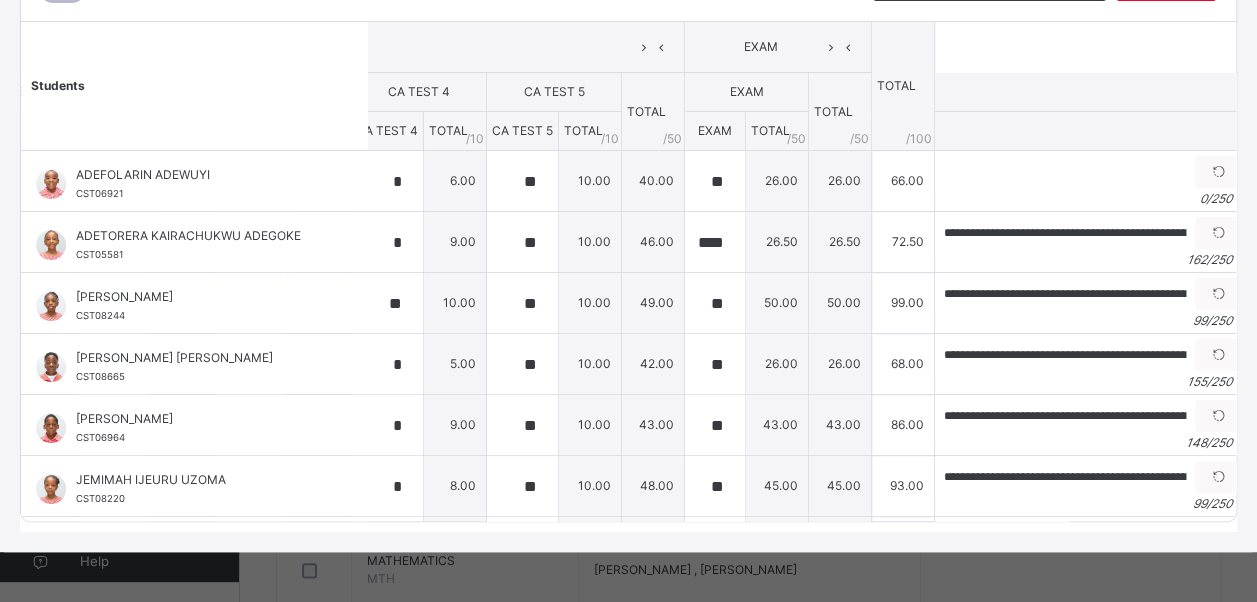 type on "**********" 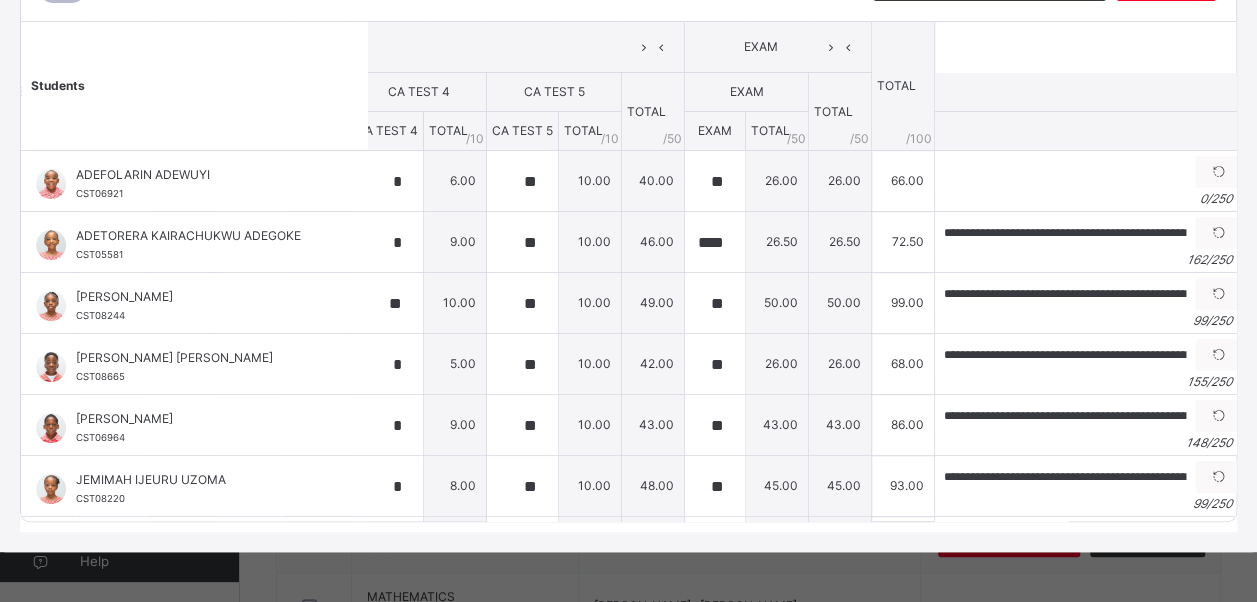 scroll, scrollTop: 800, scrollLeft: 0, axis: vertical 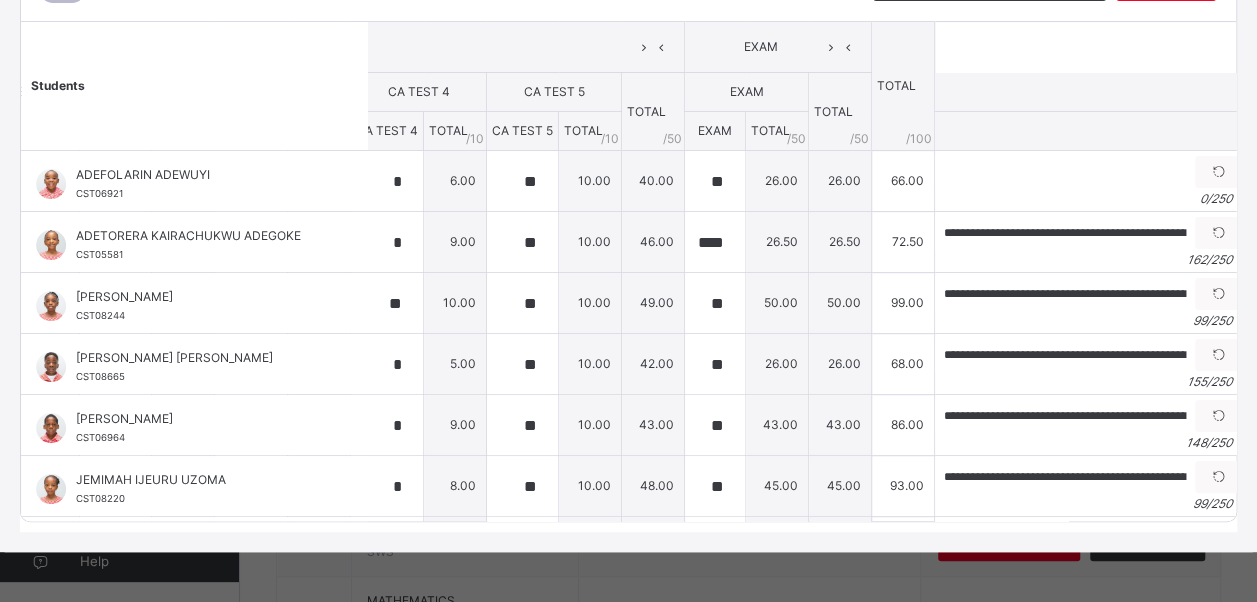 click on "CA" at bounding box center [298, 47] 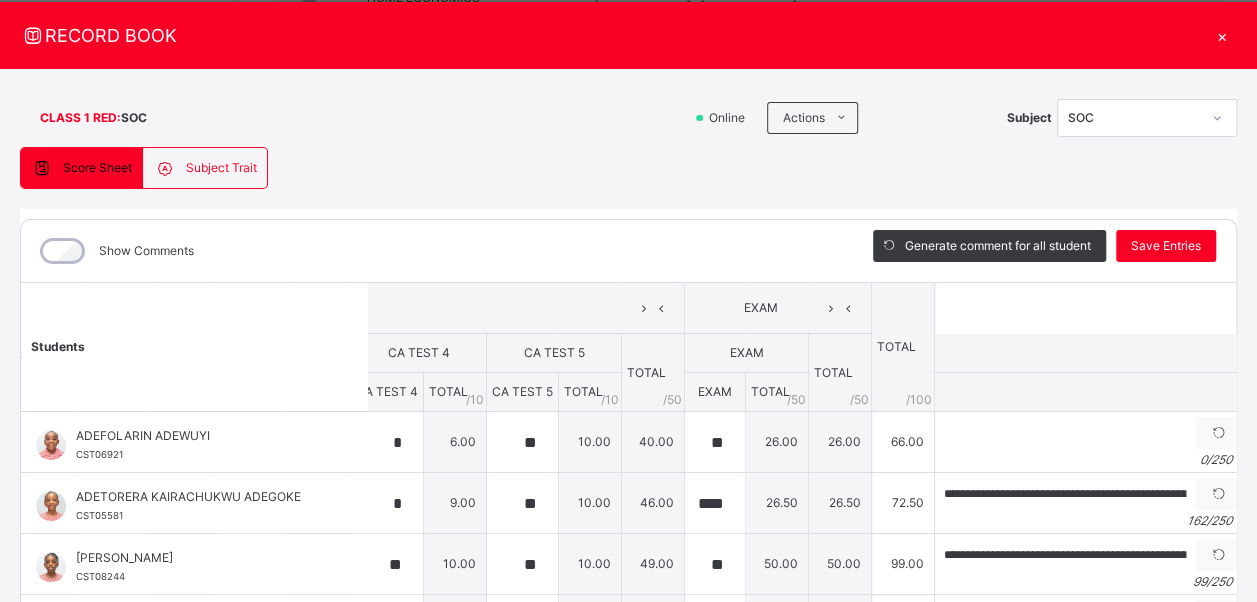 scroll, scrollTop: 0, scrollLeft: 25, axis: horizontal 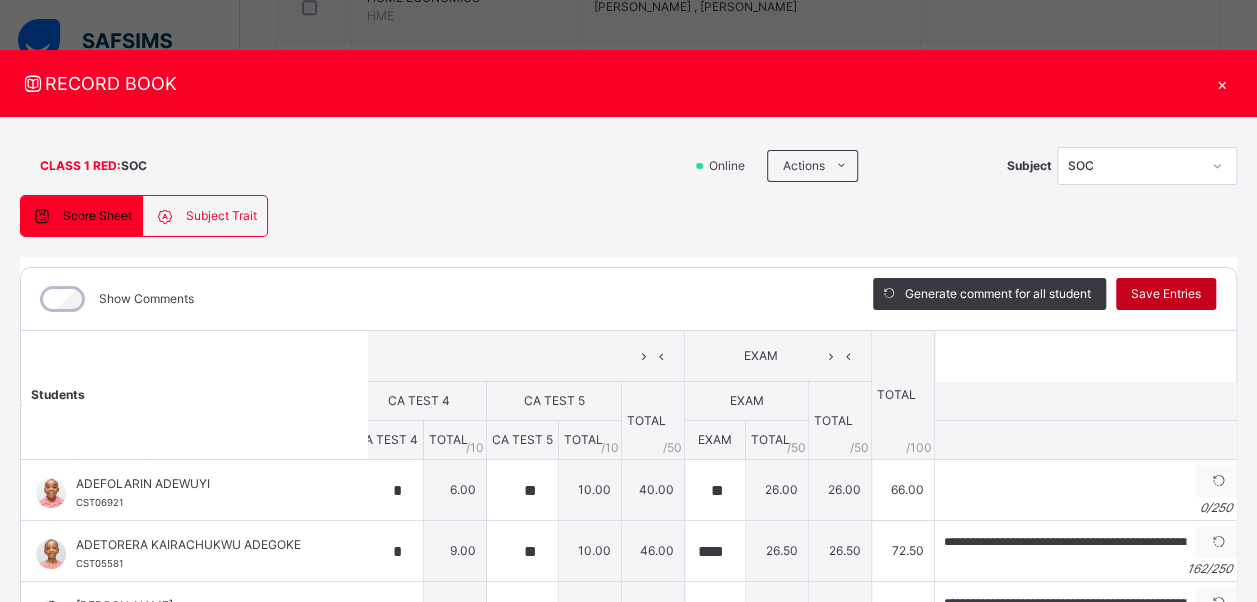 click on "Save Entries" at bounding box center (1166, 294) 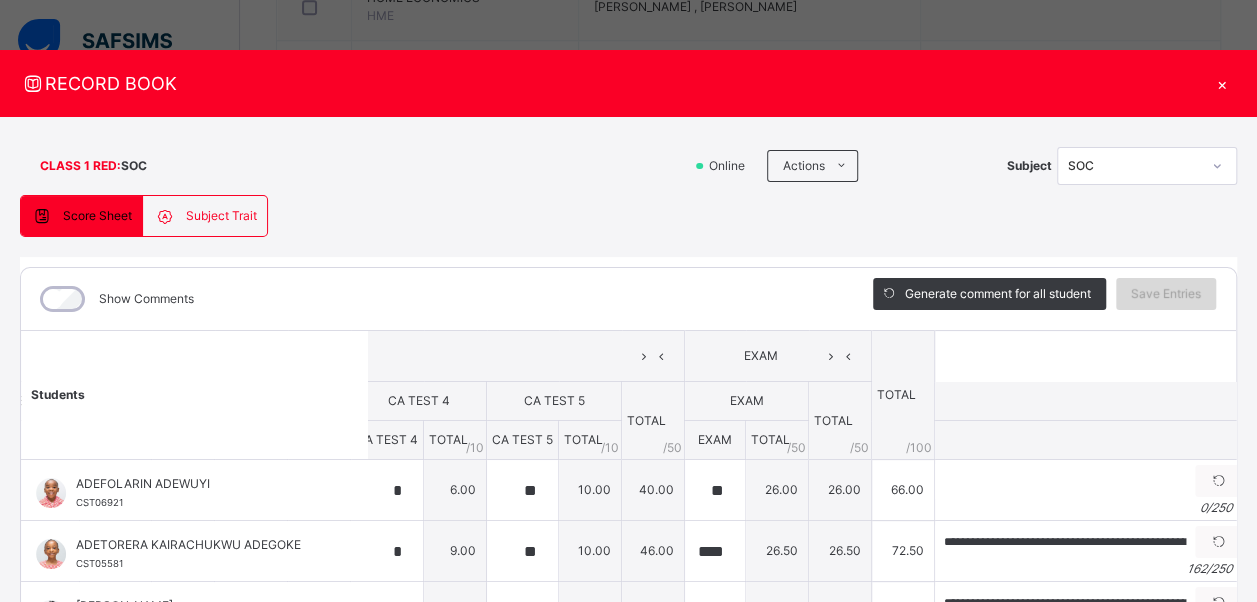 scroll, scrollTop: 0, scrollLeft: 0, axis: both 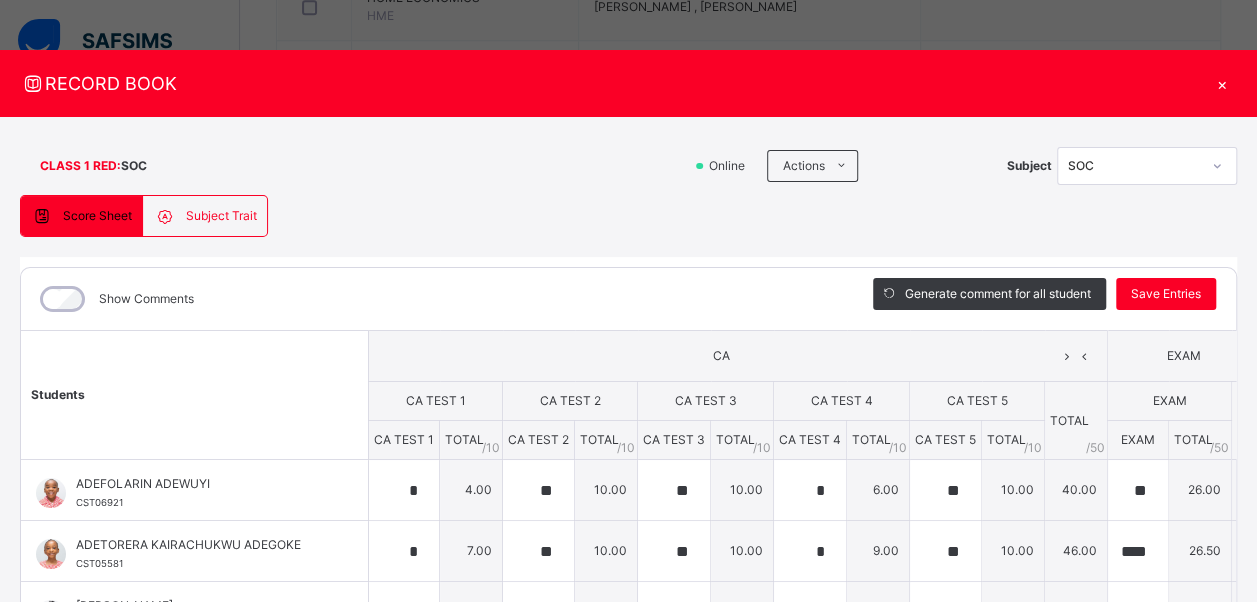 click on "RECORD BOOK" at bounding box center [613, 83] 